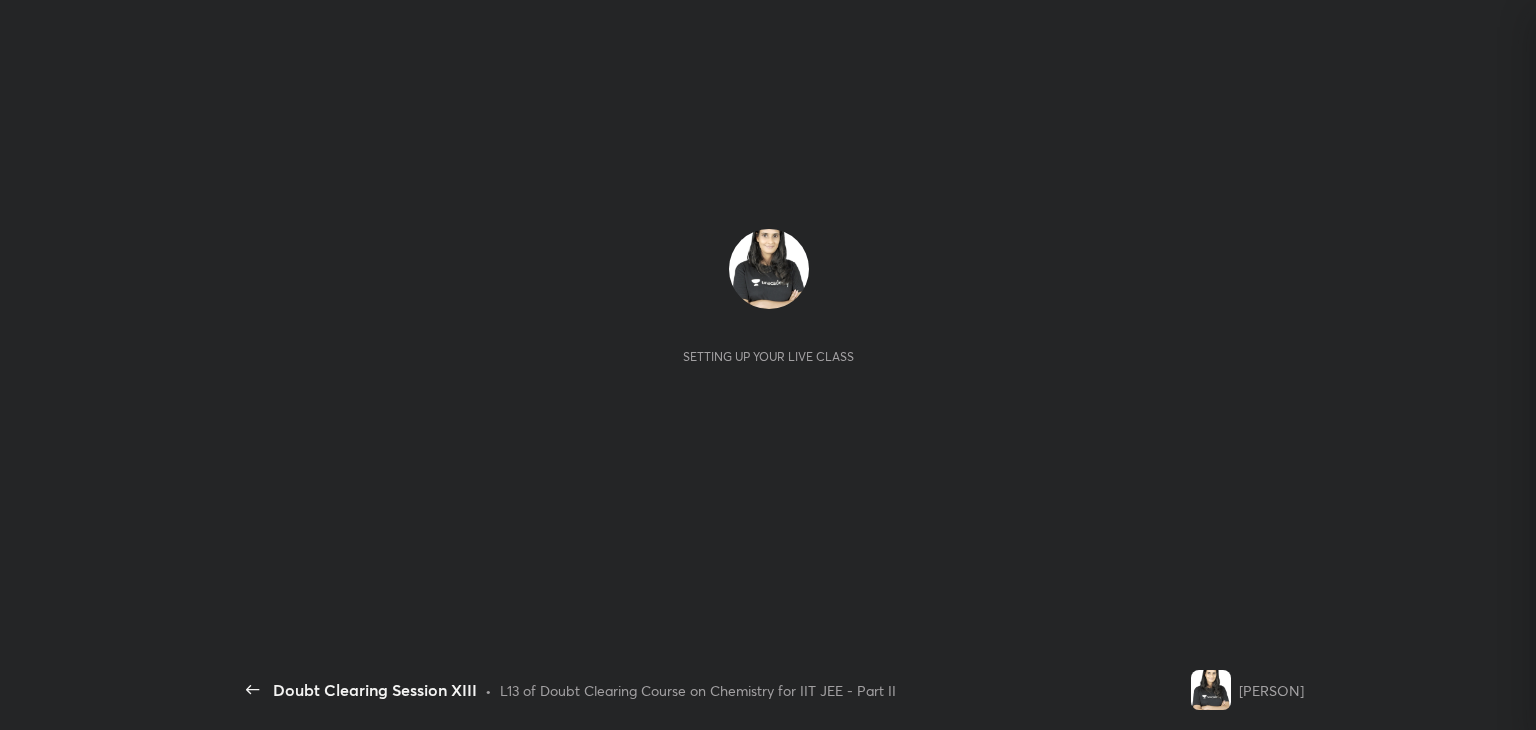 scroll, scrollTop: 0, scrollLeft: 0, axis: both 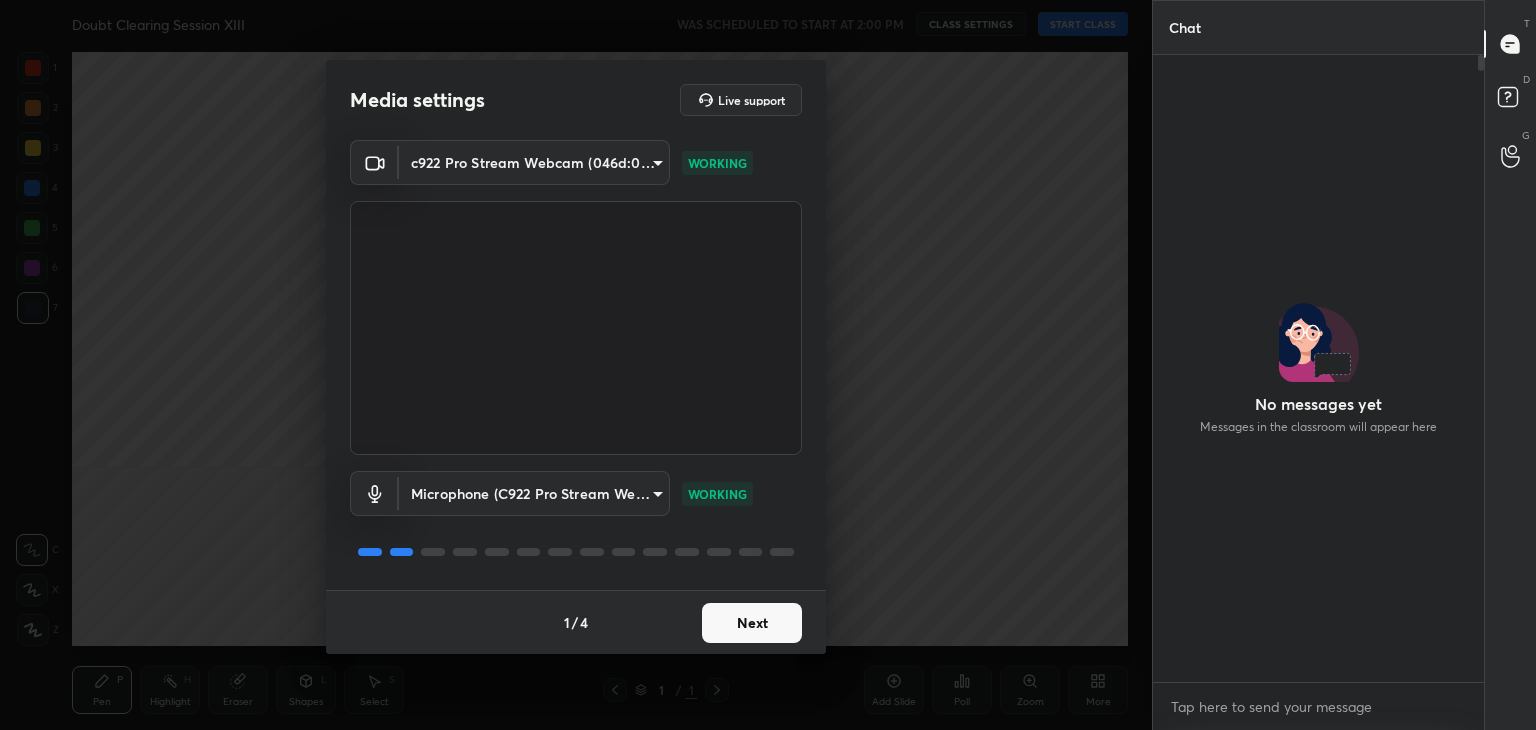 click on "Next" at bounding box center (752, 623) 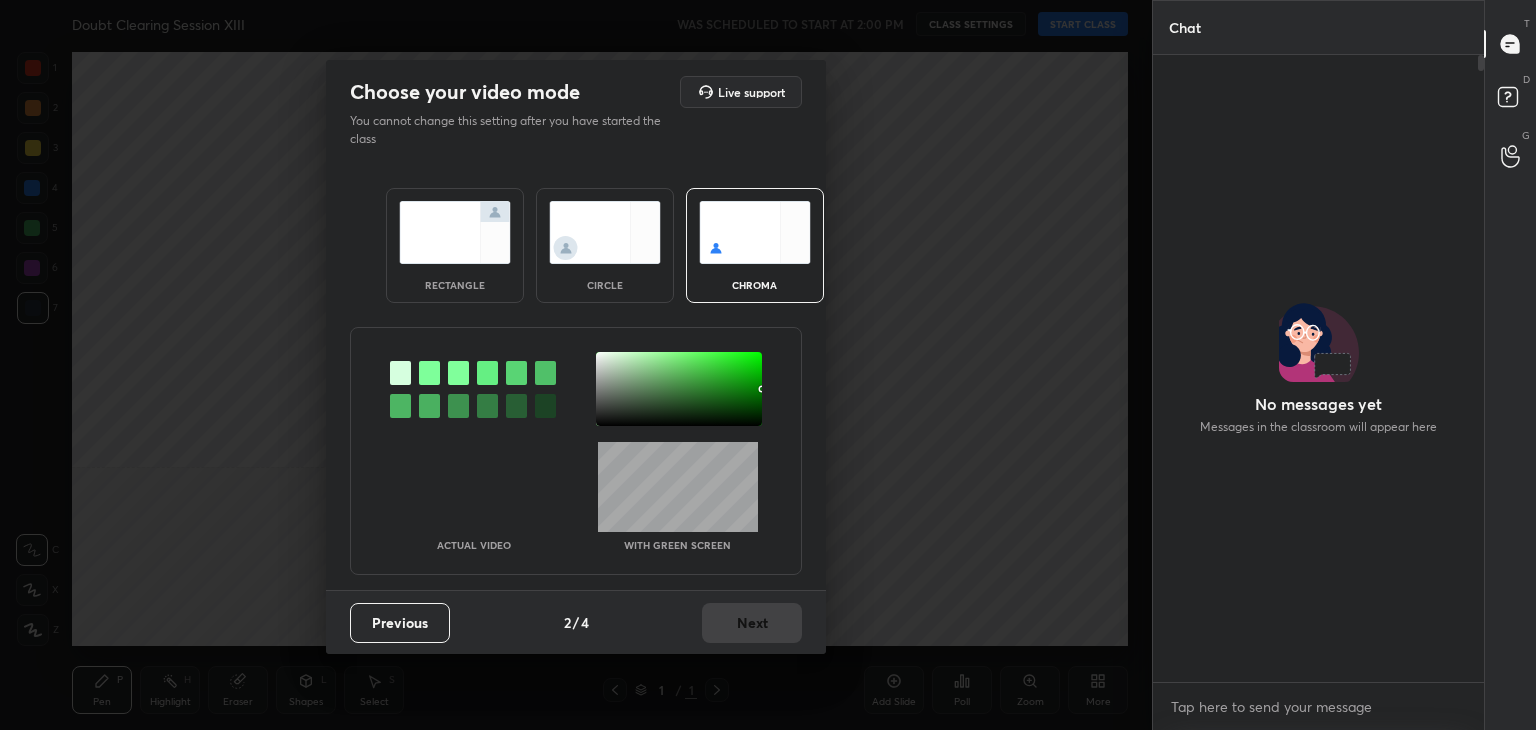 click at bounding box center [429, 373] 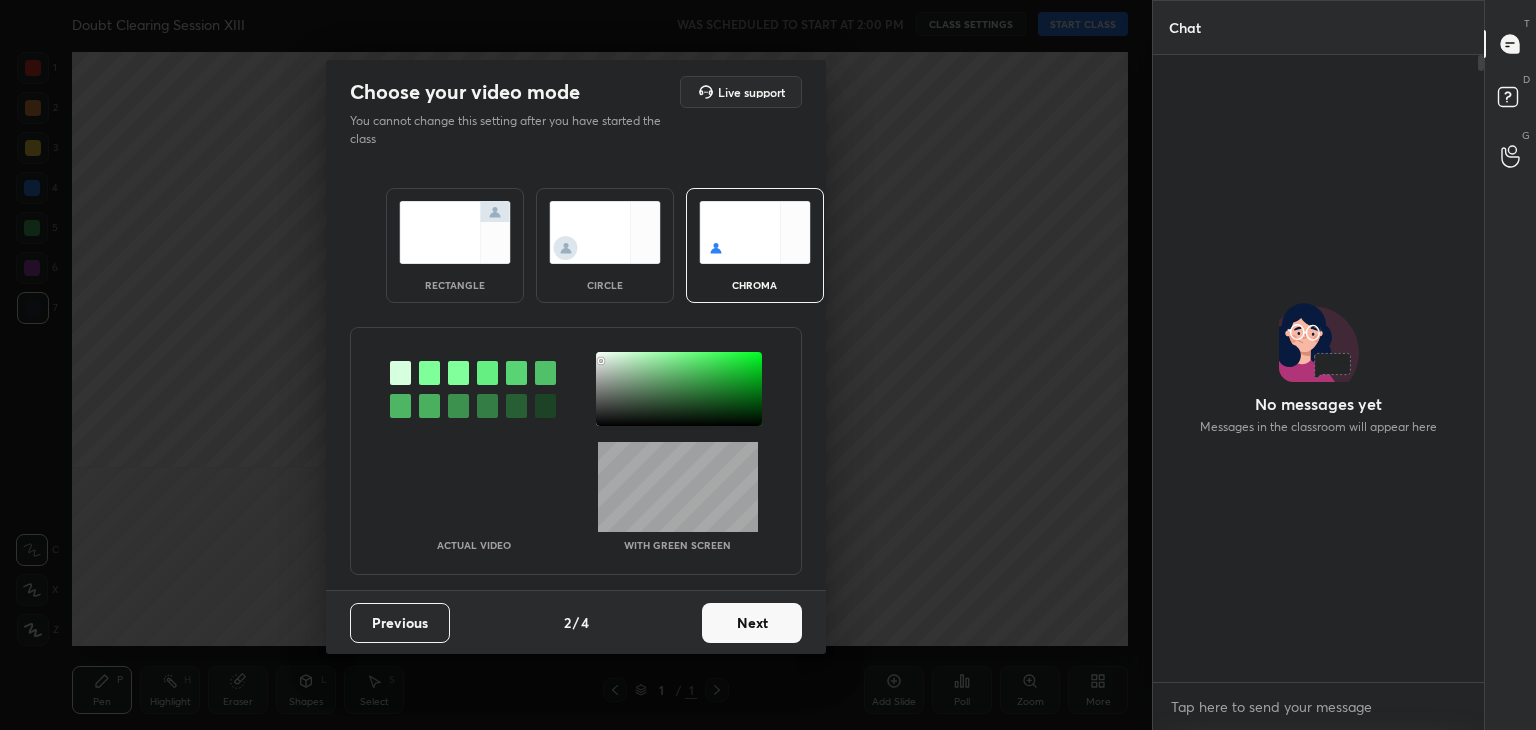 click at bounding box center (679, 389) 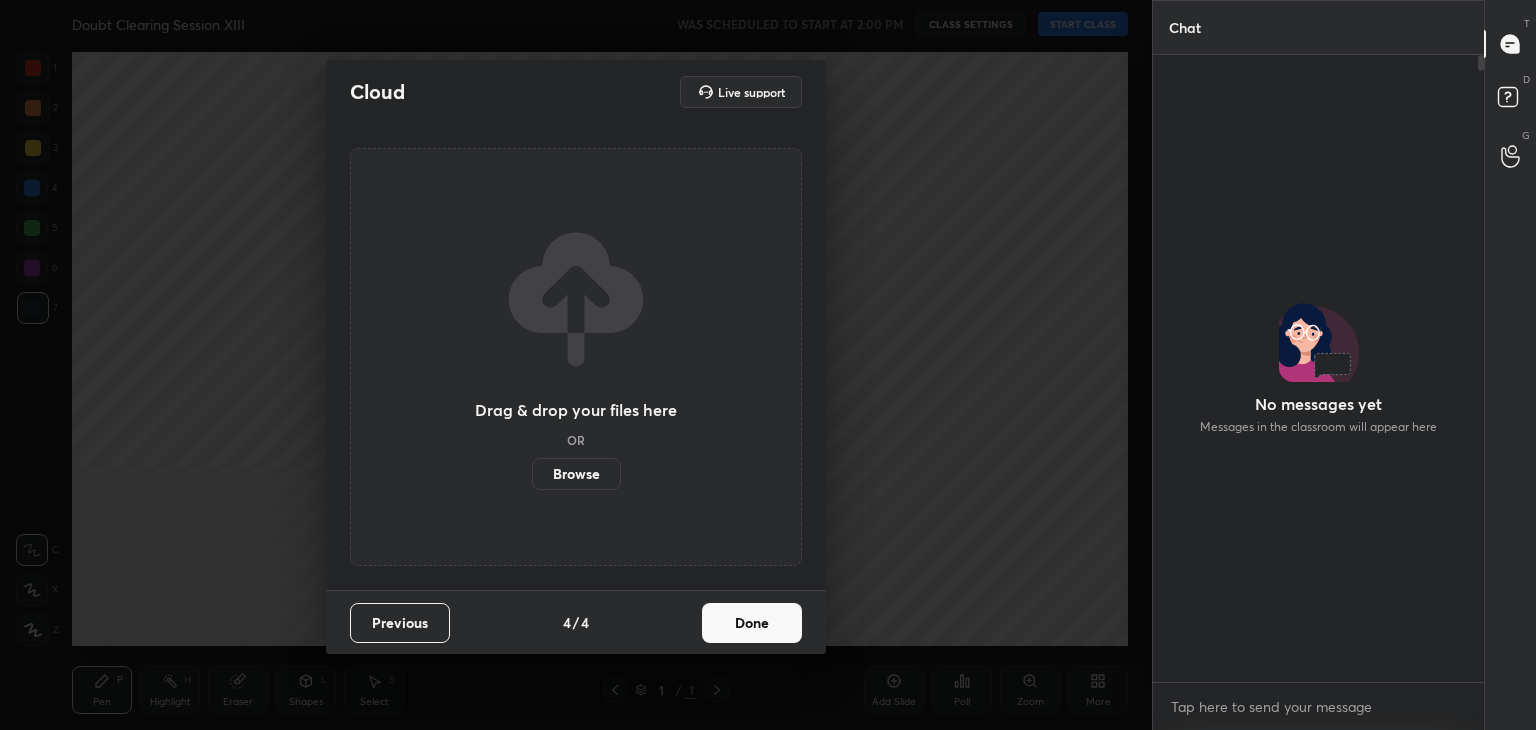 click on "Done" at bounding box center [752, 623] 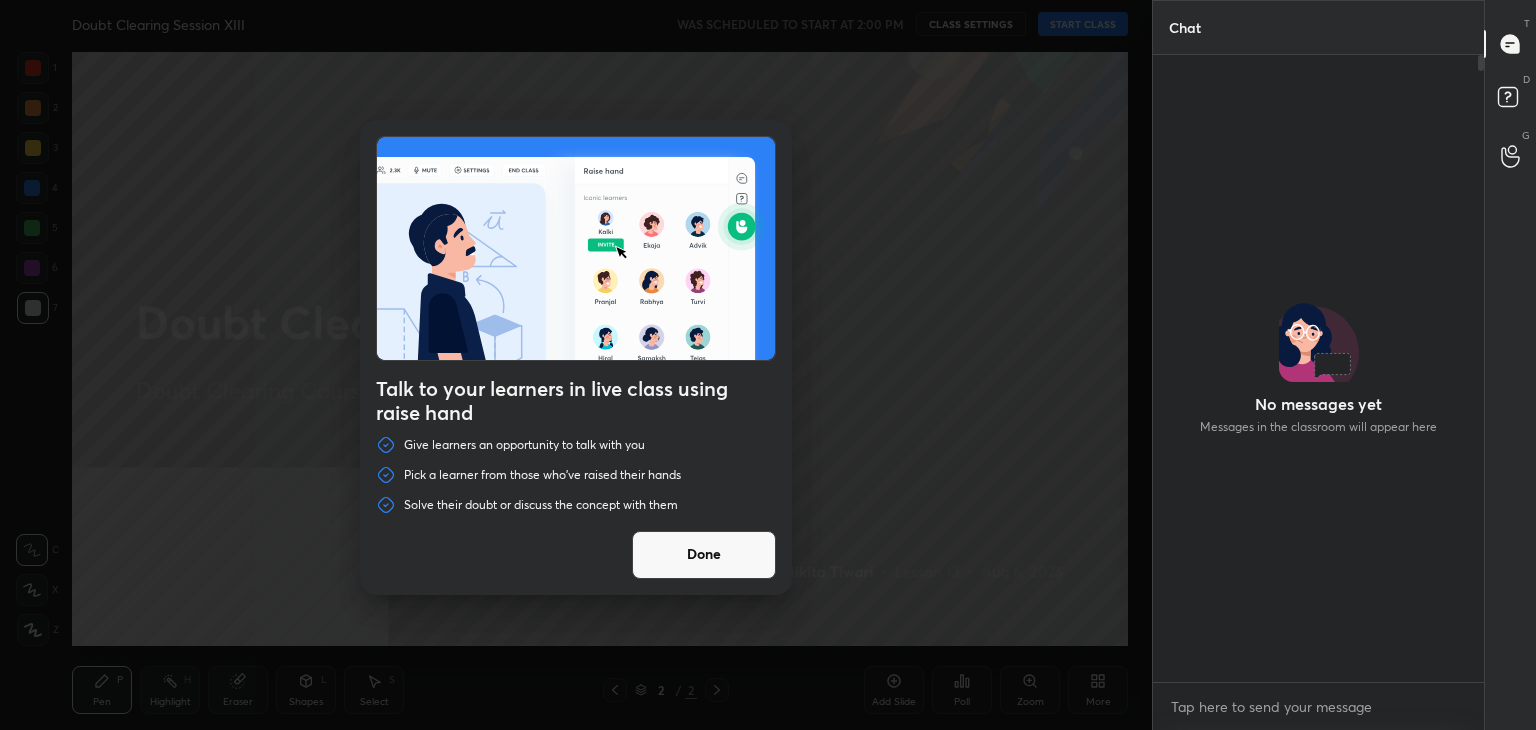 click on "Done" at bounding box center [704, 555] 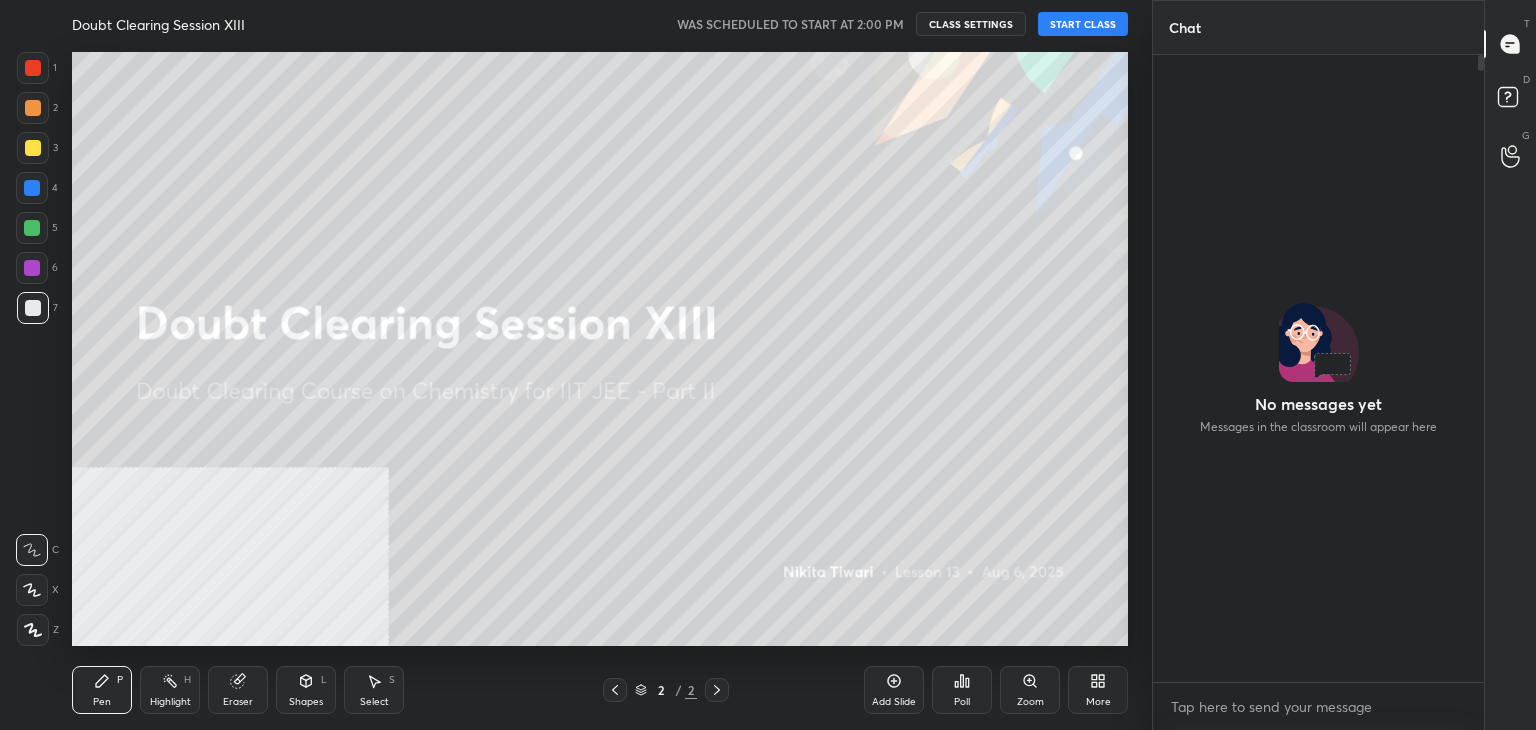 click on "START CLASS" at bounding box center (1083, 24) 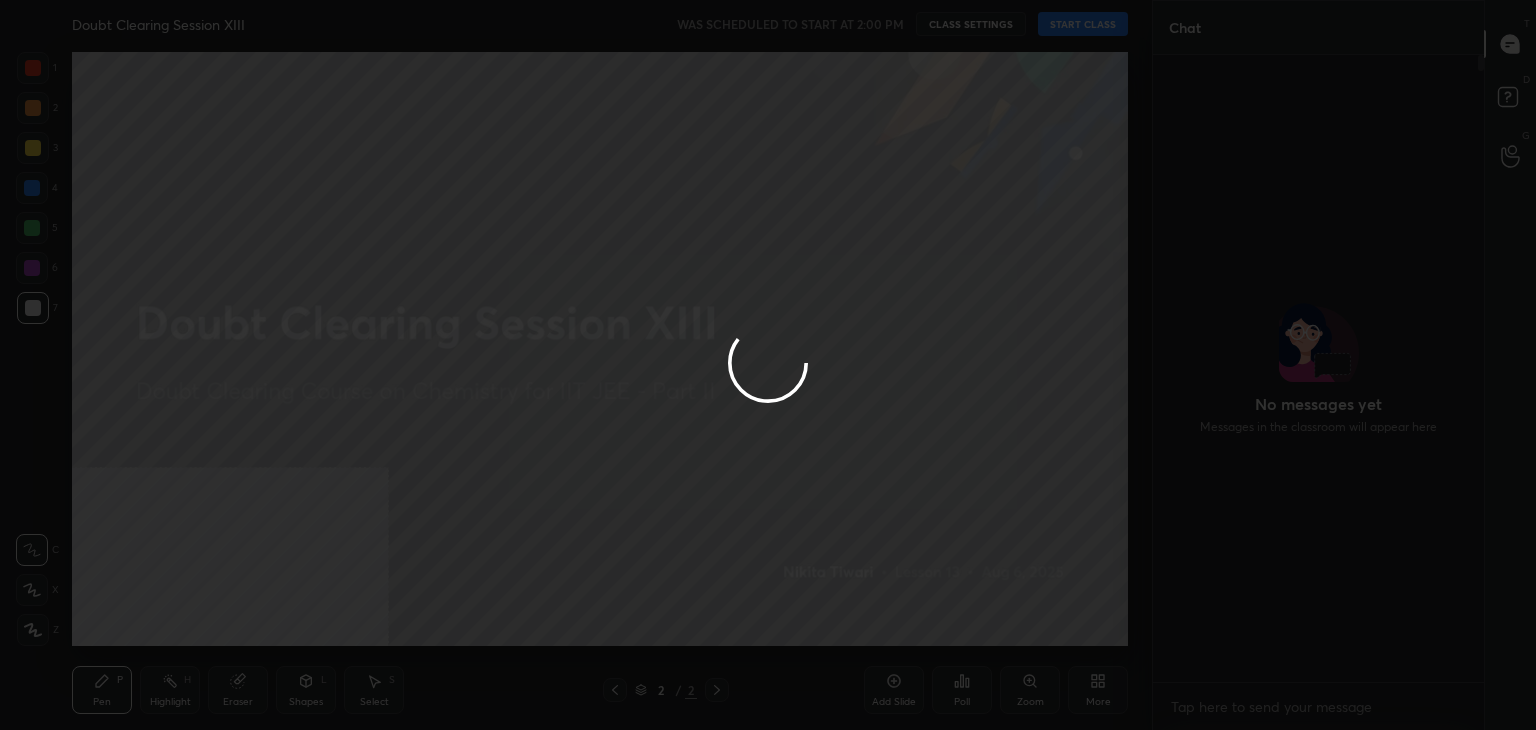 type on "x" 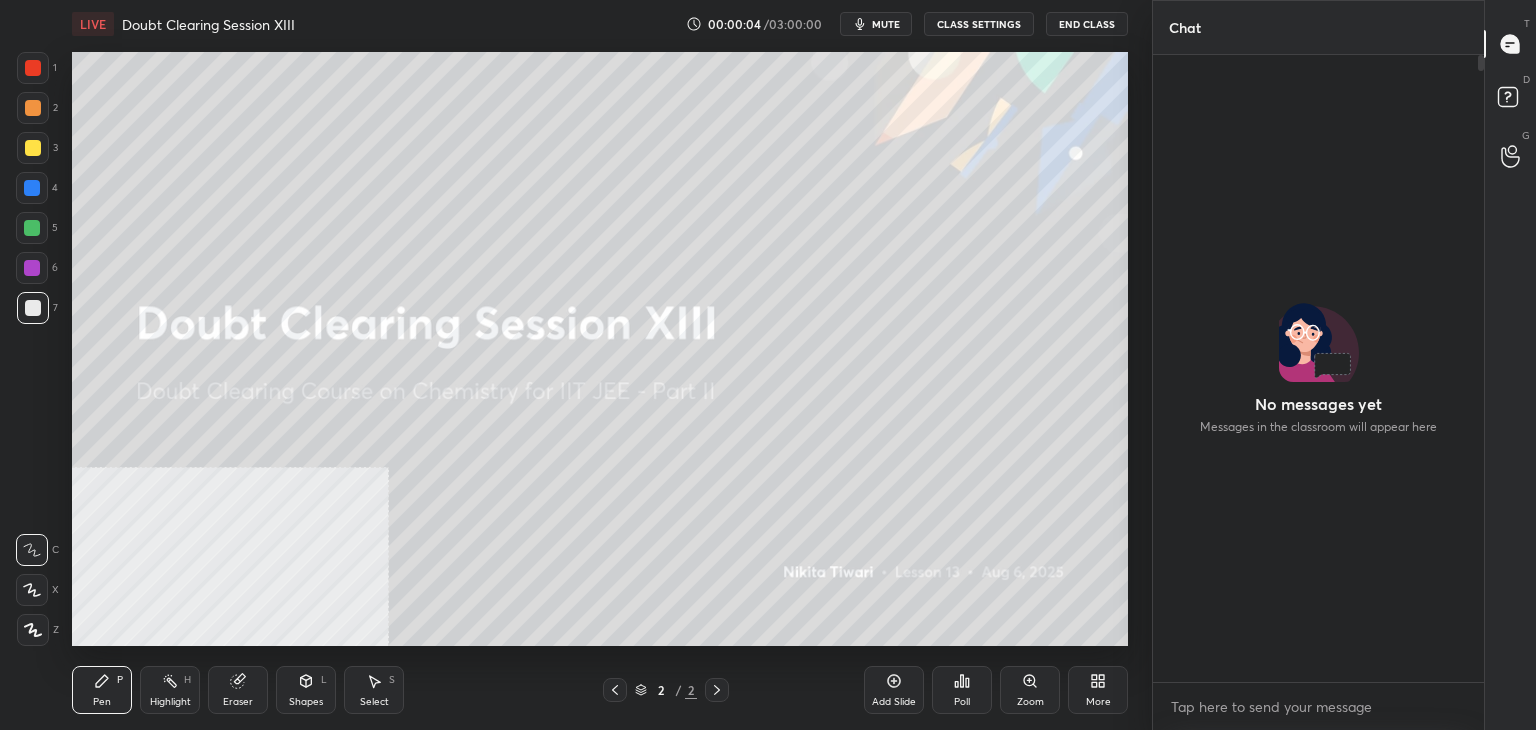 click on "mute" at bounding box center [876, 24] 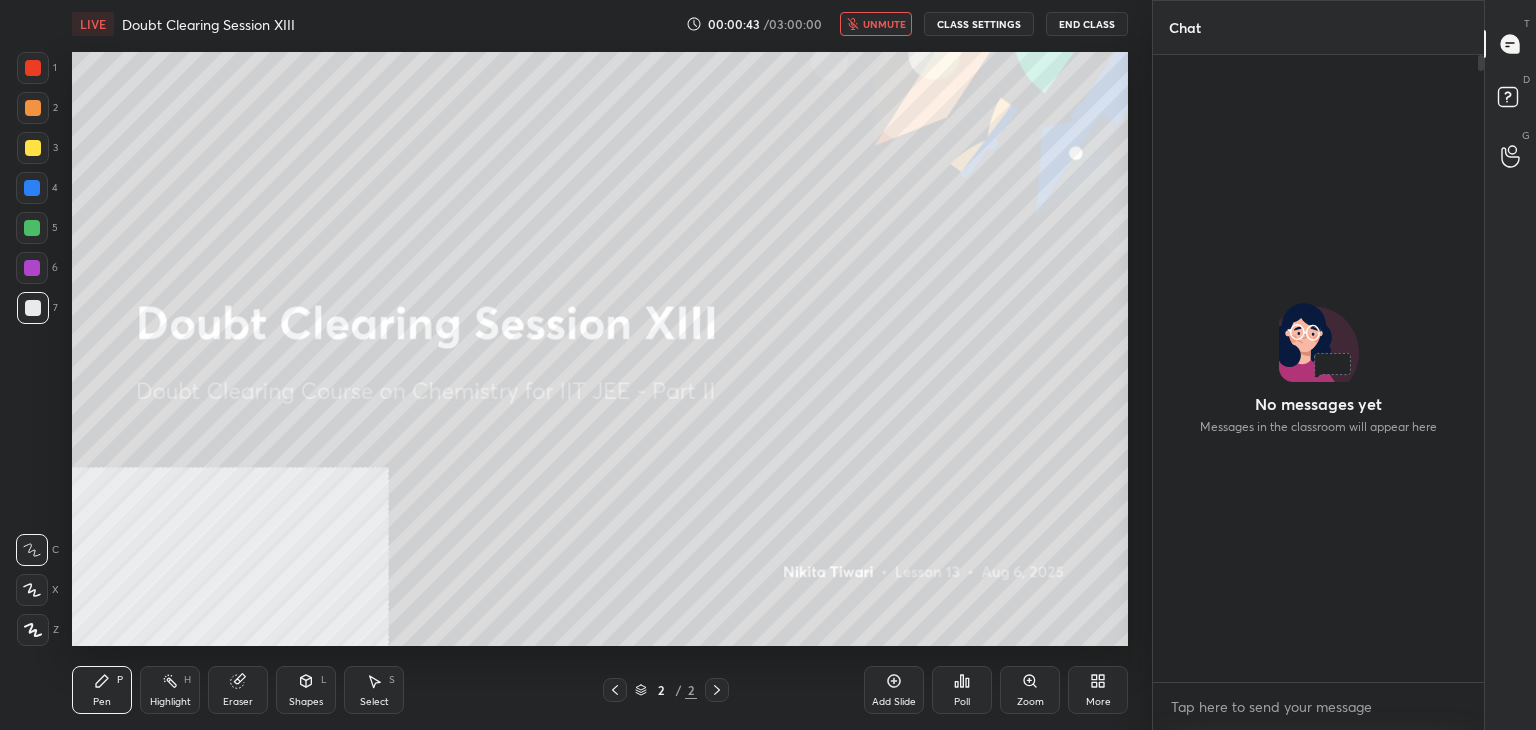 type 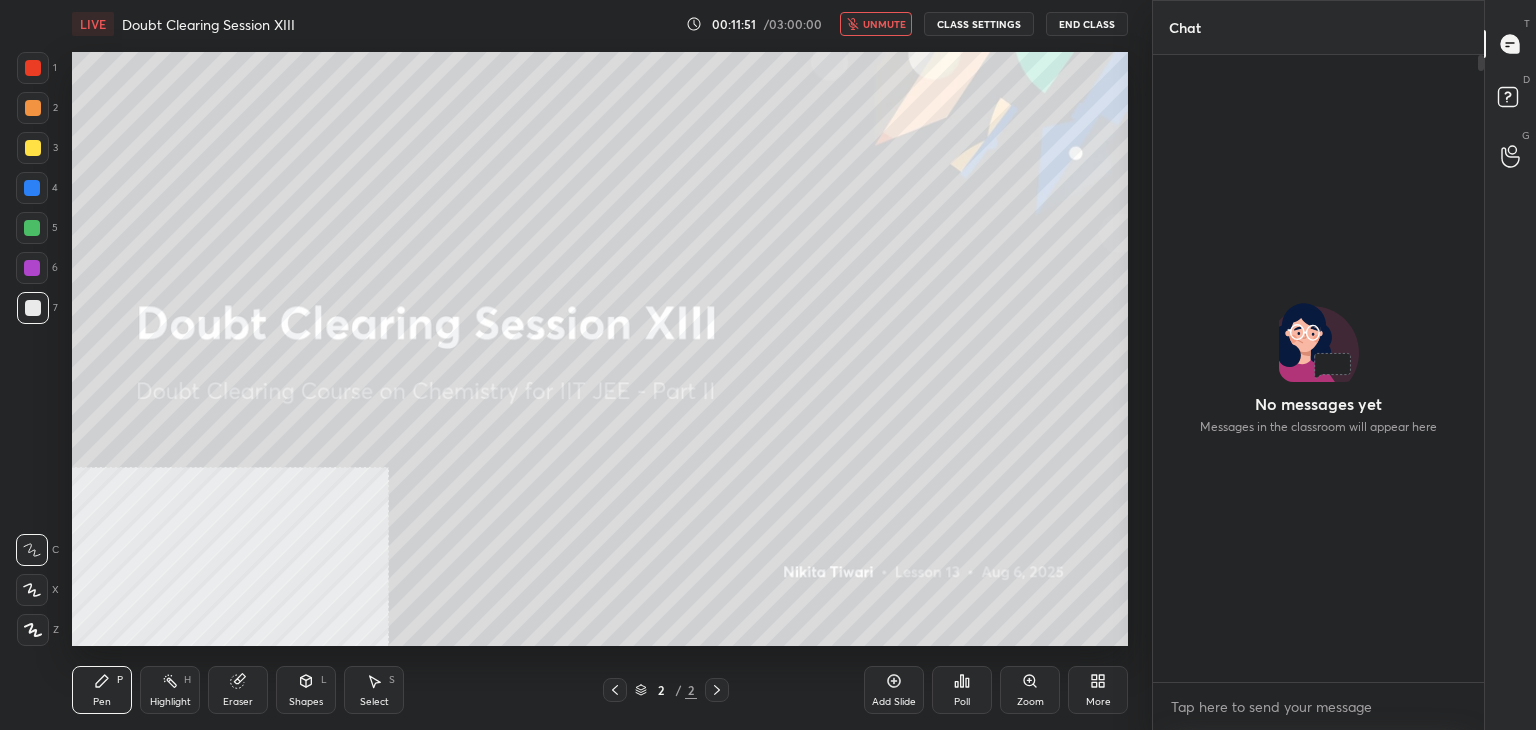 click on "1 2 3 4 5 6 7 C X Z C X Z E E Erase all   H H LIVE Doubt Clearing Session XIII 00:11:51 /  03:00:00 unmute CLASS SETTINGS End Class Setting up your live class Poll for   secs No correct answer Start poll Back Doubt Clearing Session XIII • L13 of Doubt Clearing Course on Chemistry for IIT JEE - Part II [PERSON] Pen P Highlight H Eraser Shapes L Select S 2 / 2 Add Slide Poll Zoom More Chat No messages yet Messages in the classroom will appear here JUMP TO LATEST Enable hand raising Enable raise hand to speak to learners. Once enabled, chat will be turned off temporarily. Enable x   introducing Raise a hand with a doubt Now learners can raise their hand along with a doubt  How it works? Doubts asked by learners will show up here NEW DOUBTS ASKED No one has raised a hand yet Can't raise hand Looks like educator just invited you to speak. Please wait before you can raise your hand again. Got it T Messages (T) D Doubts (D) G Raise Hand (G) Report an issue ​" at bounding box center (768, 0) 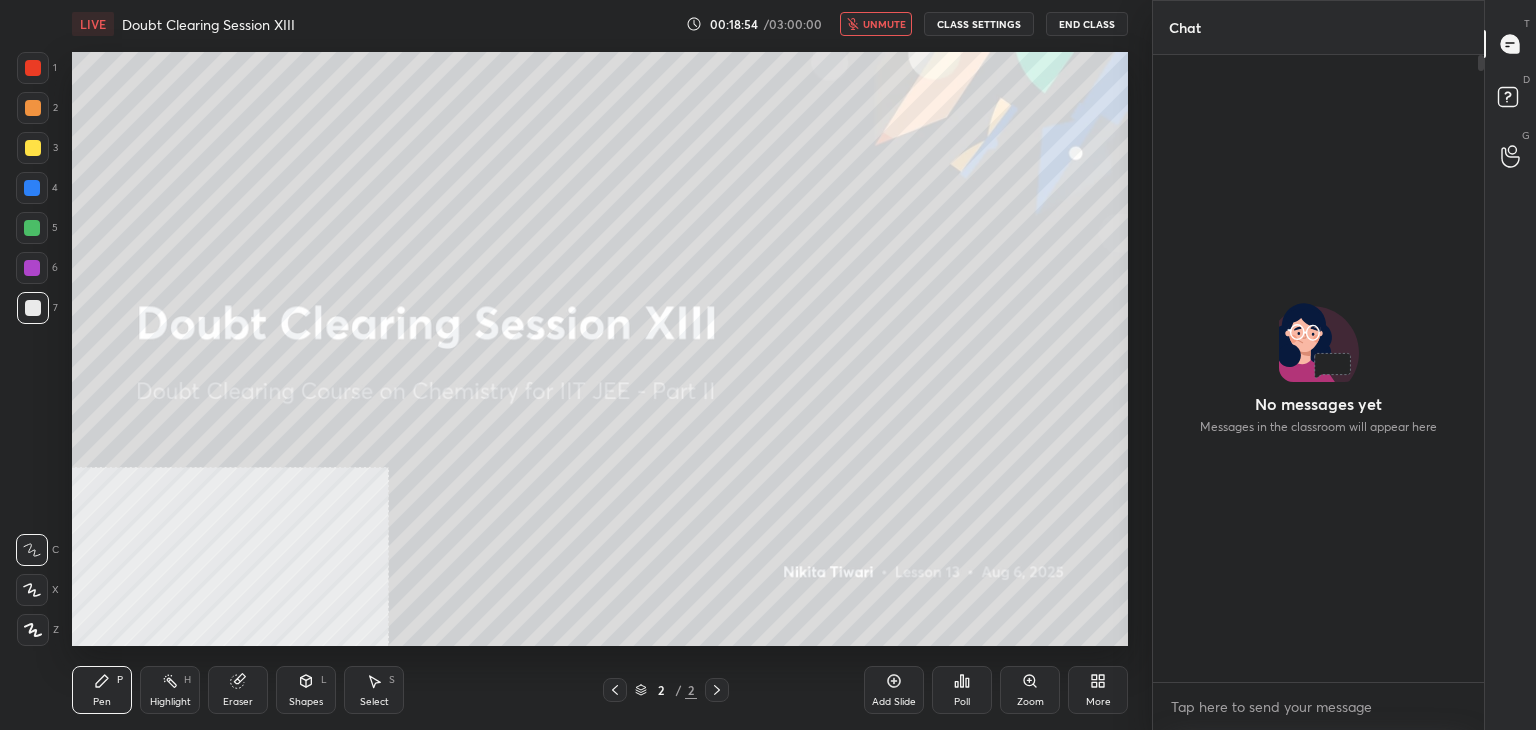 click on "End Class" at bounding box center [1087, 24] 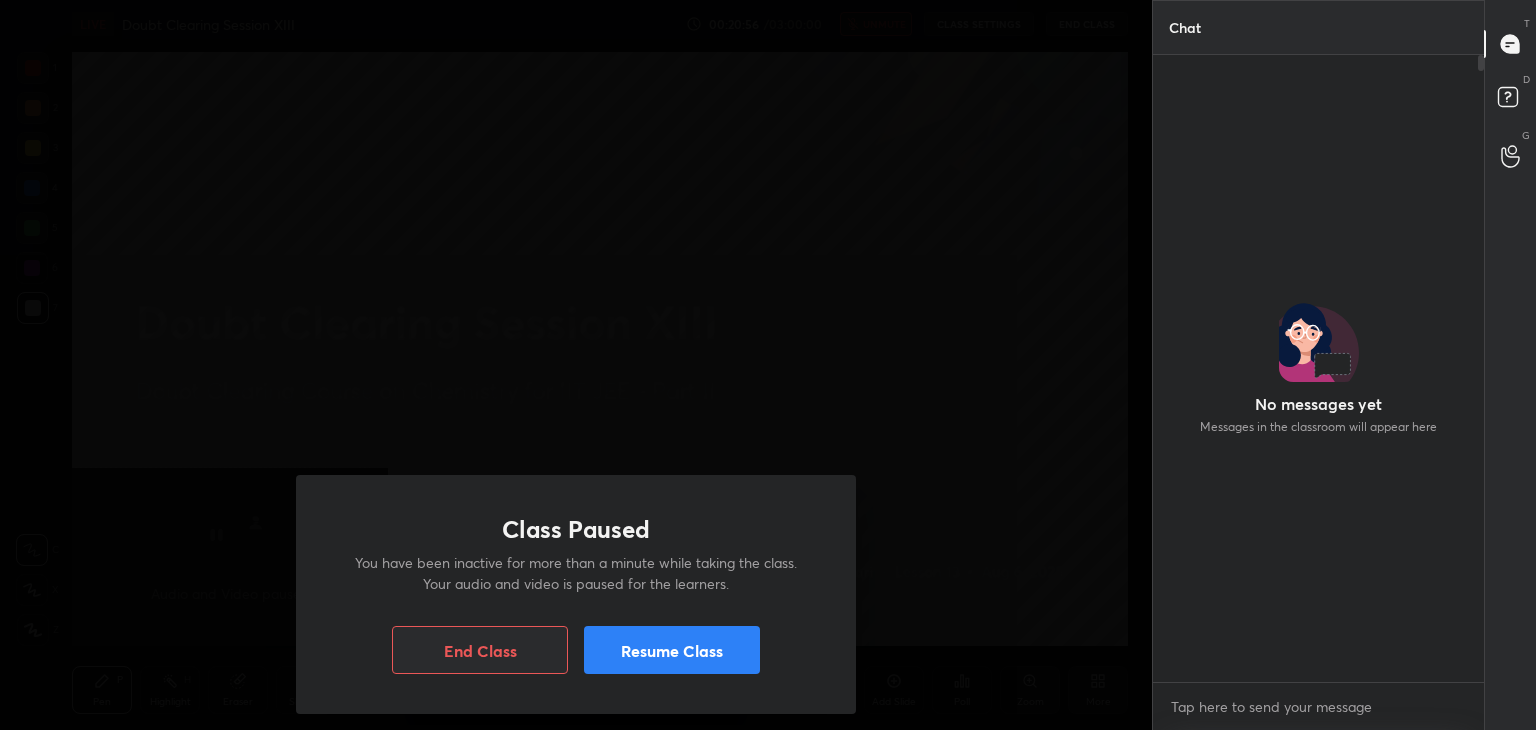 click on "Resume Class" at bounding box center [672, 650] 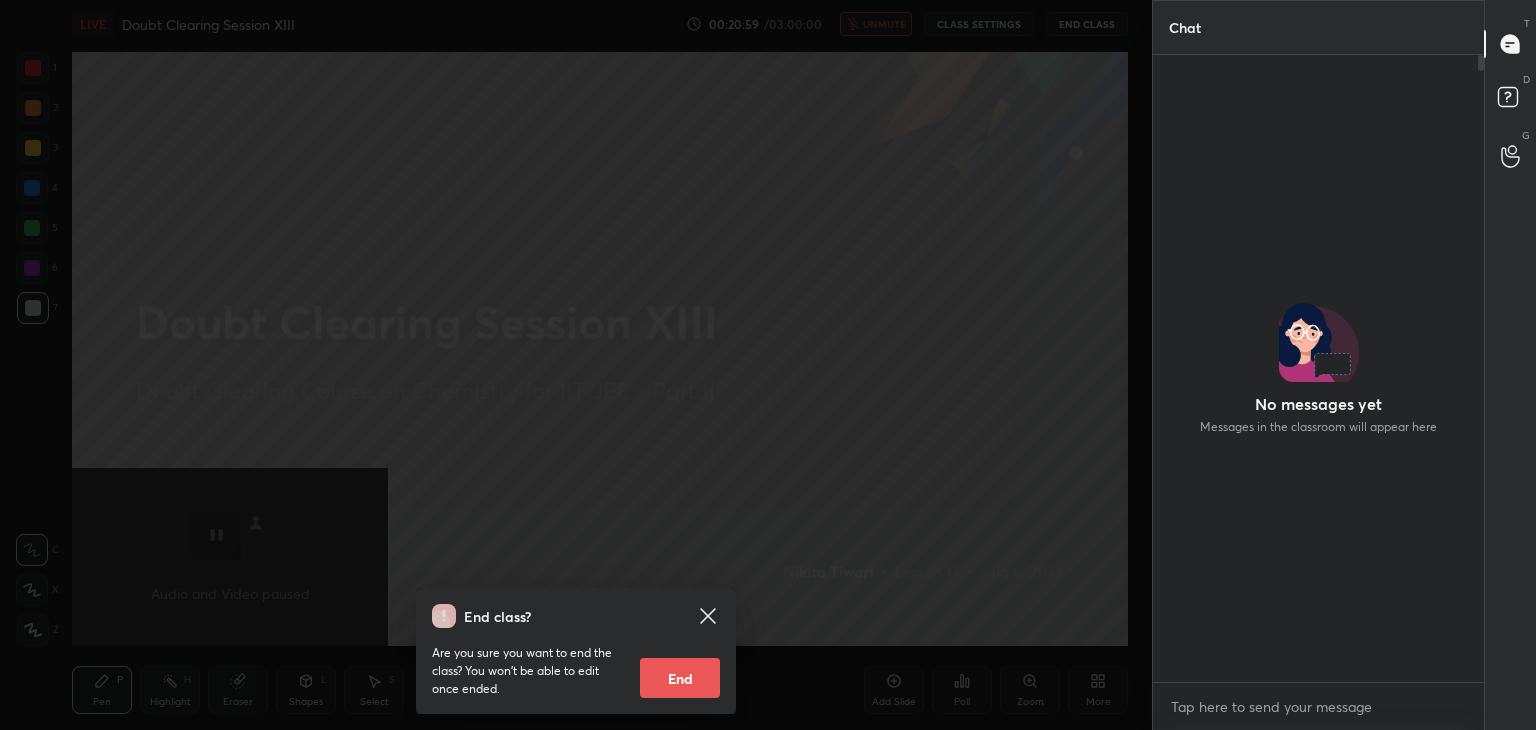 click 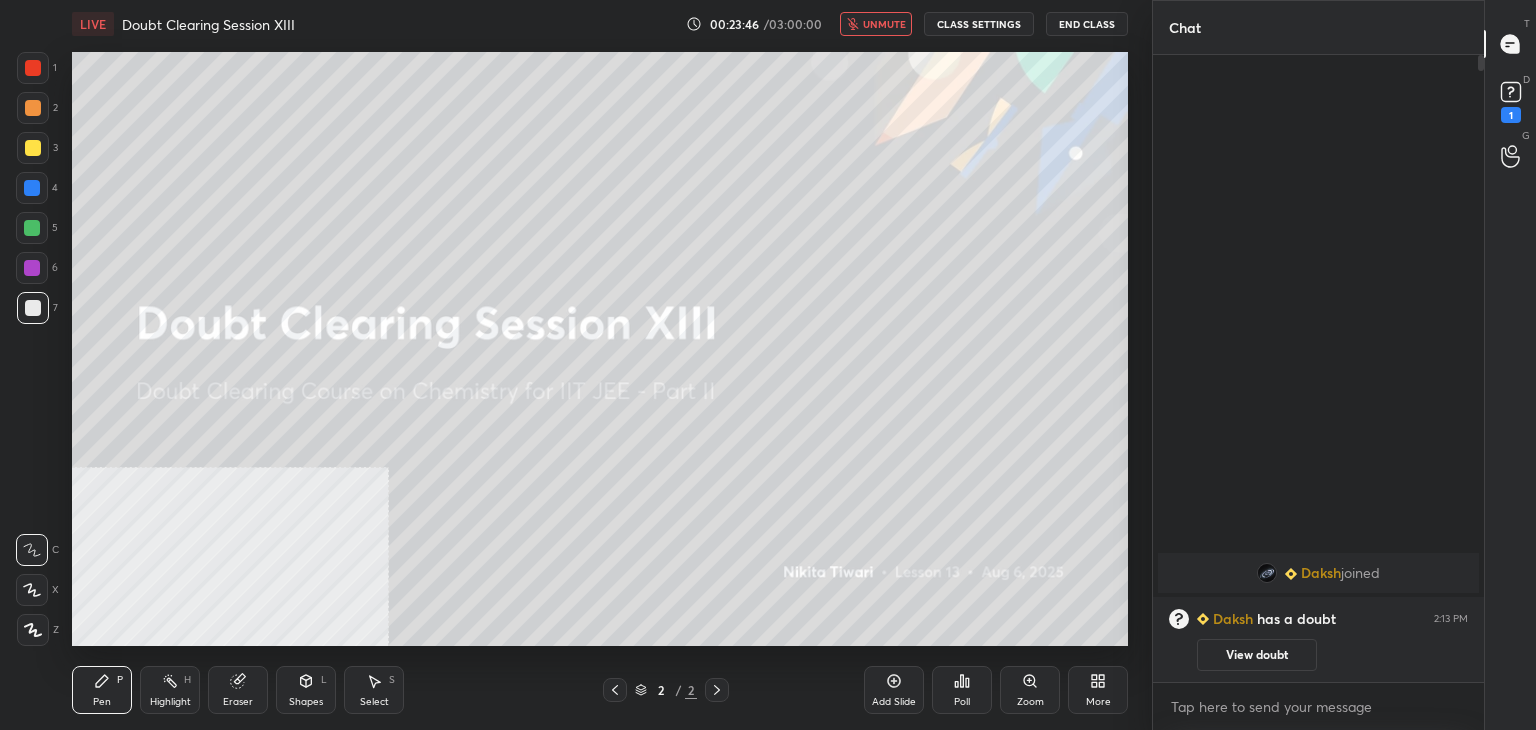 click on "unmute" at bounding box center (884, 24) 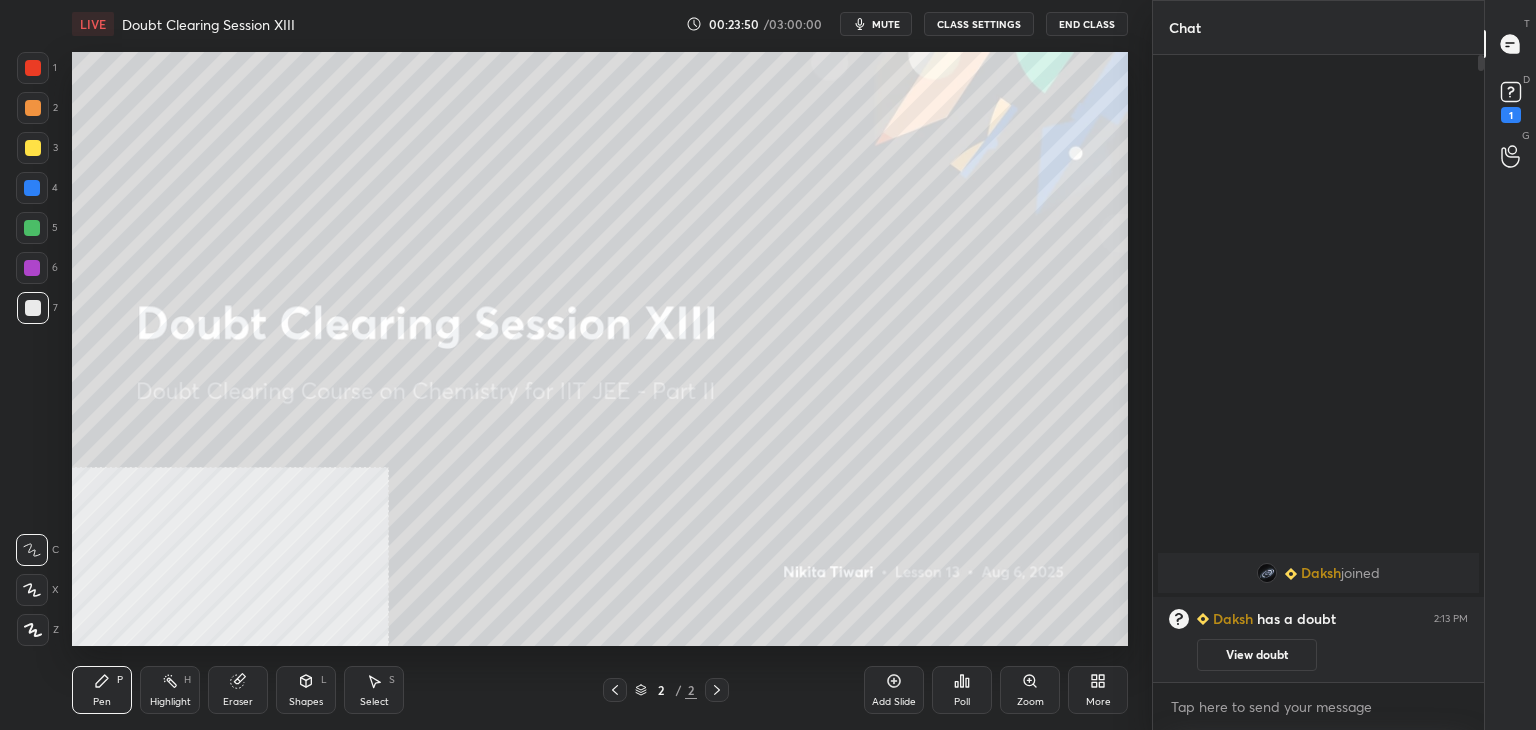 click on "Daksh" at bounding box center [1321, 573] 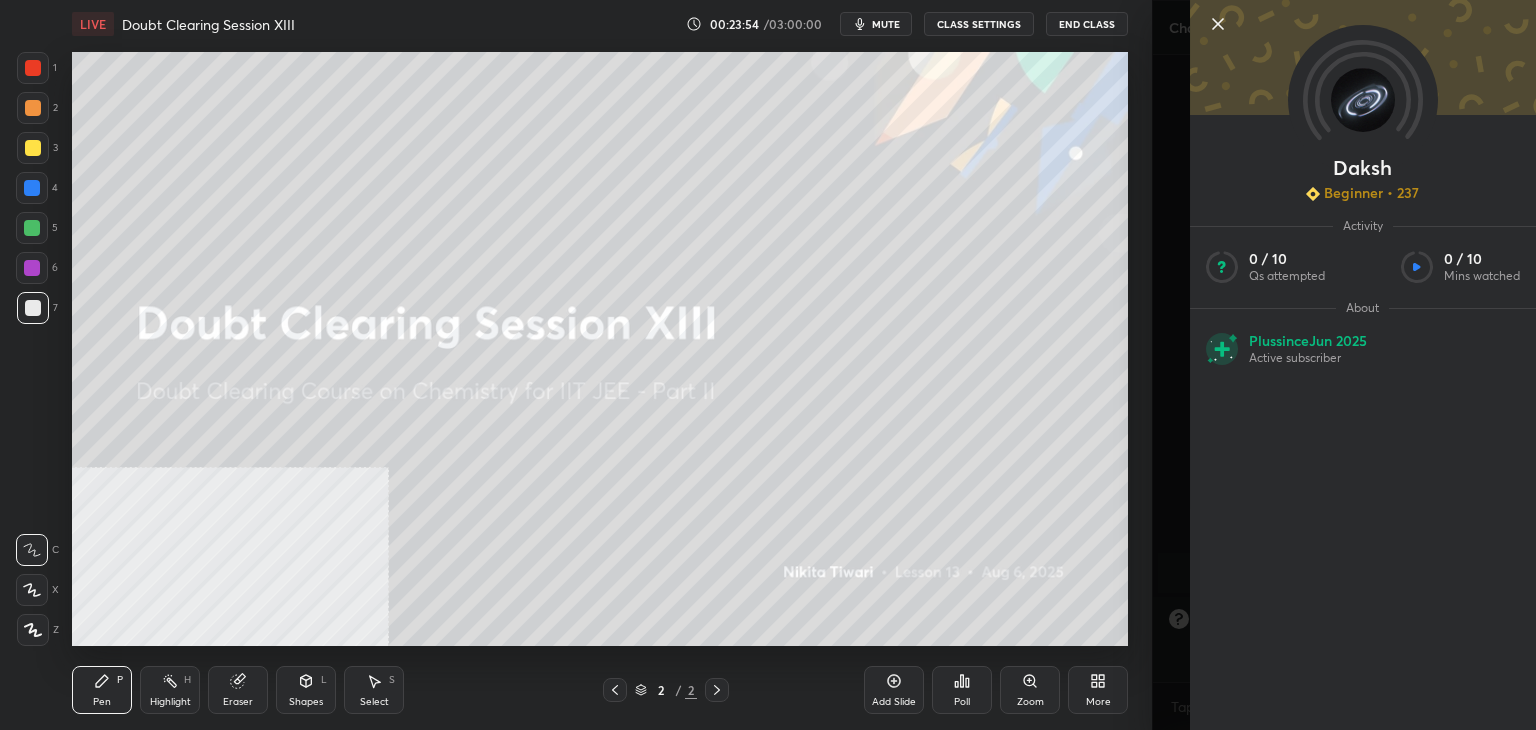 click 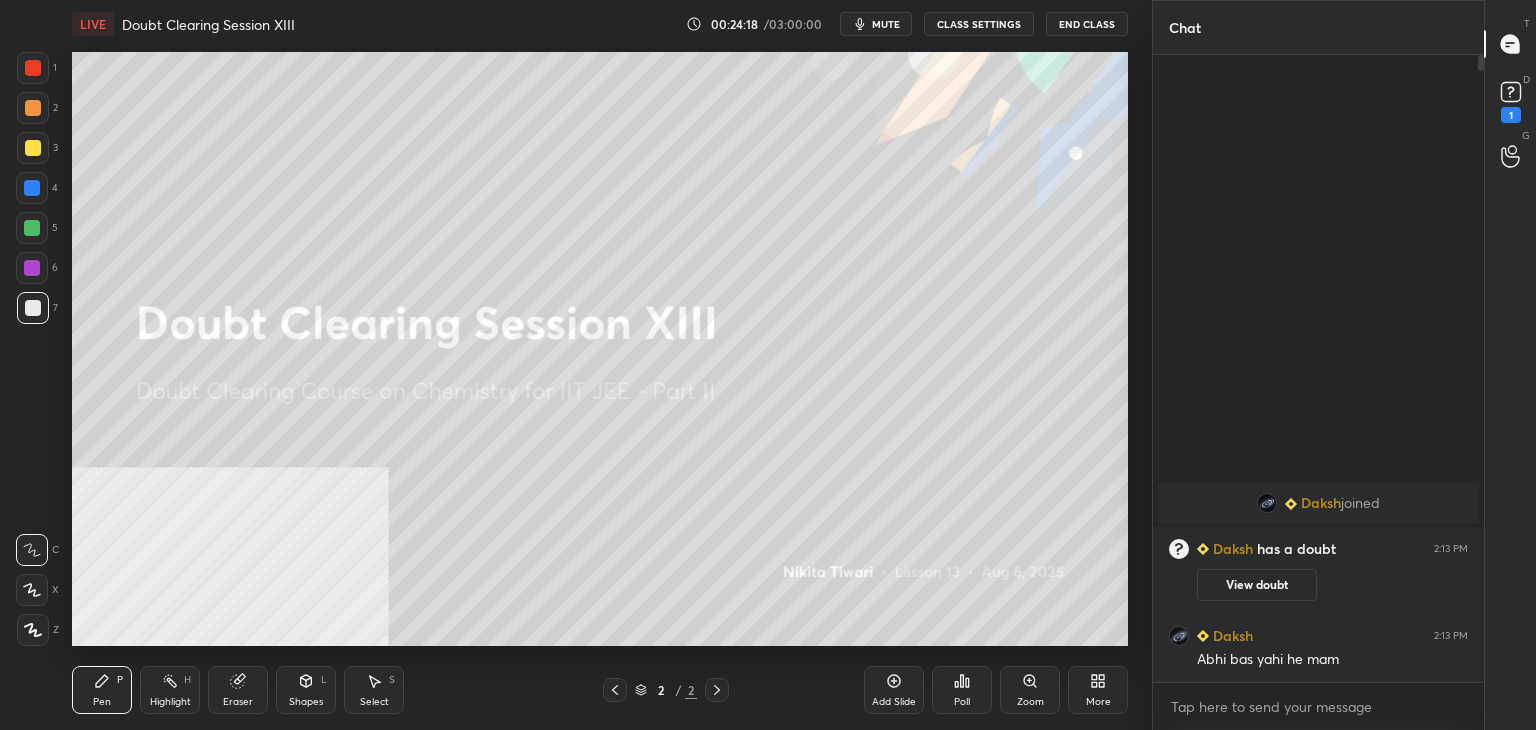 click on "View doubt" at bounding box center [1257, 585] 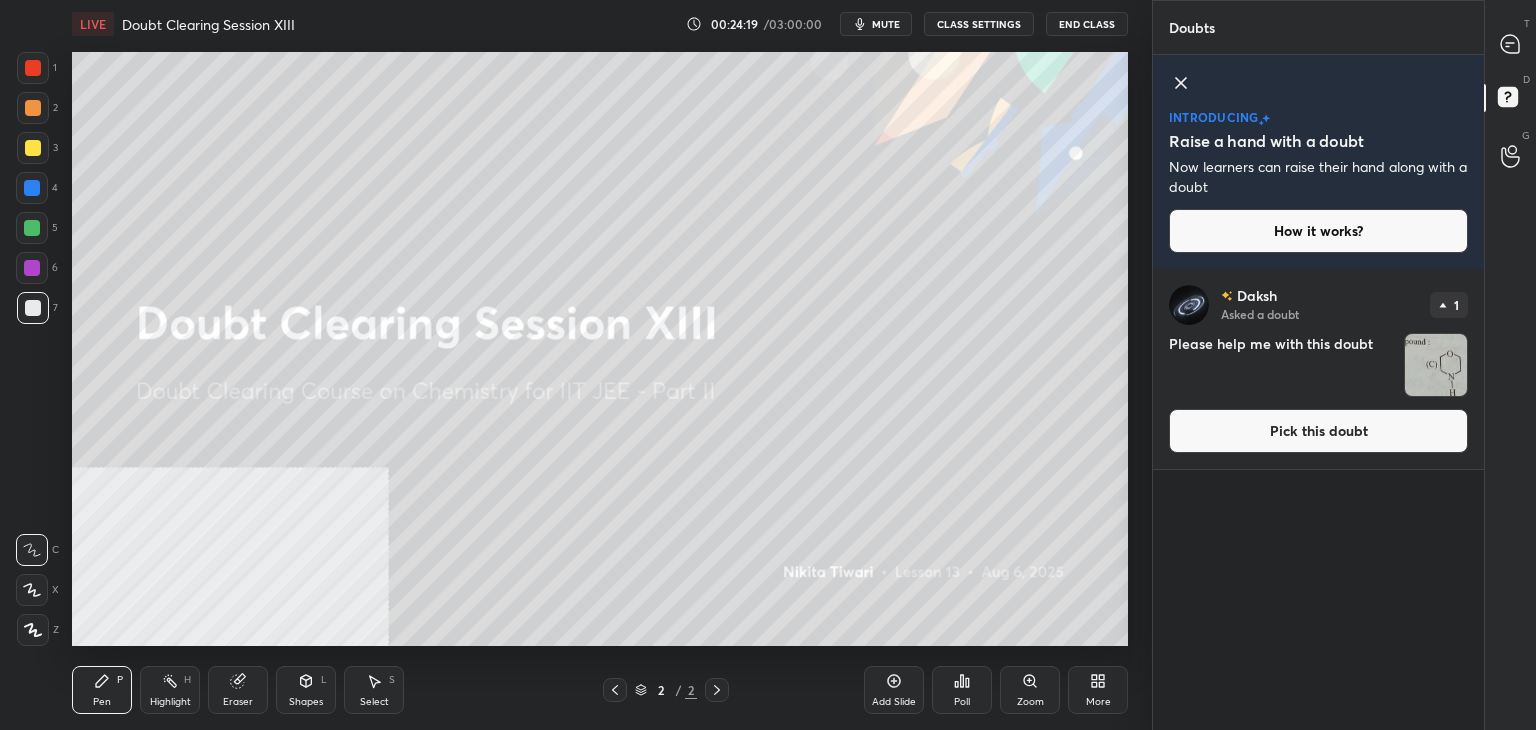 click on "Pick this doubt" at bounding box center [1318, 431] 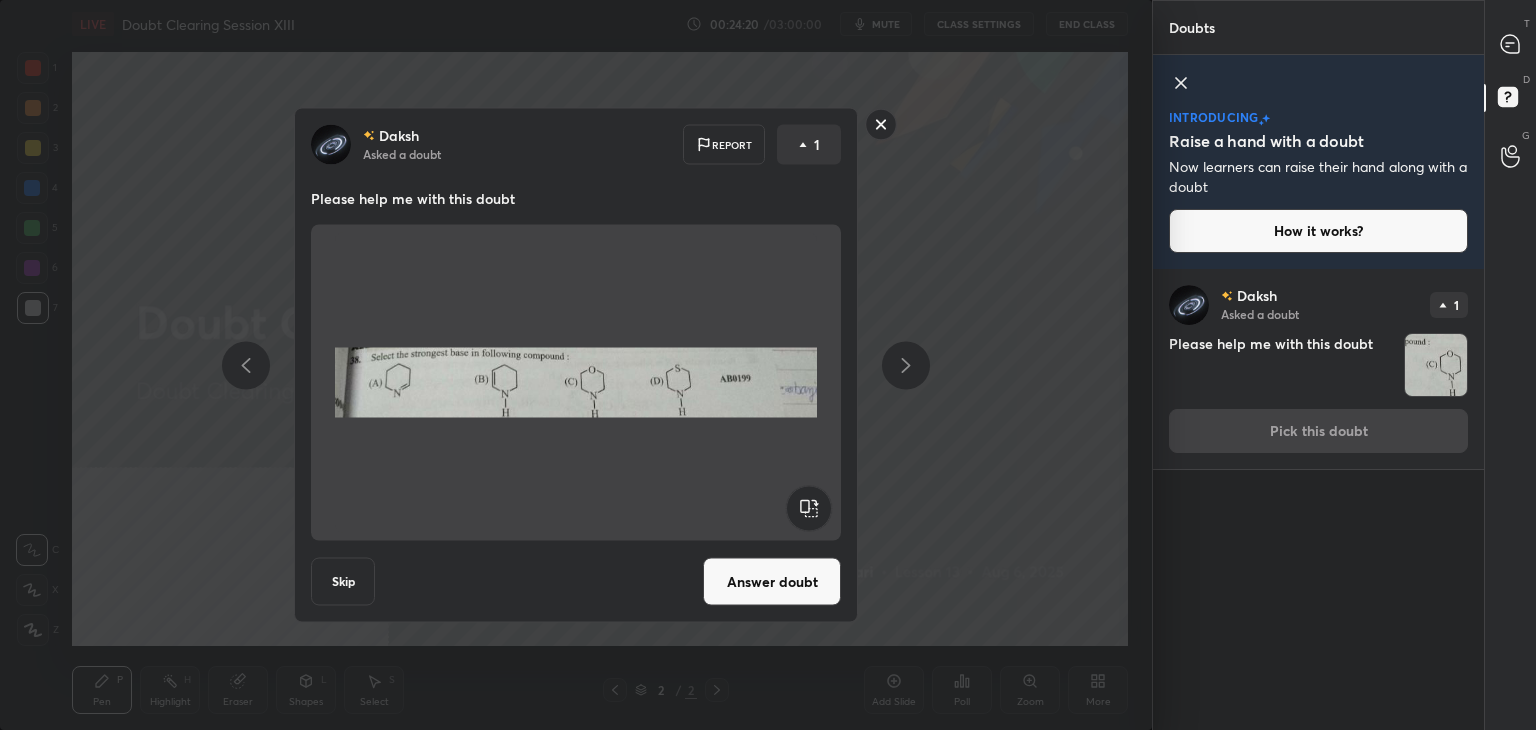 click on "Answer doubt" at bounding box center [772, 582] 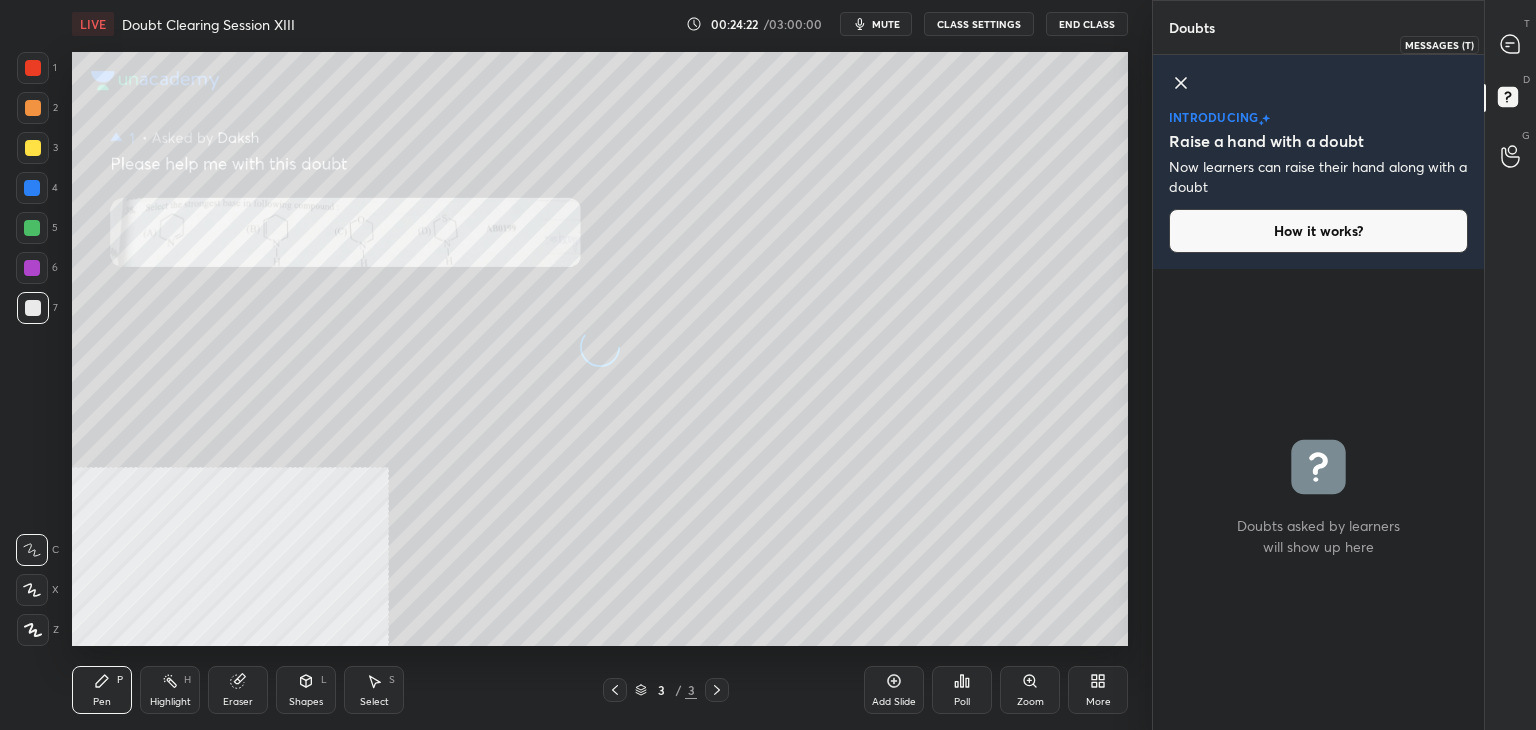 click 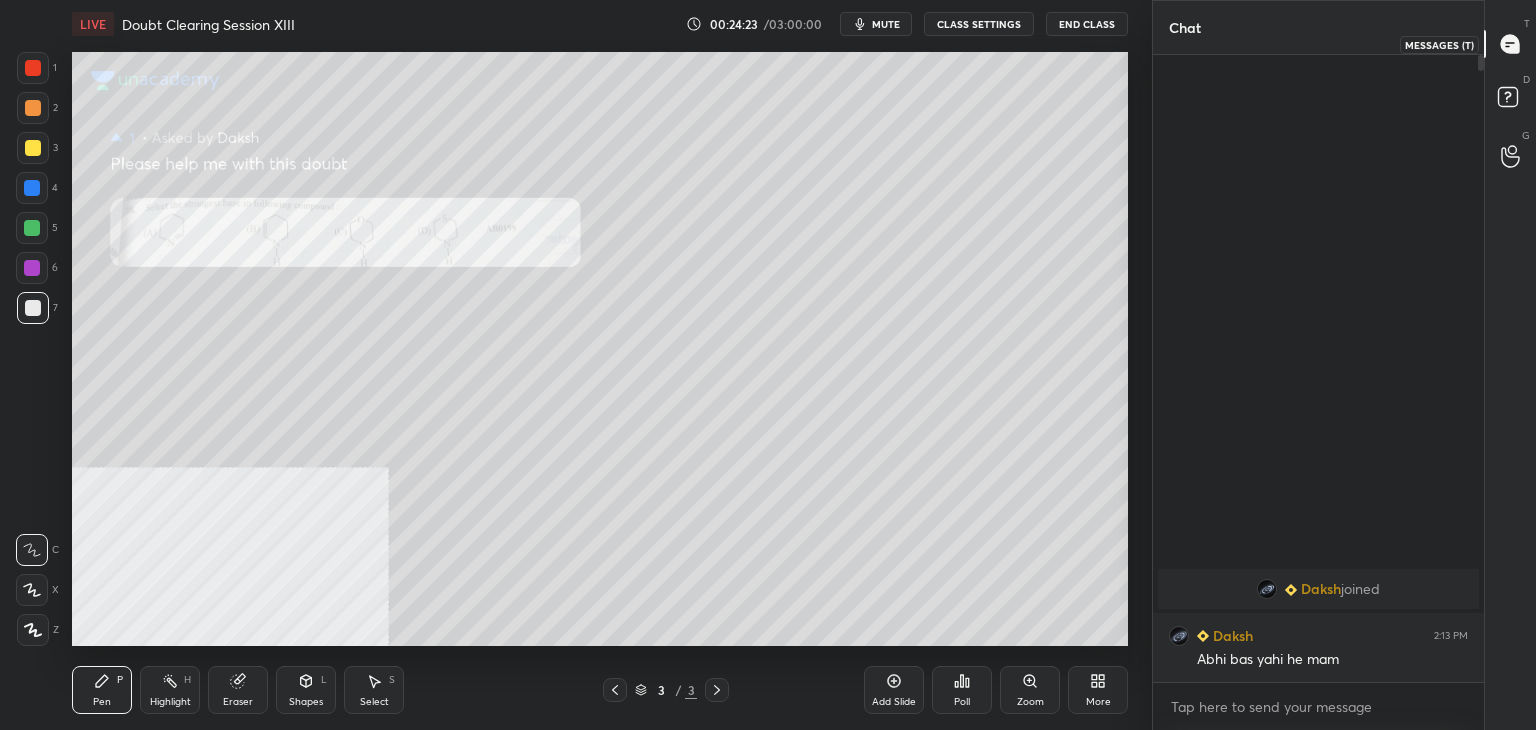 scroll, scrollTop: 6, scrollLeft: 6, axis: both 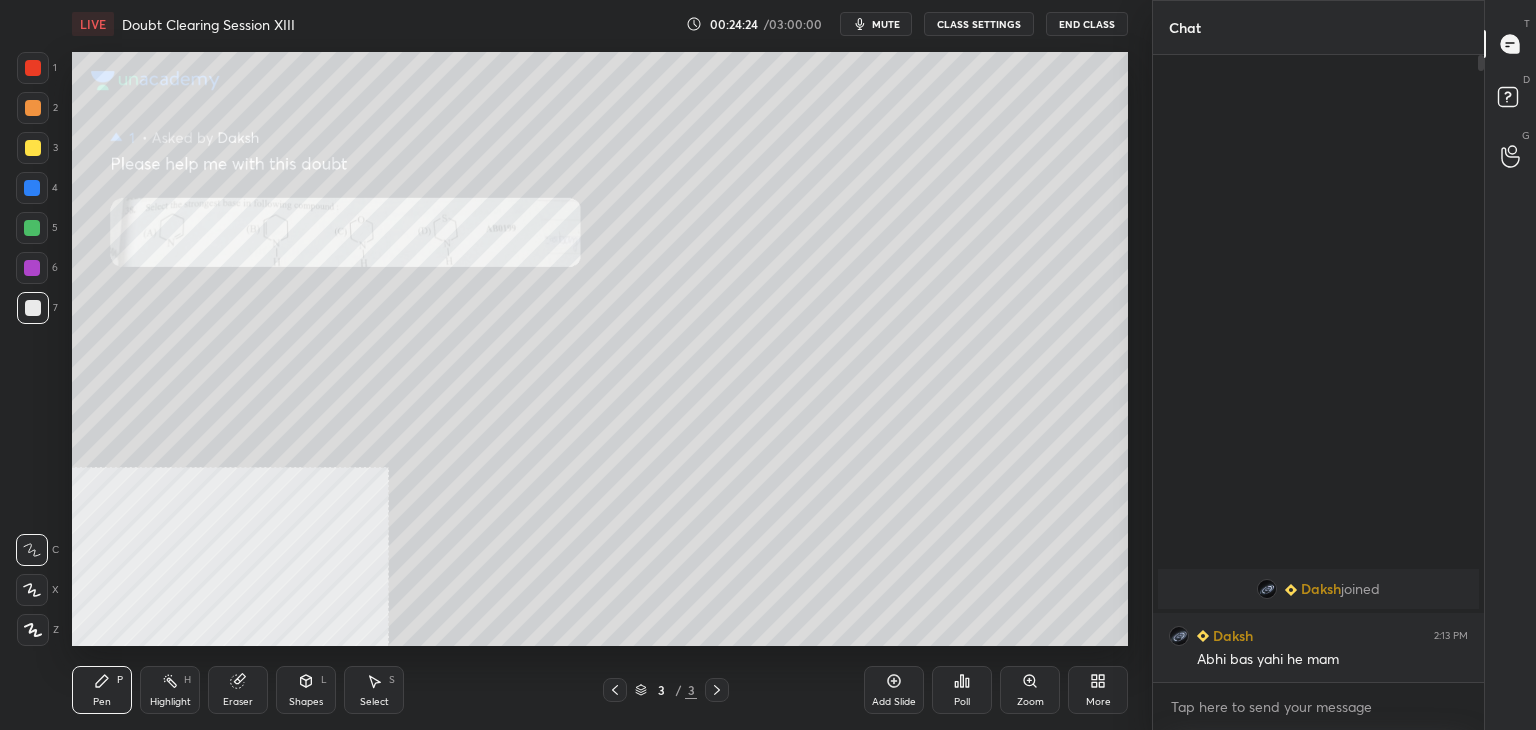 click on "Zoom" at bounding box center [1030, 702] 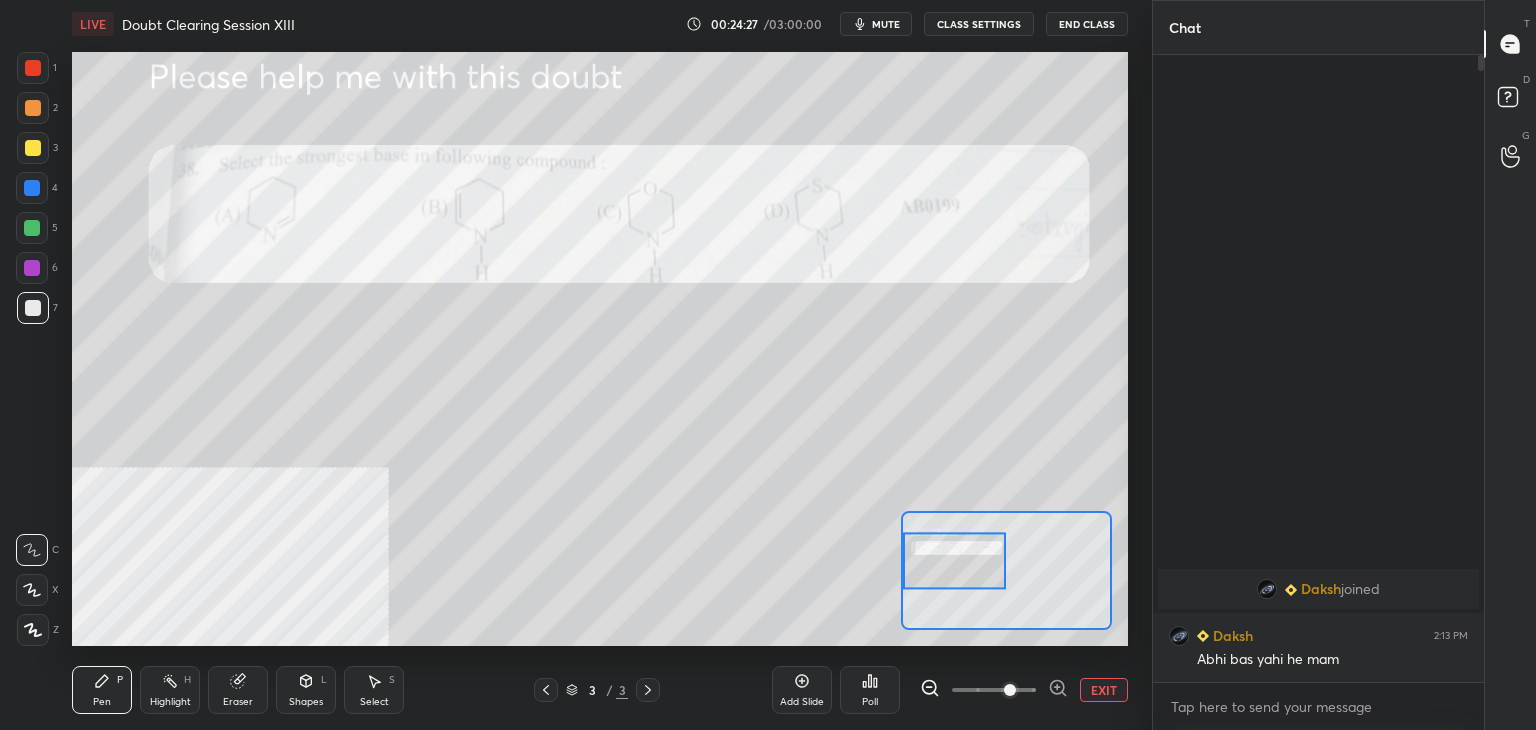 click at bounding box center [33, 68] 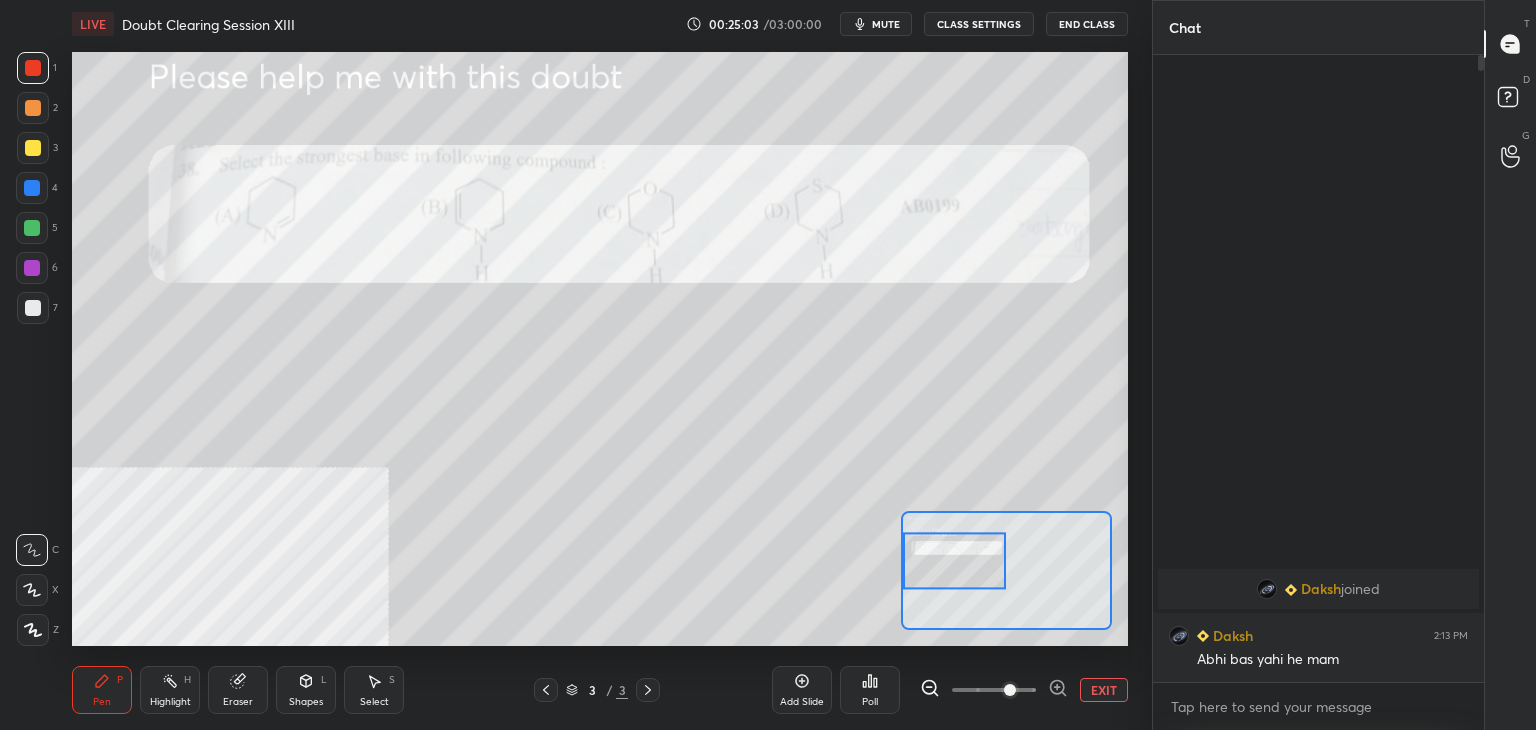 click at bounding box center [32, 188] 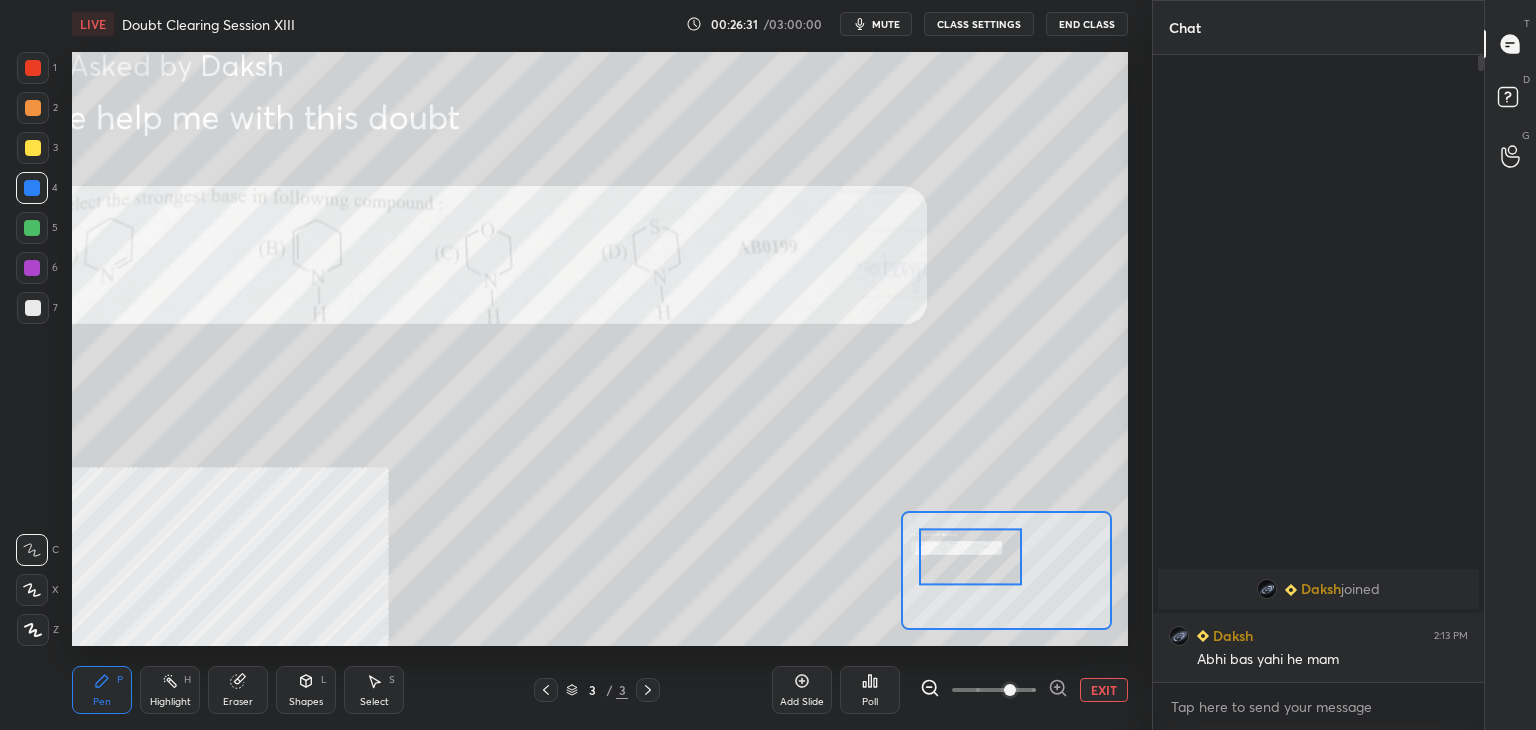 click on "EXIT" at bounding box center [1104, 690] 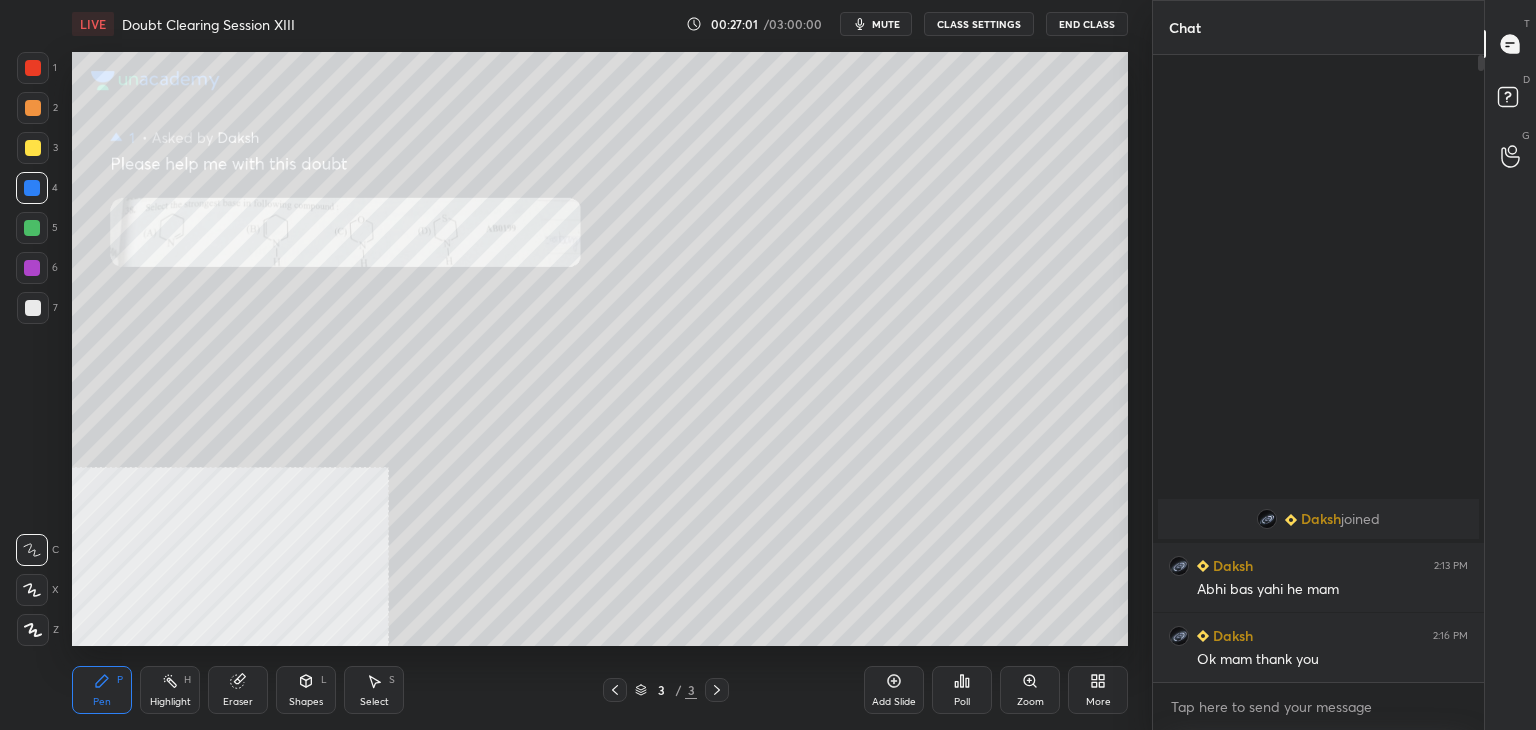click on "mute" at bounding box center [886, 24] 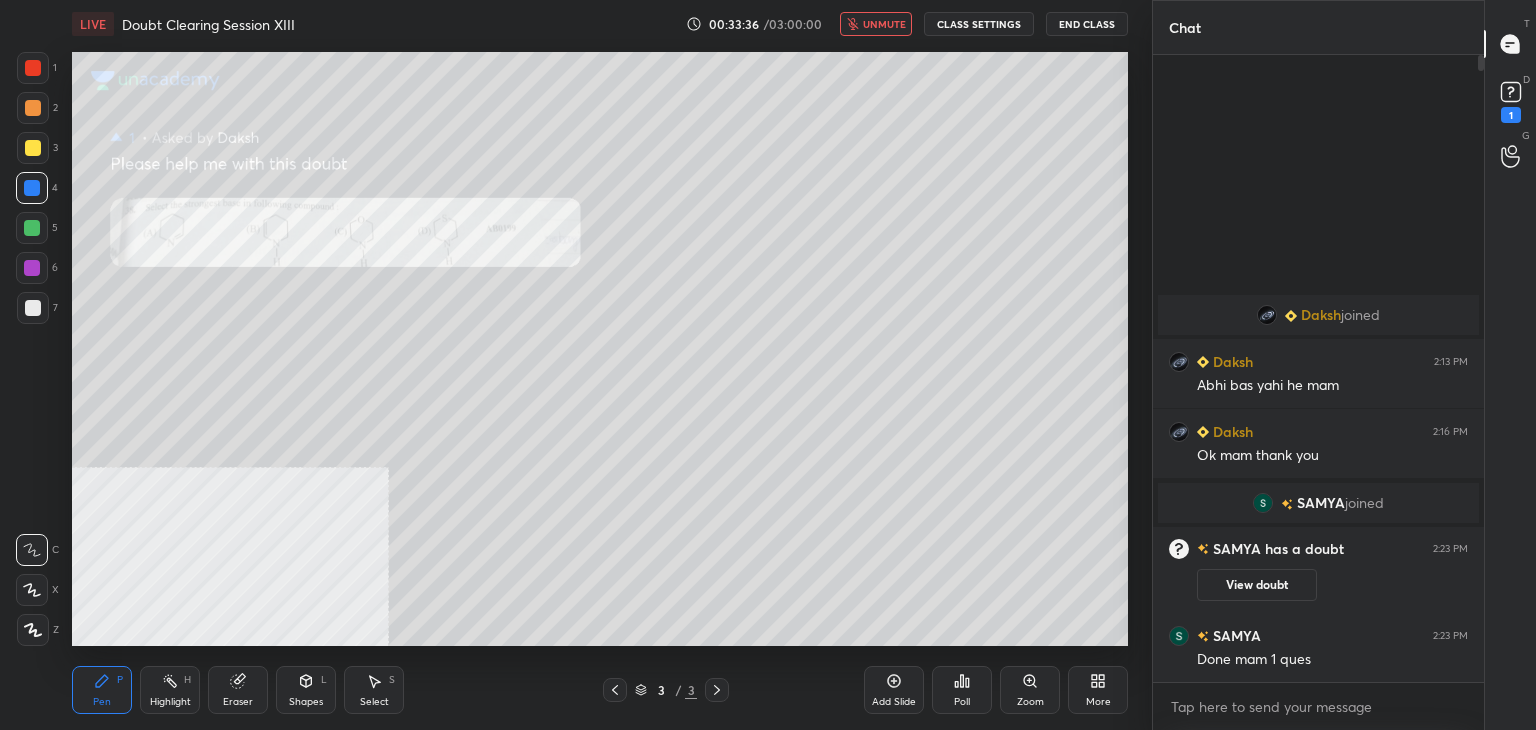 click on "unmute" at bounding box center [884, 24] 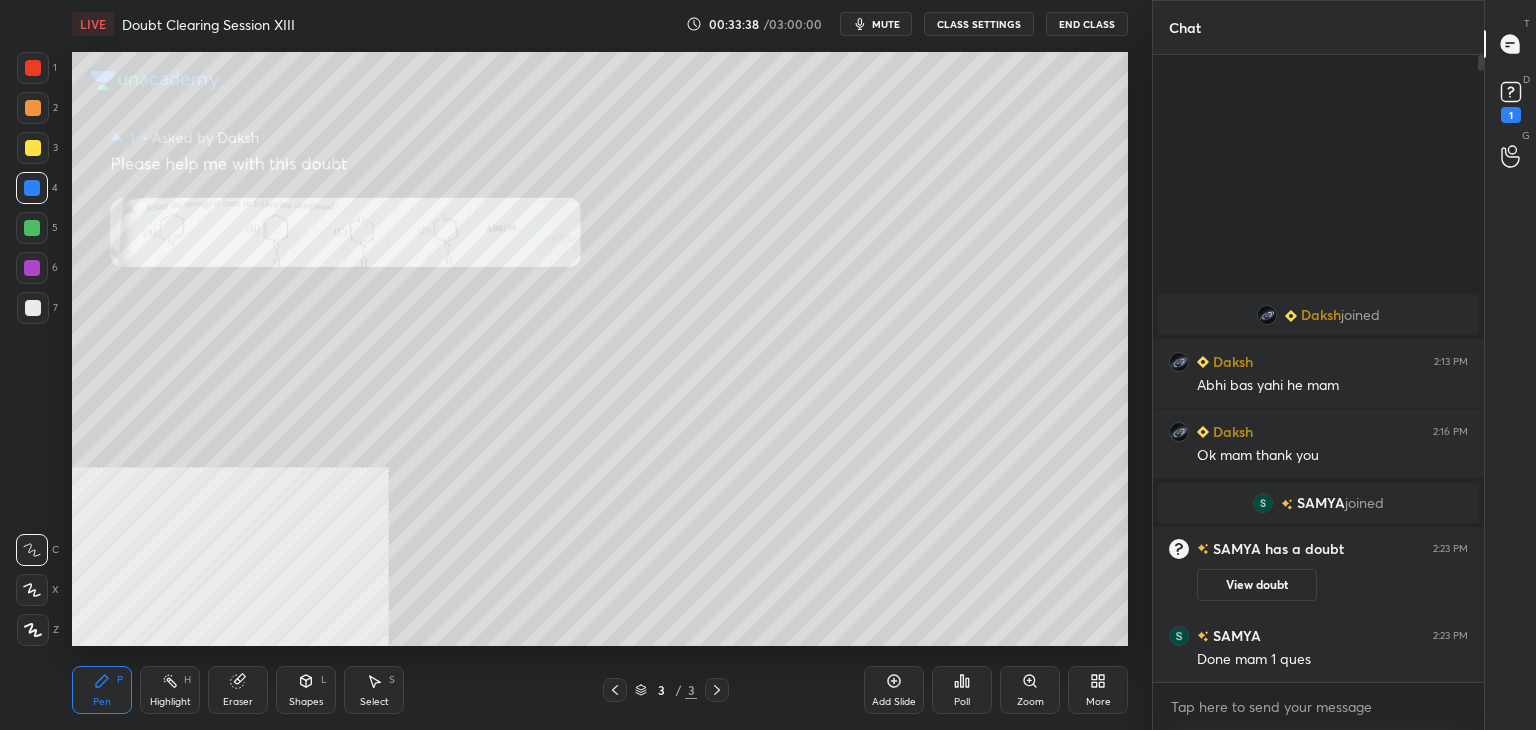 click on "View doubt" at bounding box center [1257, 585] 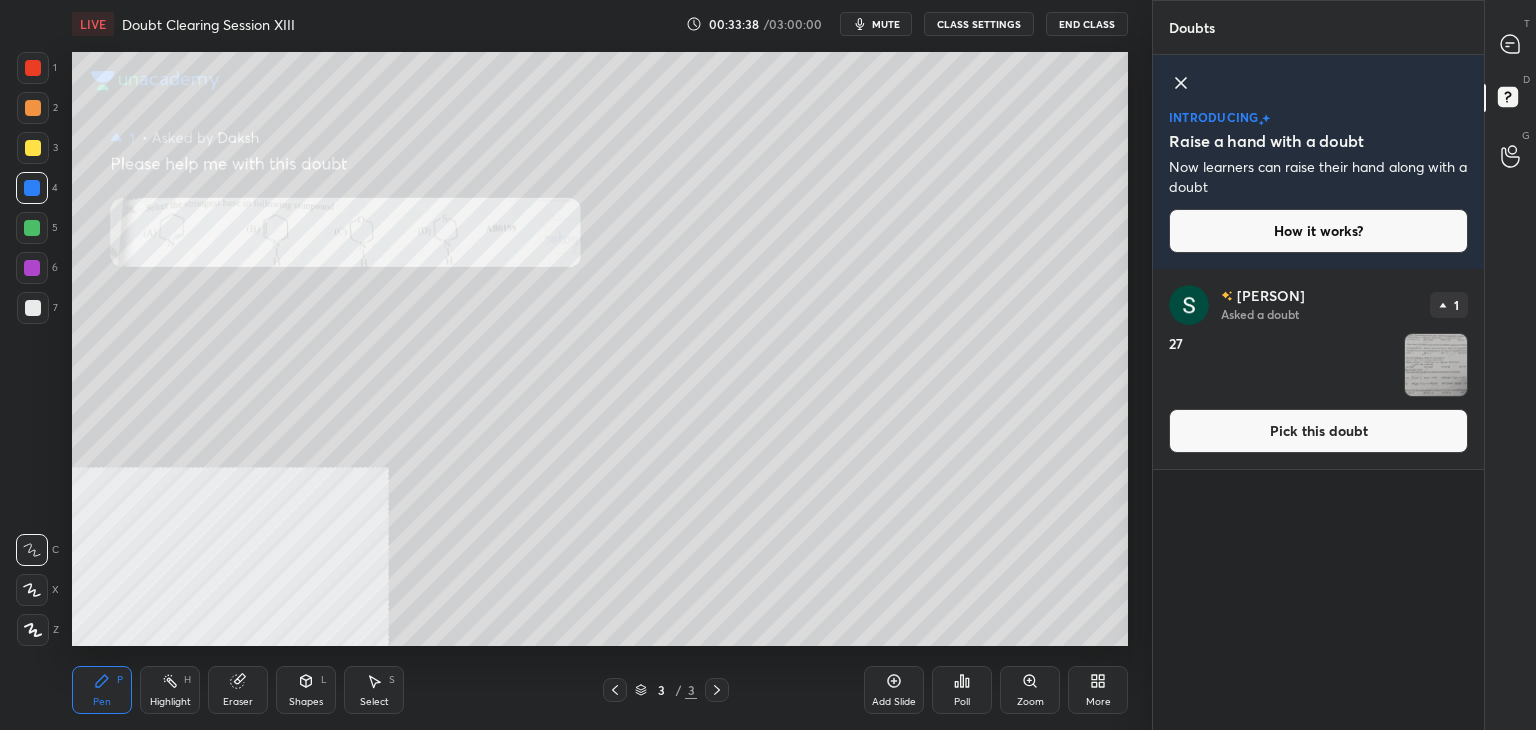 click on "[PERSON] Asked a doubt 1 27 Pick this doubt" at bounding box center [1318, 369] 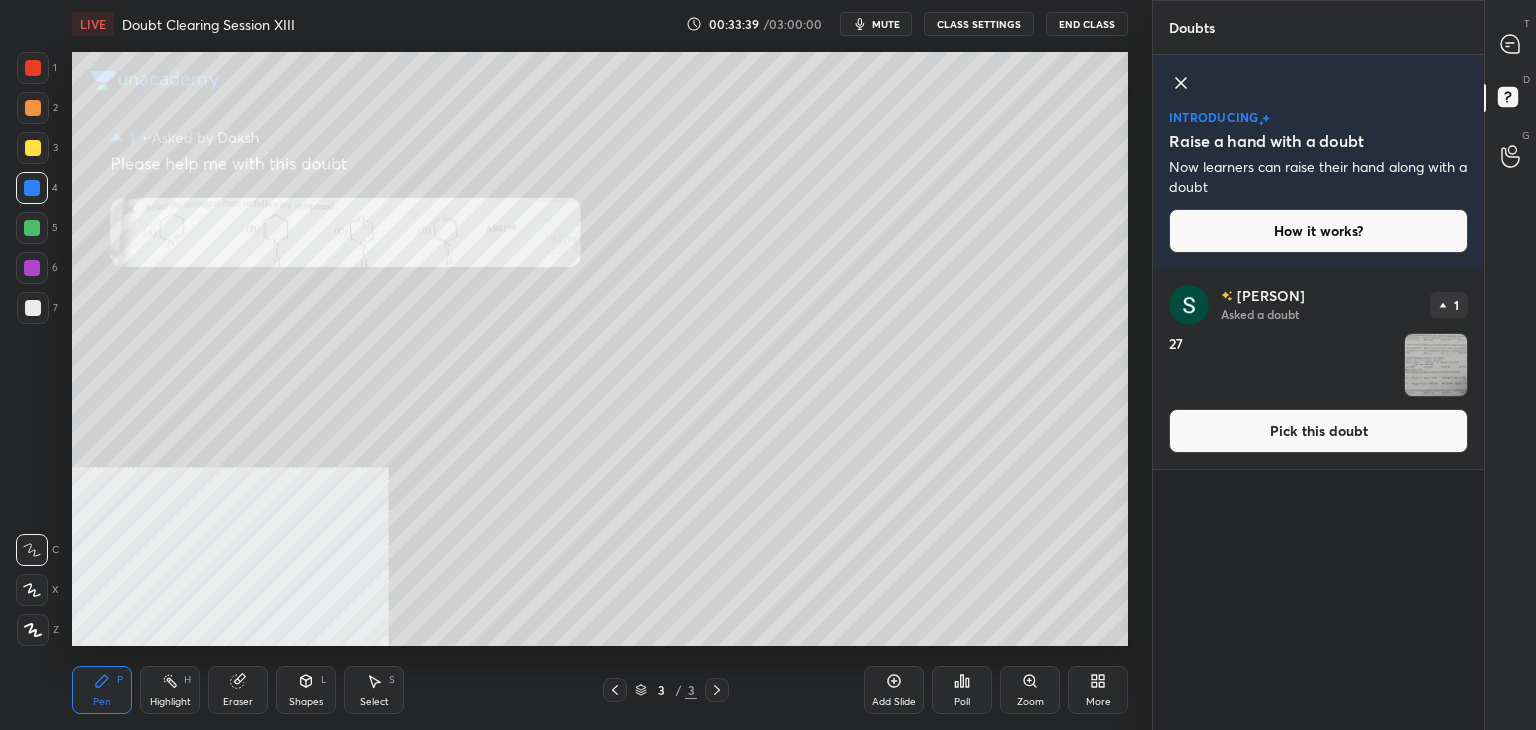 click on "Pick this doubt" at bounding box center [1318, 431] 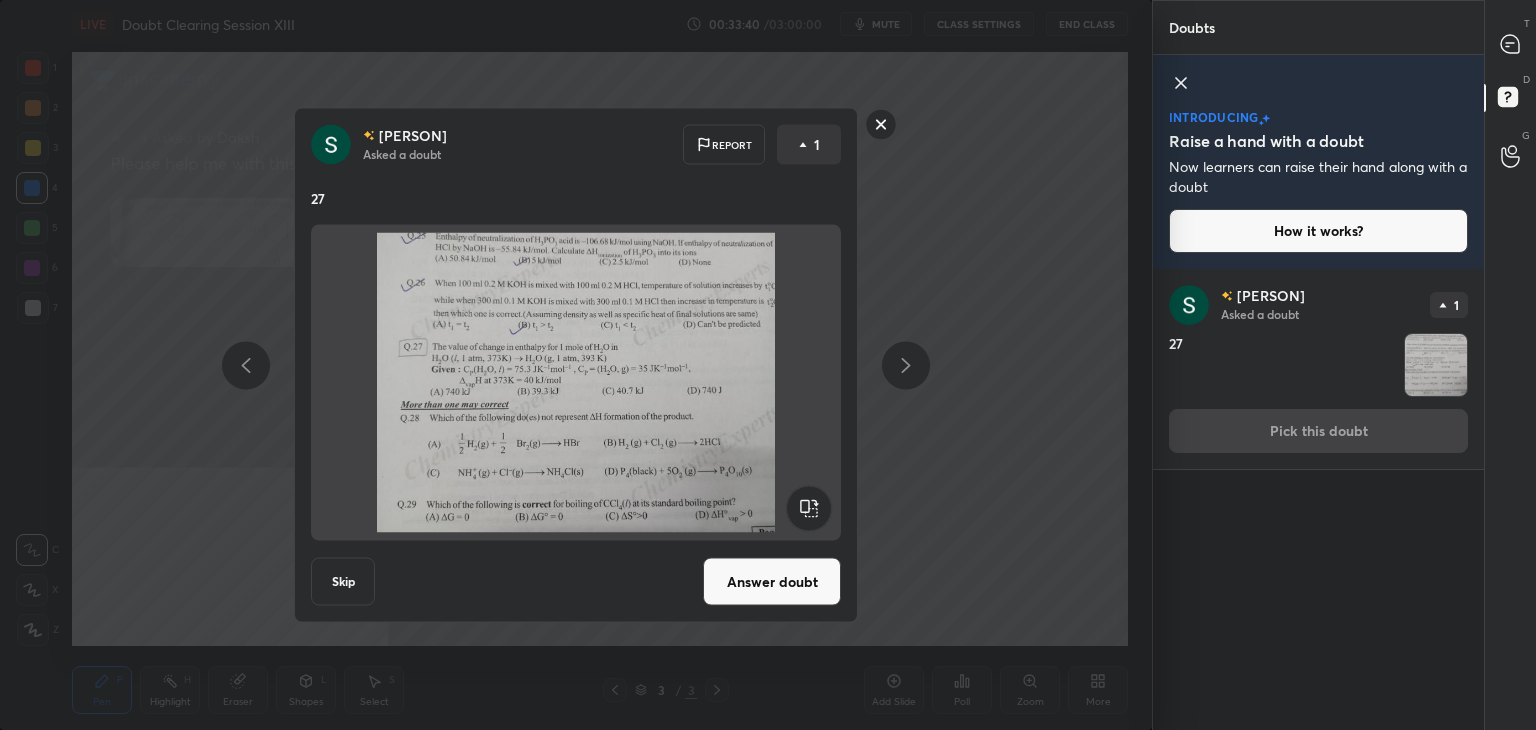 click on "Answer doubt" at bounding box center [772, 582] 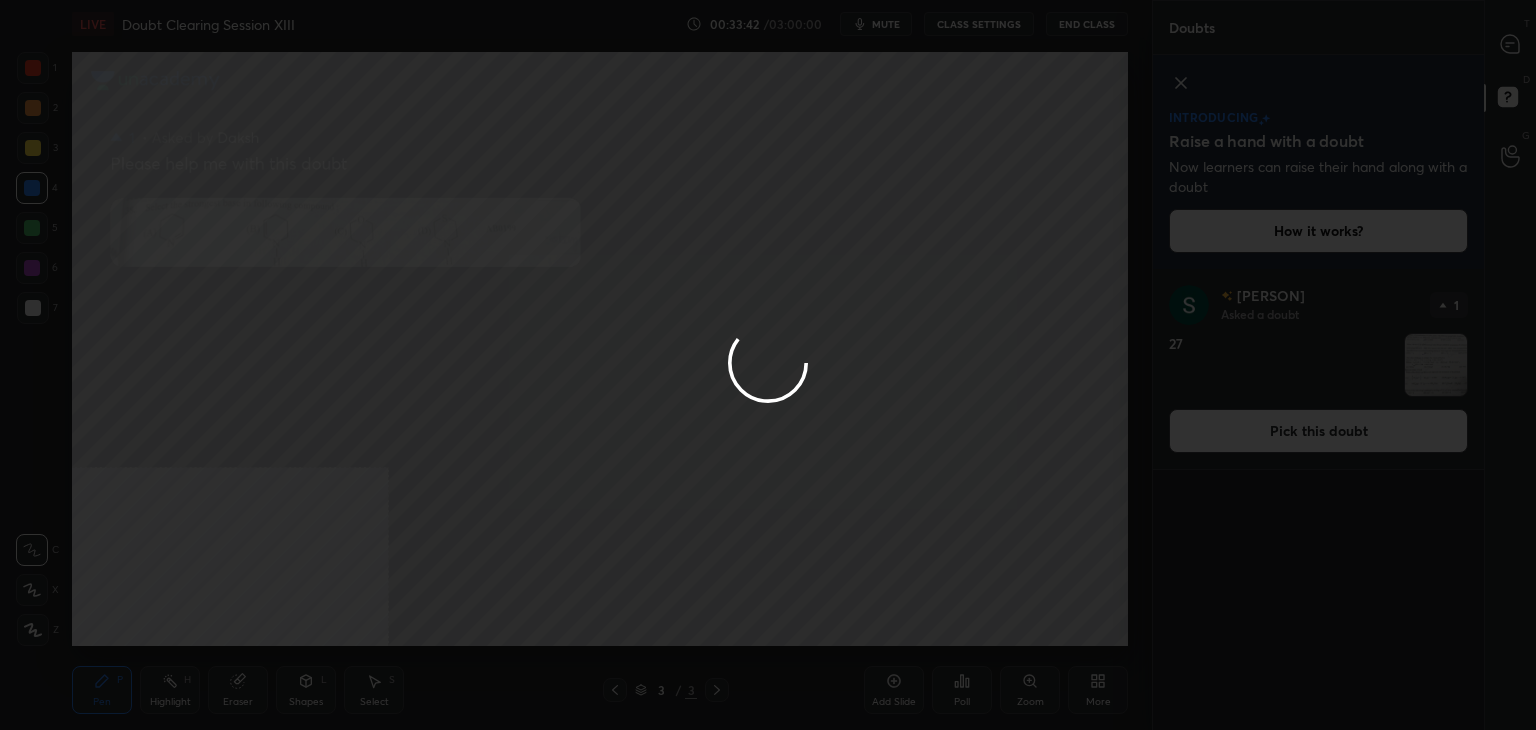 click at bounding box center (768, 365) 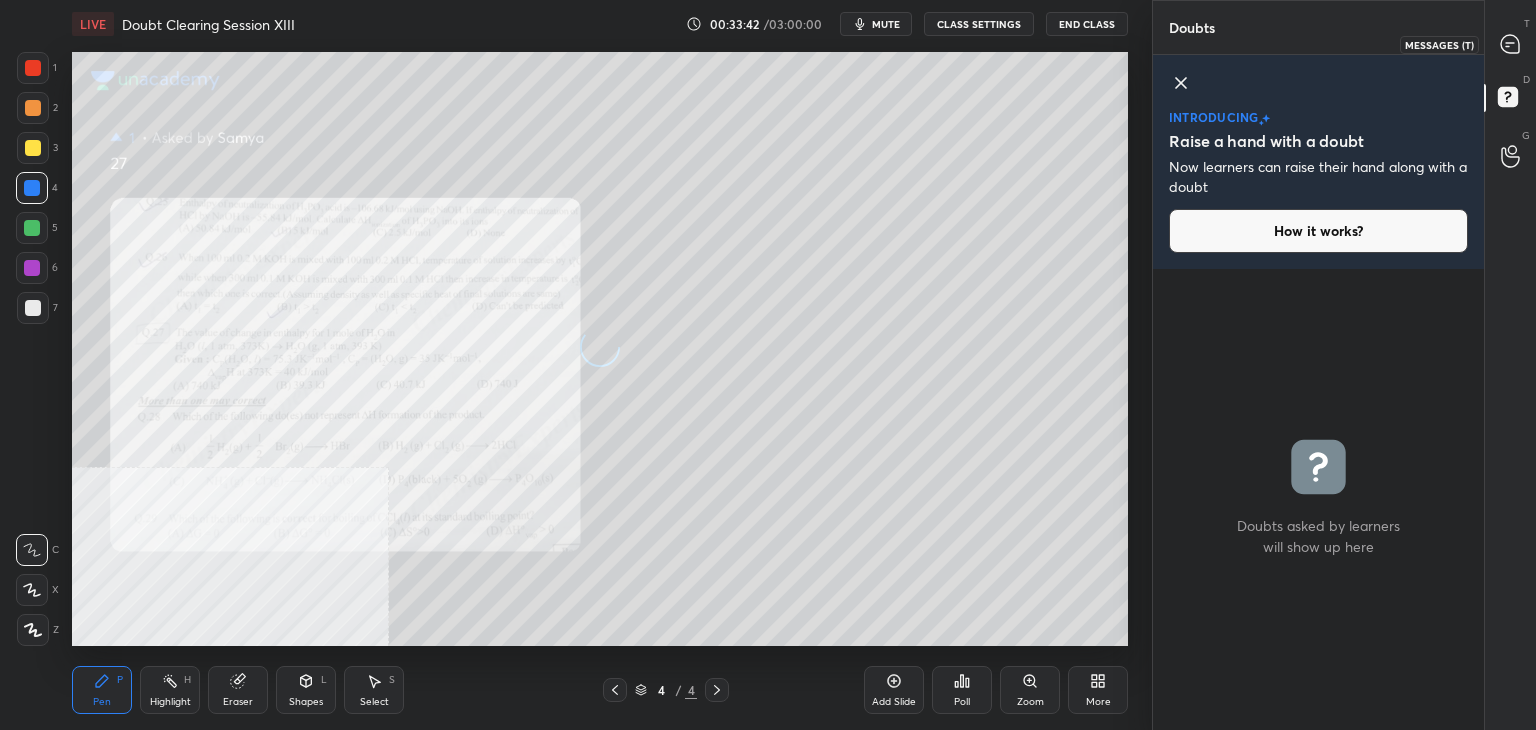 click 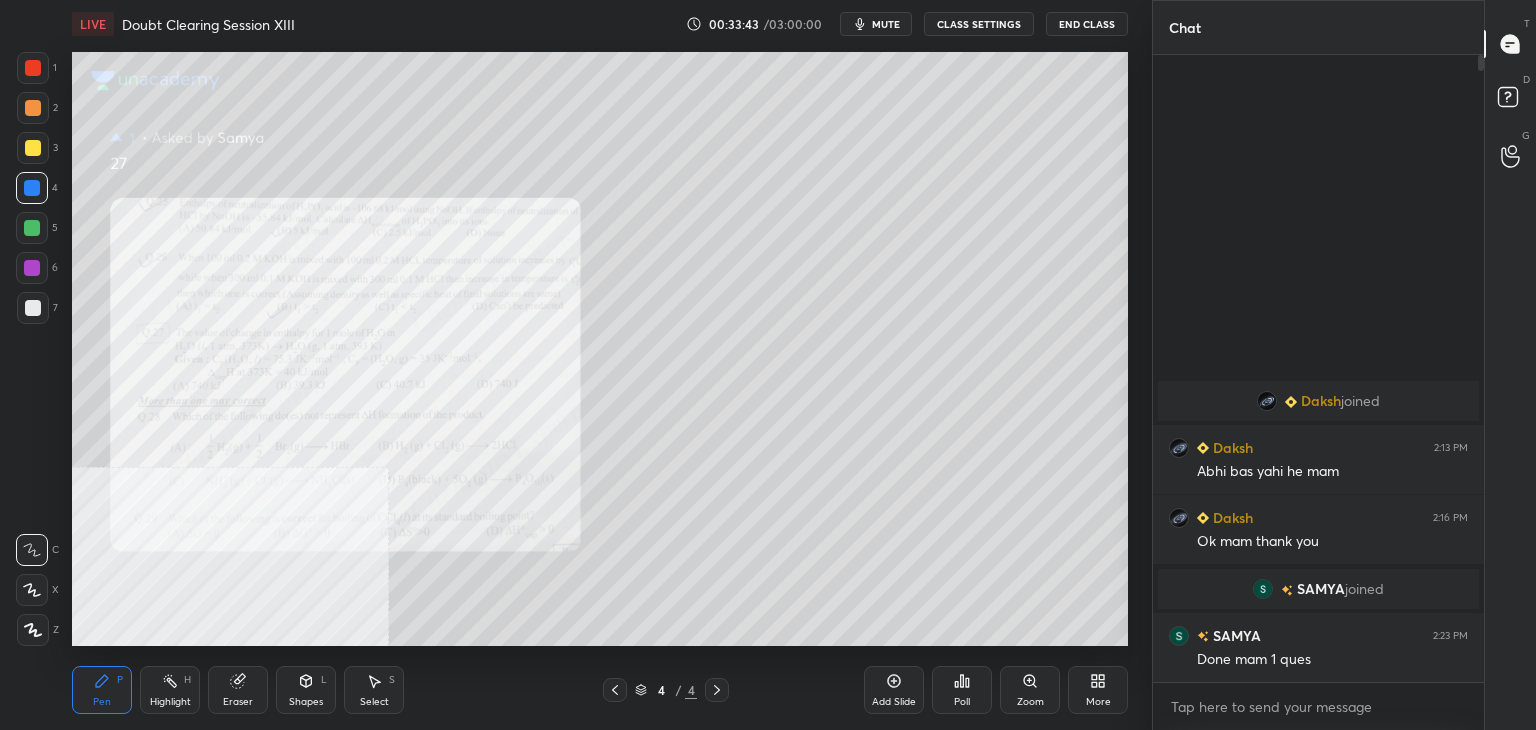 scroll, scrollTop: 6, scrollLeft: 6, axis: both 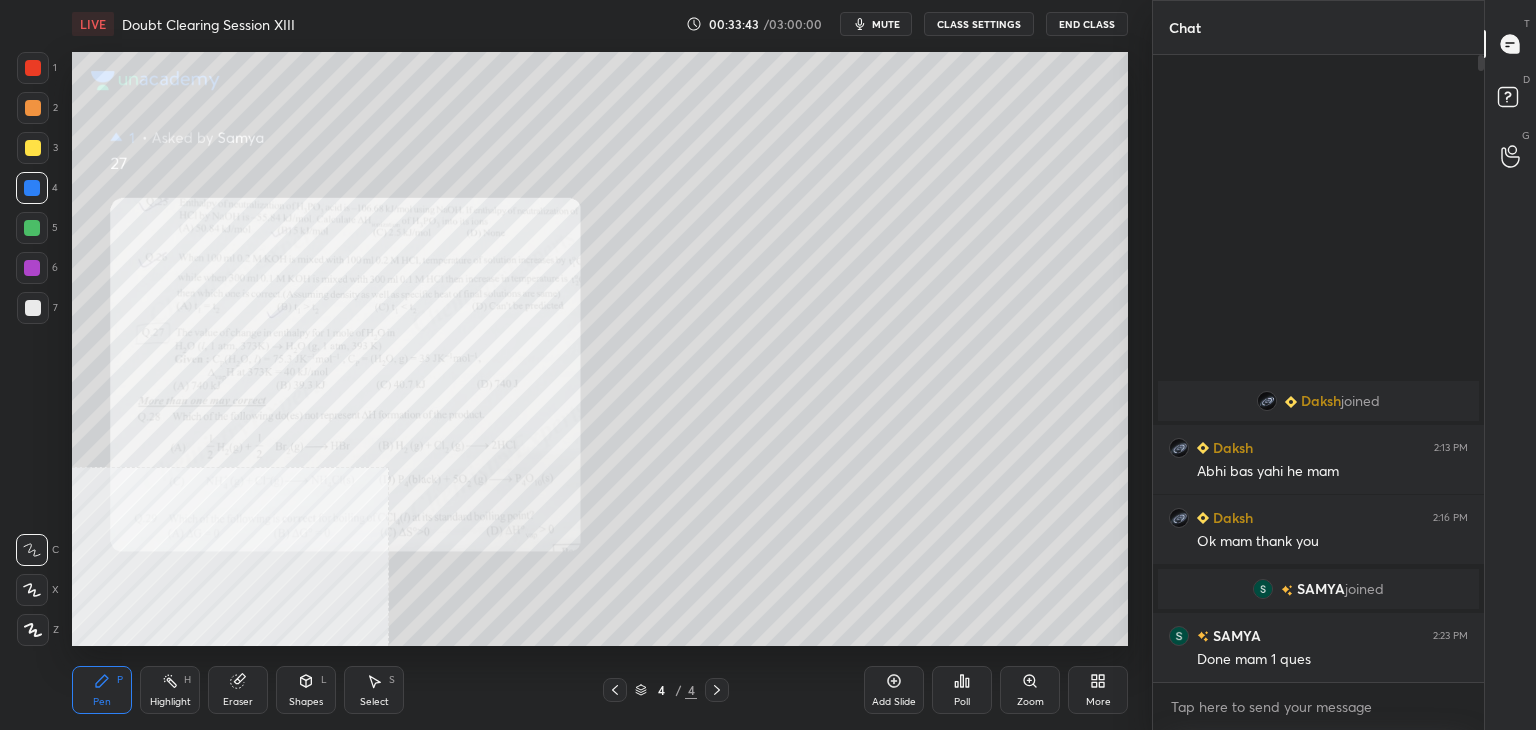 click on "Zoom" at bounding box center (1030, 690) 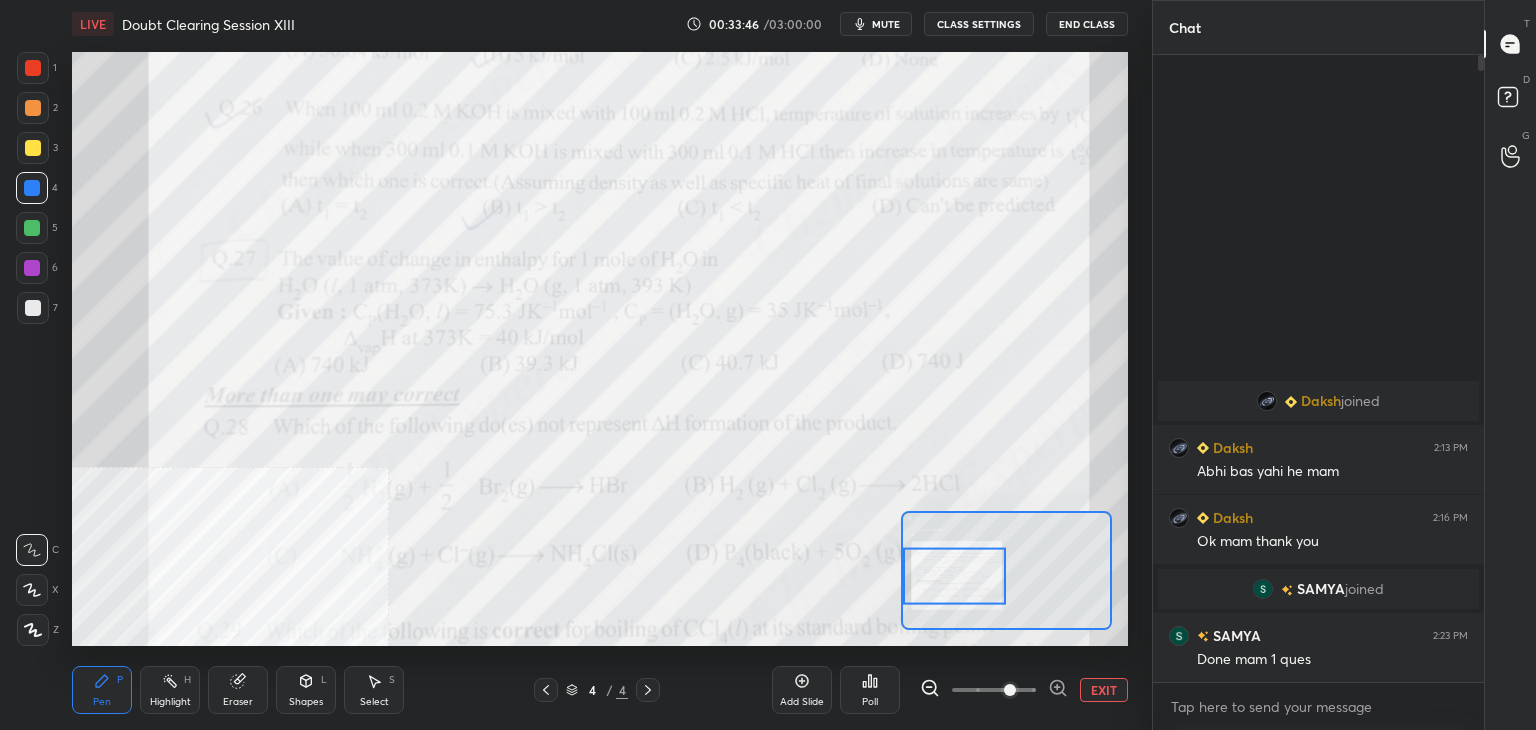 click at bounding box center (33, 68) 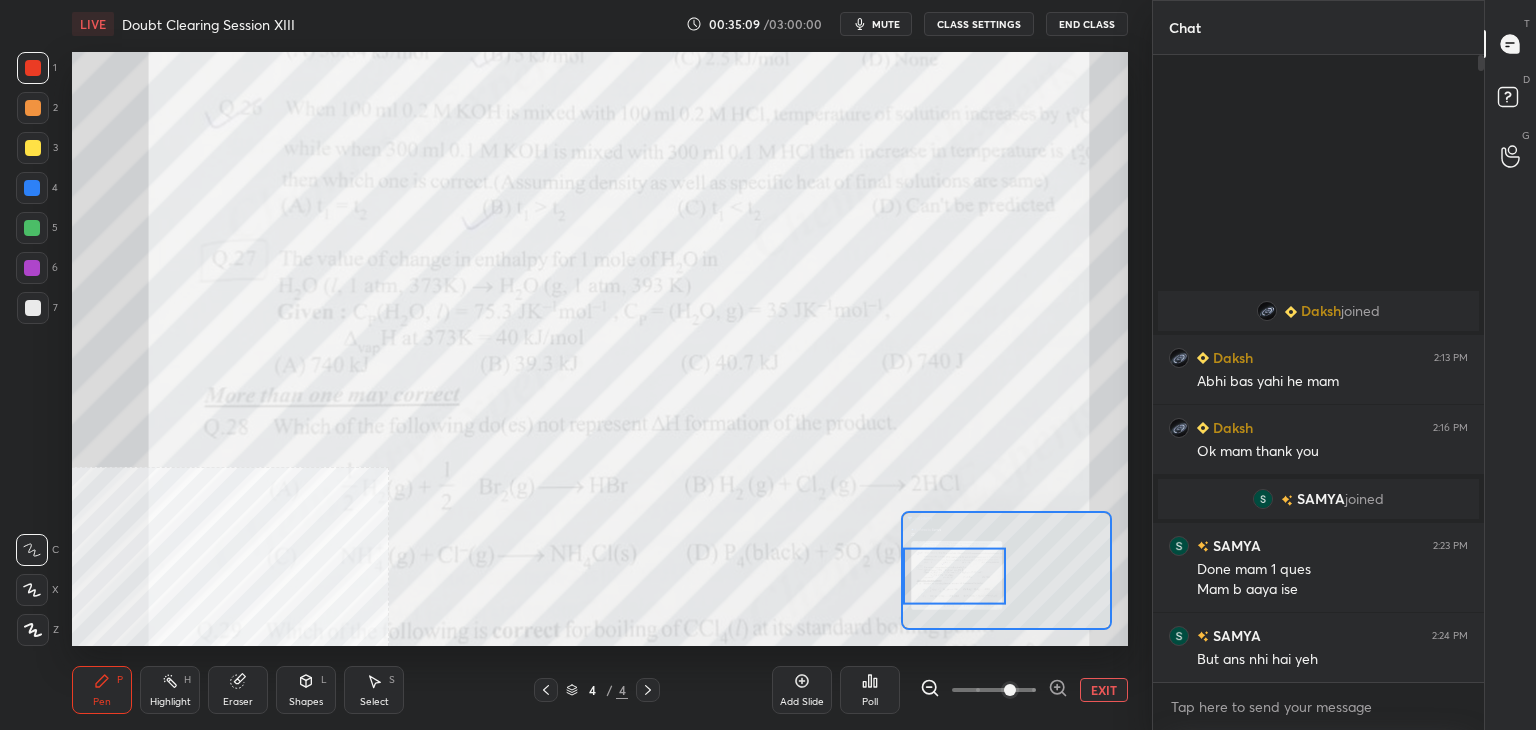 click on "EXIT" at bounding box center (1104, 690) 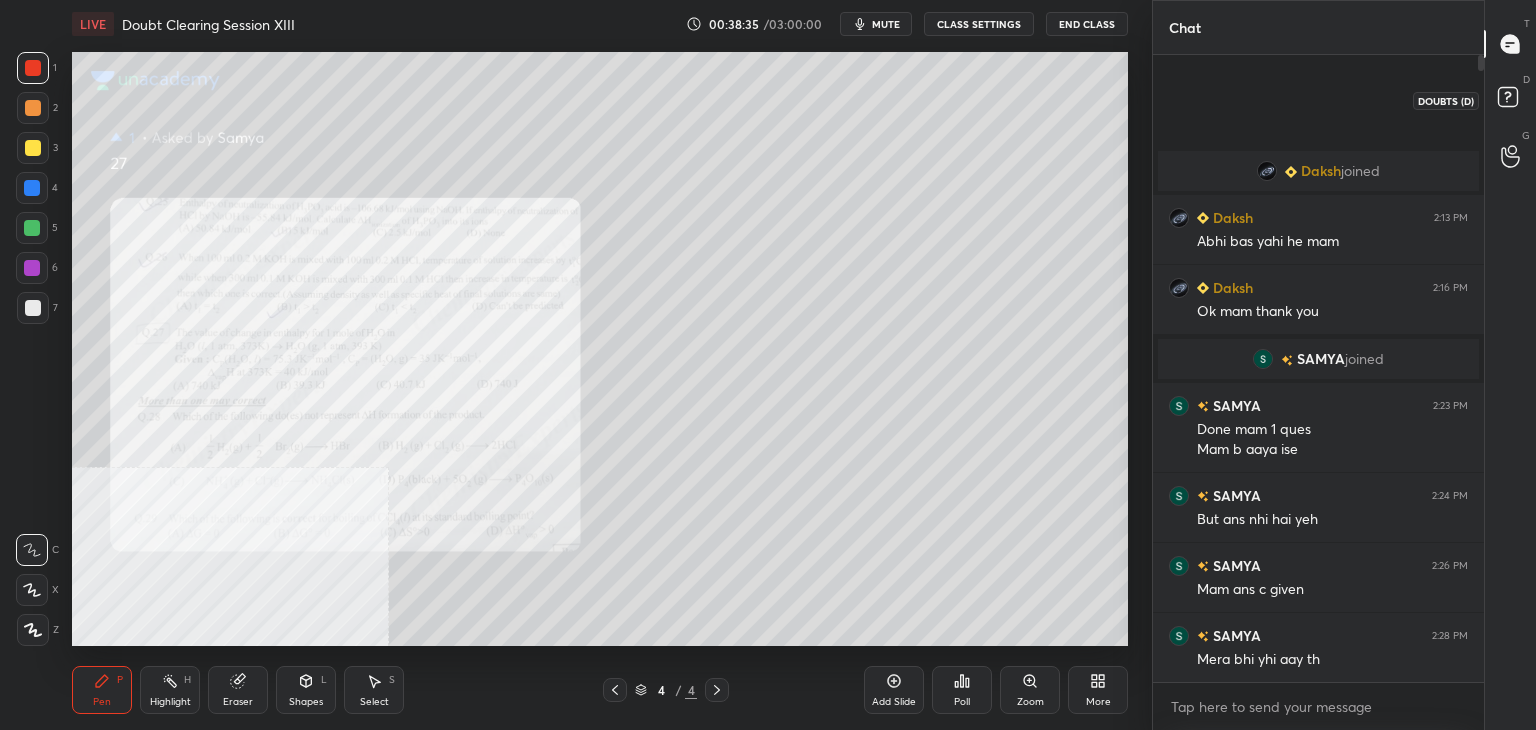 click 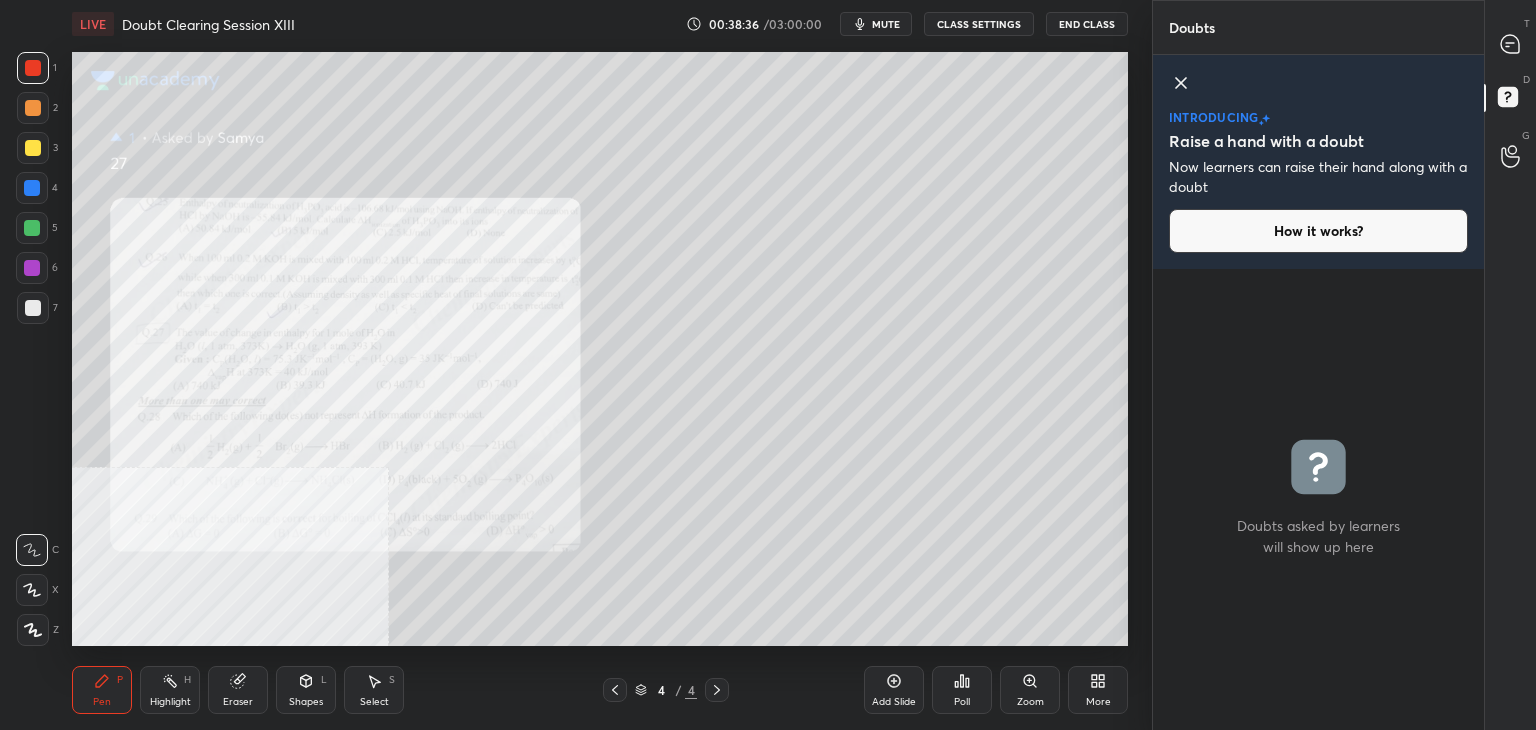 click on "T Messages (T)" at bounding box center (1510, 44) 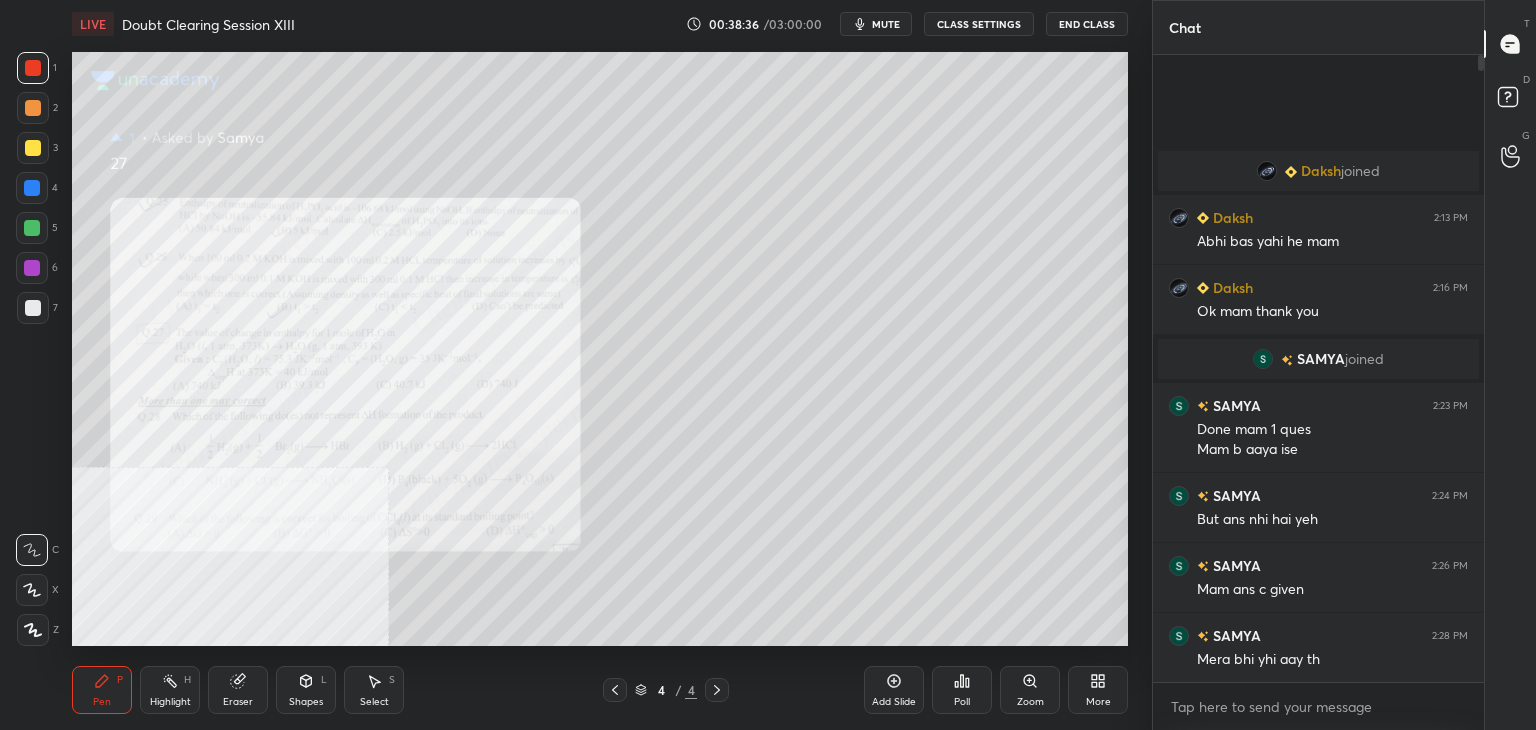 scroll, scrollTop: 6, scrollLeft: 6, axis: both 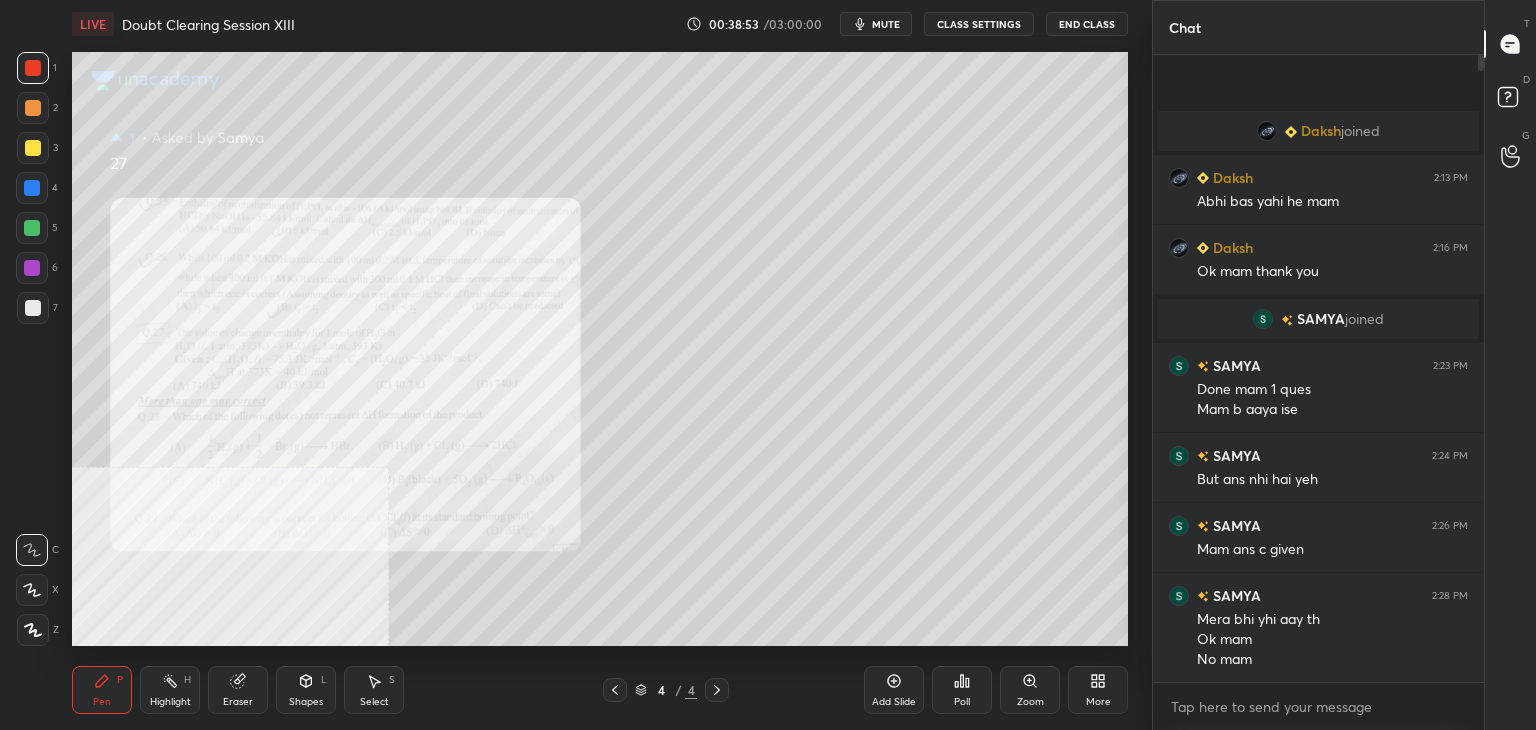 click on "mute" at bounding box center (876, 24) 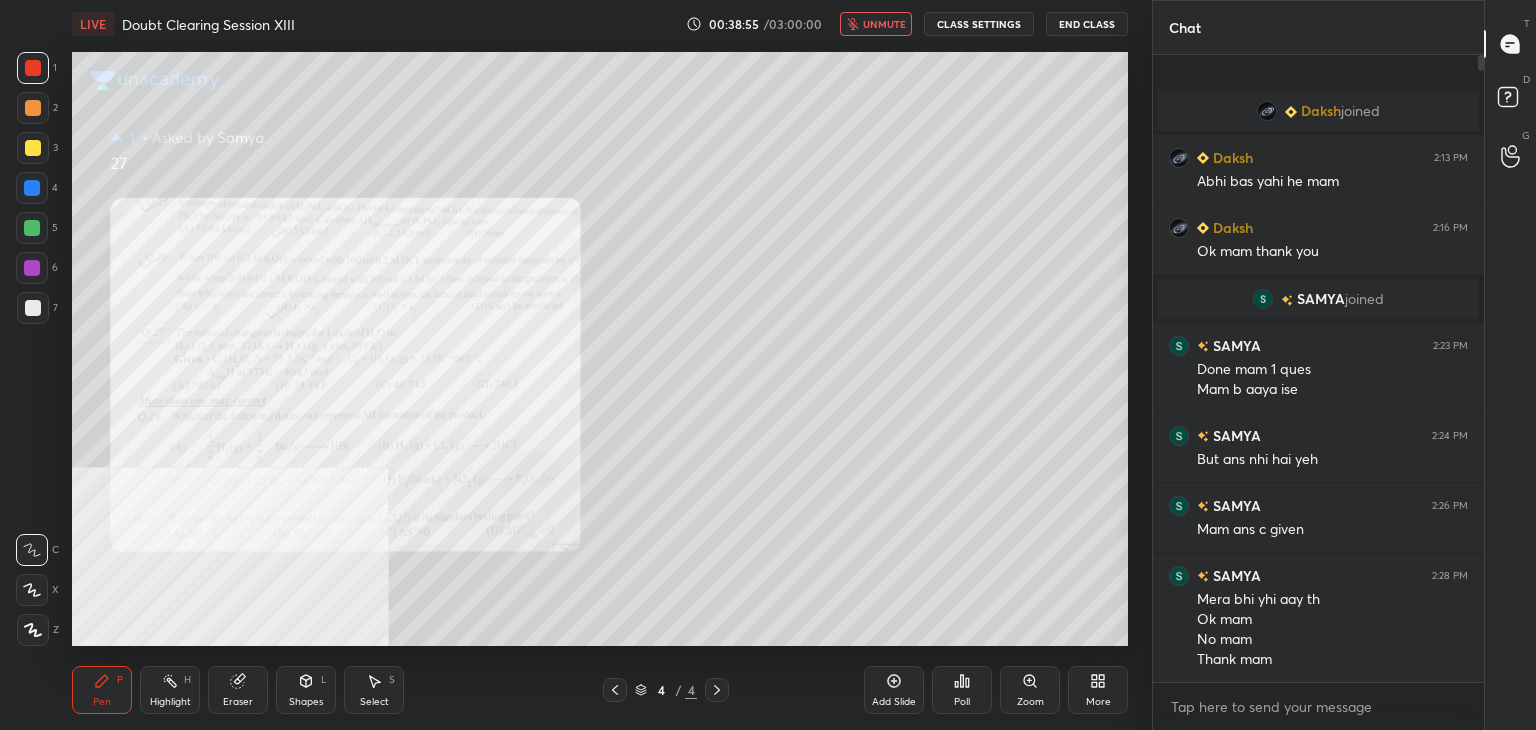 click on "unmute" at bounding box center (876, 24) 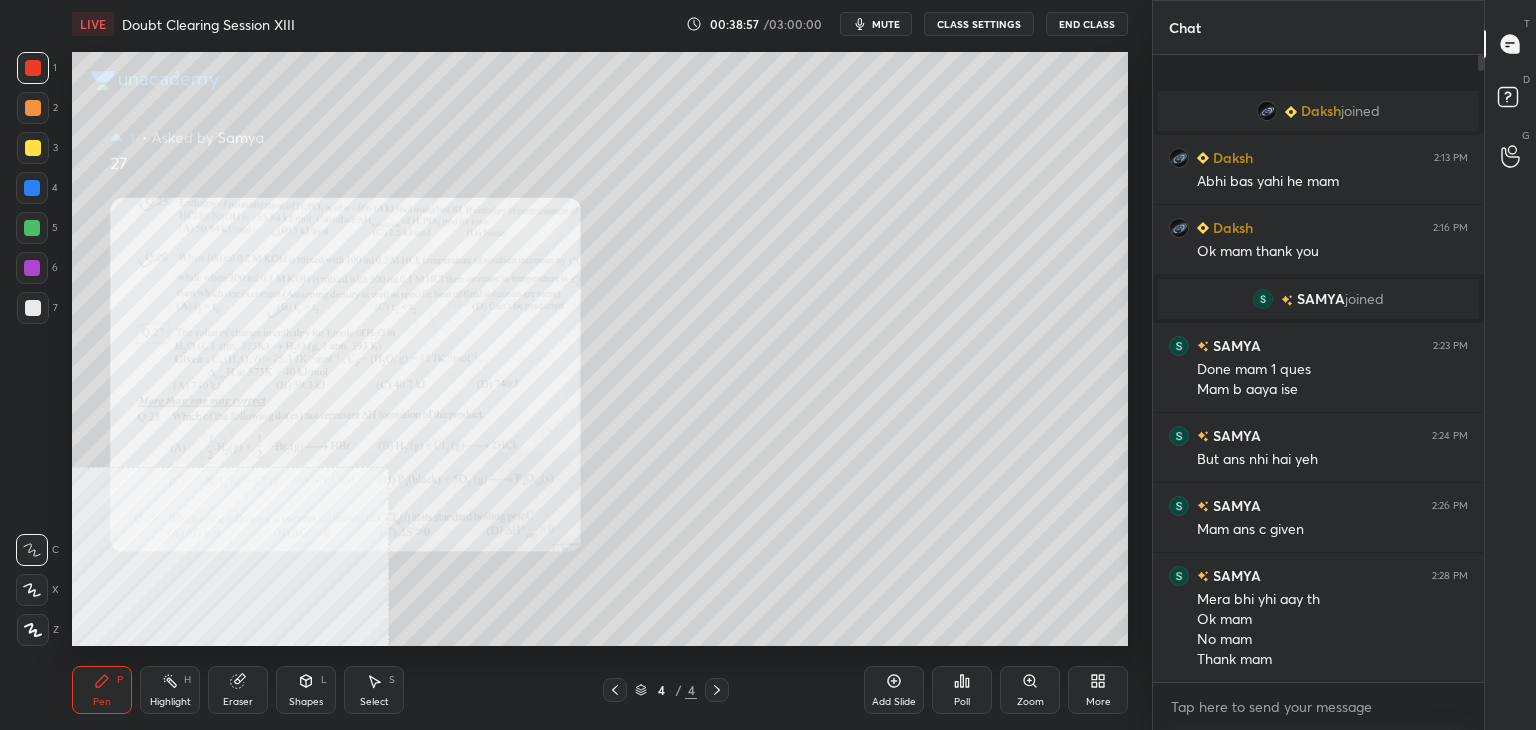 click on "mute" at bounding box center [876, 24] 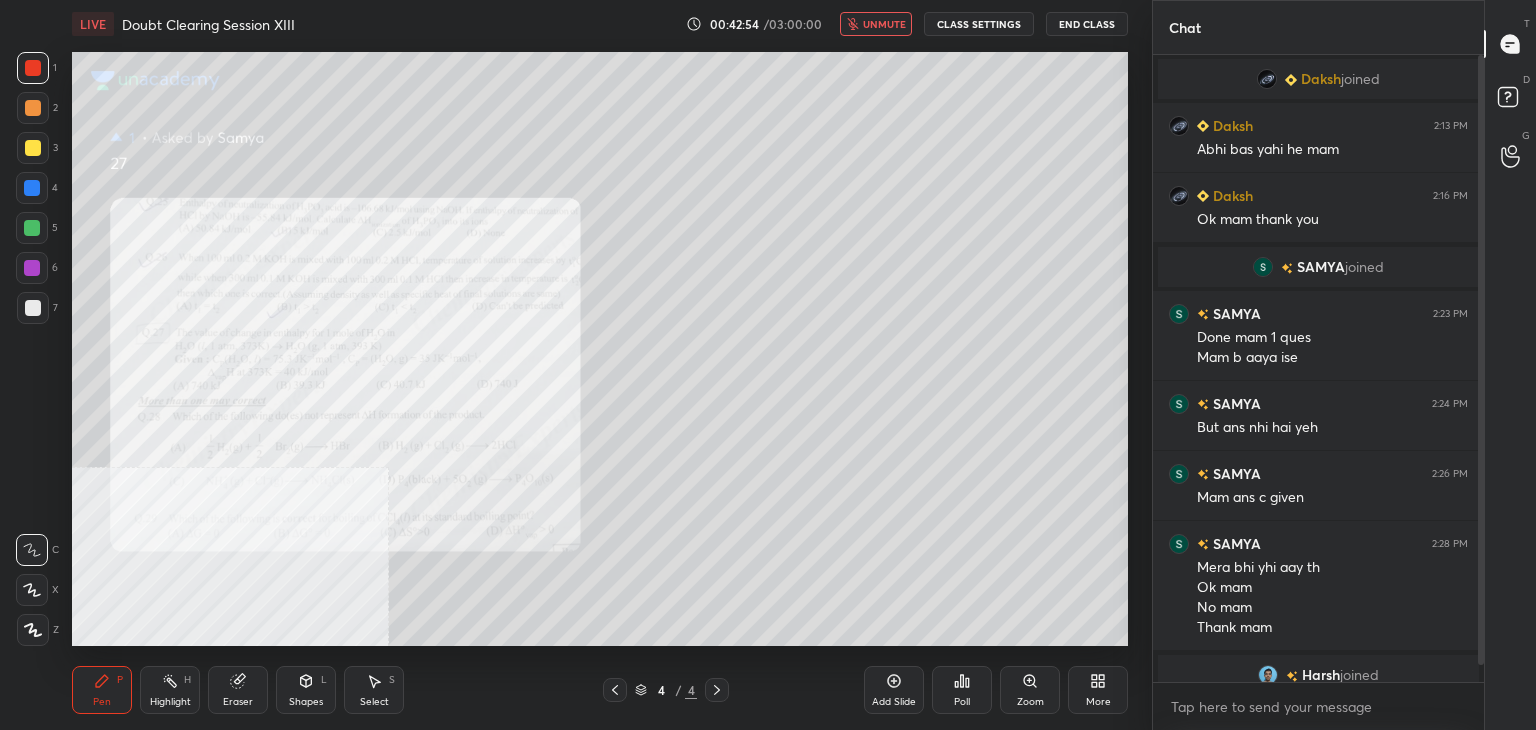 scroll, scrollTop: 16, scrollLeft: 0, axis: vertical 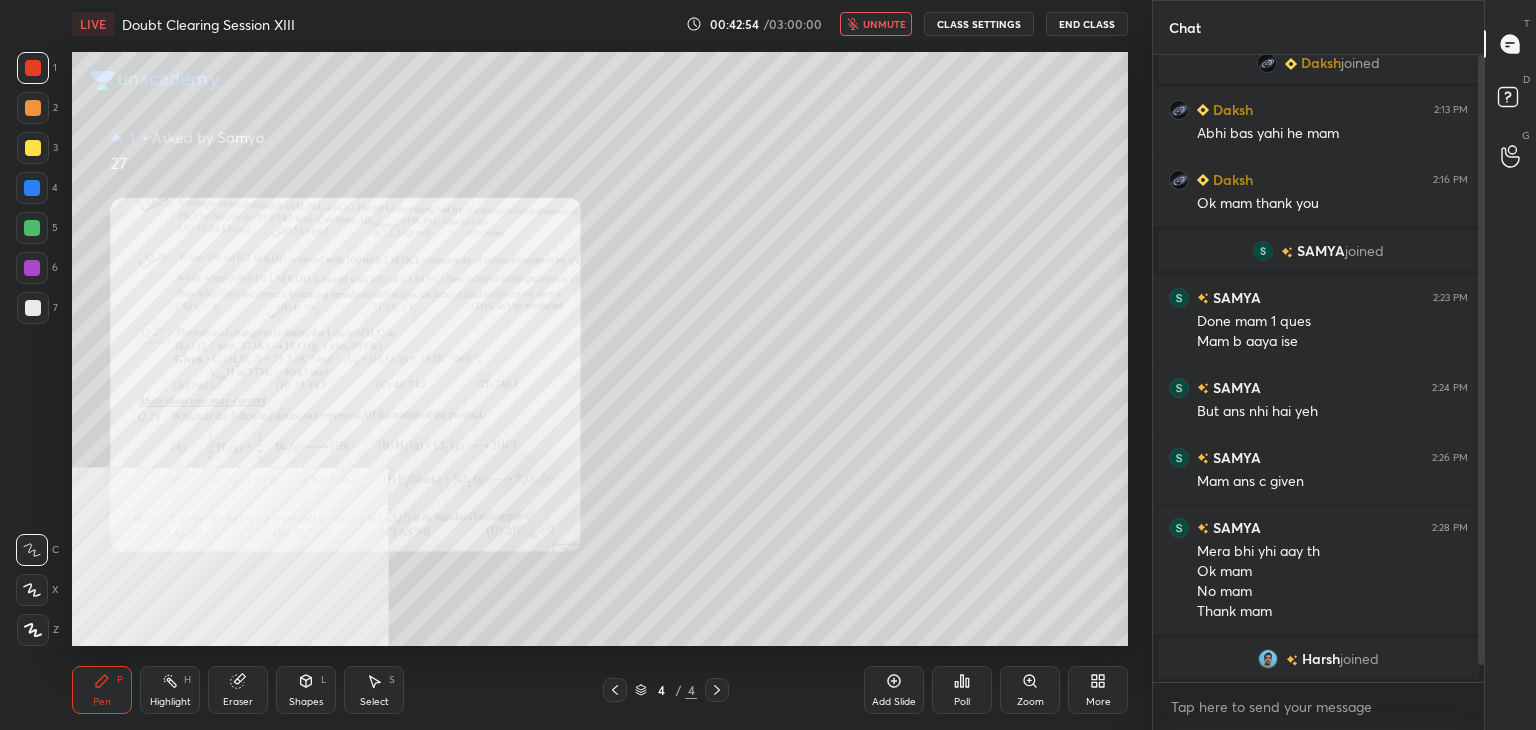drag, startPoint x: 1477, startPoint y: 451, endPoint x: 1496, endPoint y: 554, distance: 104.73777 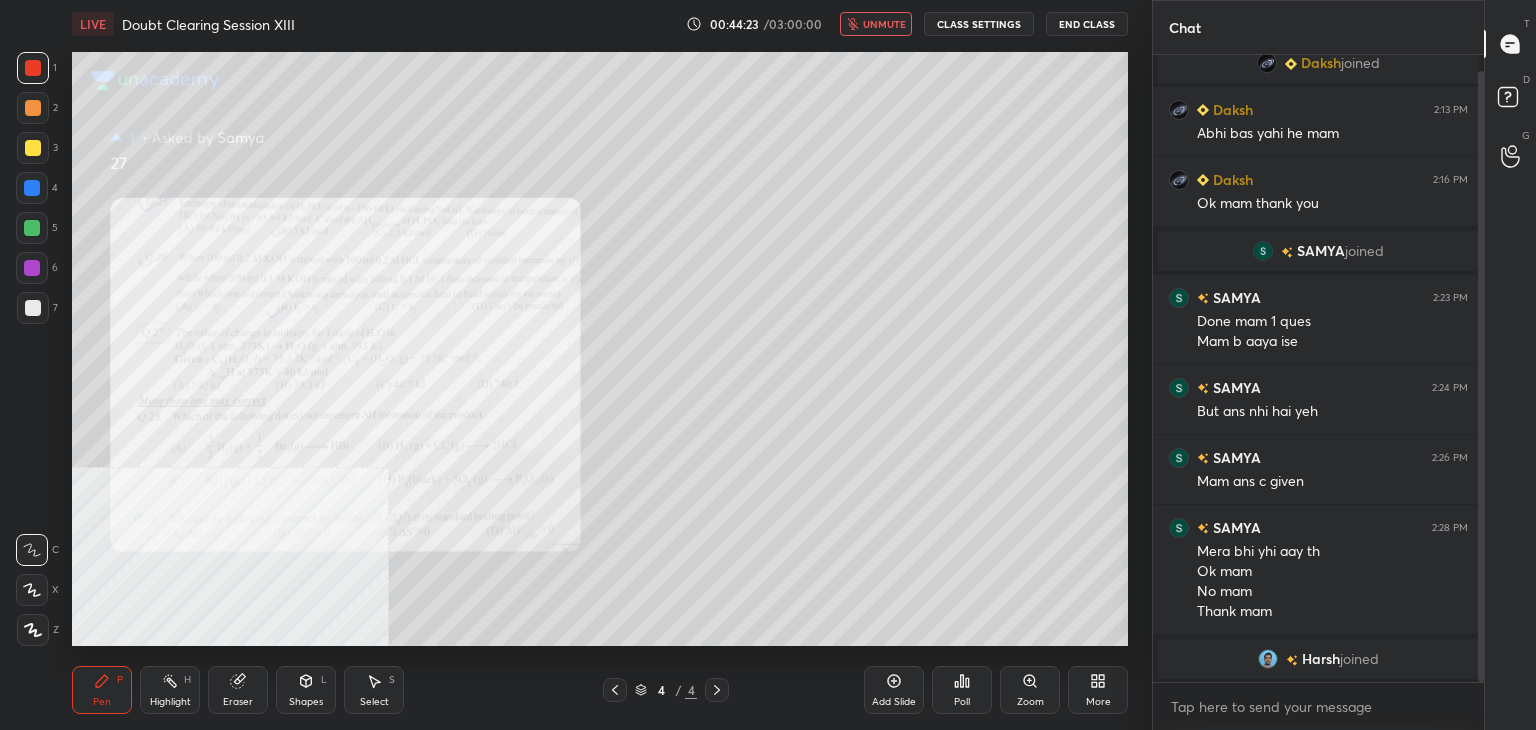 click on "joined" at bounding box center (1359, 659) 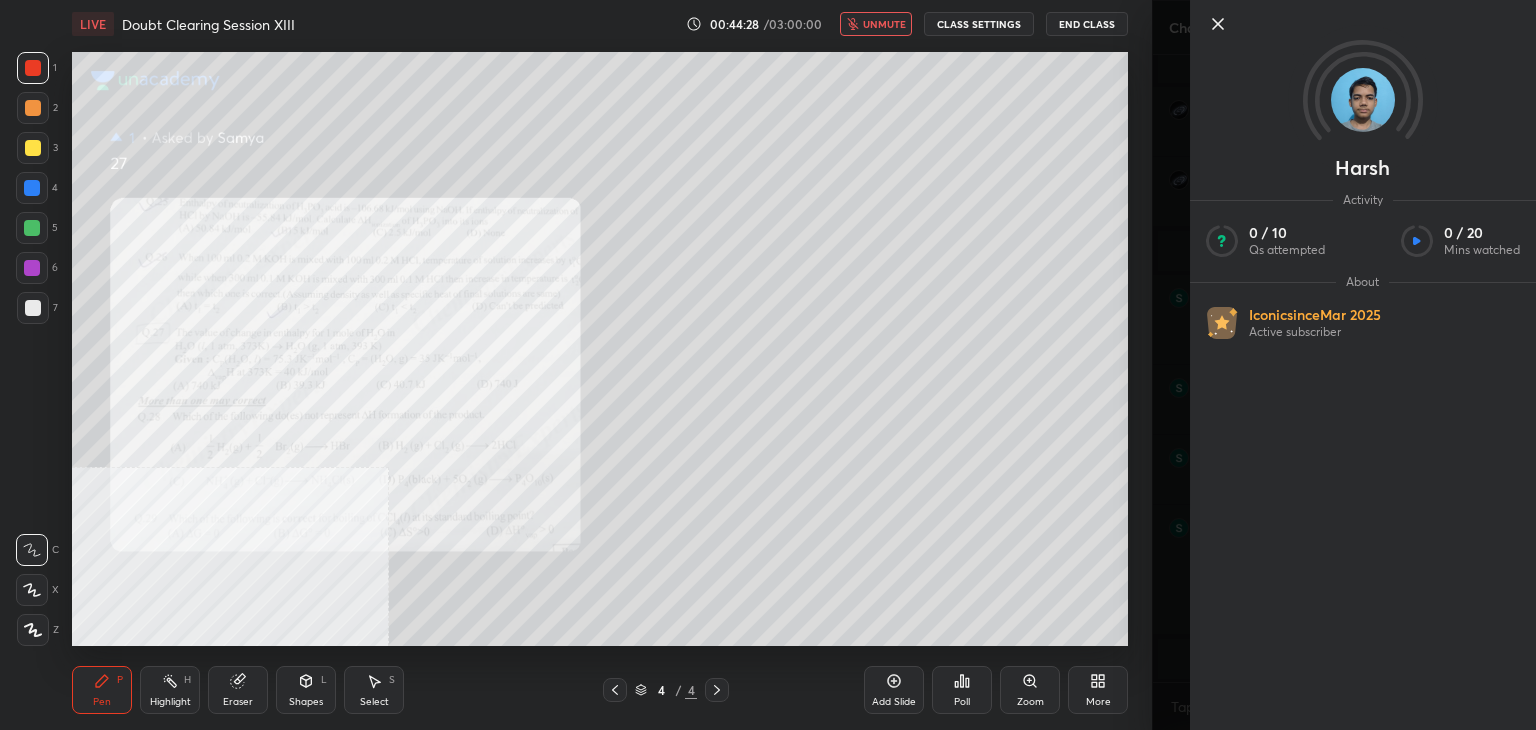 click 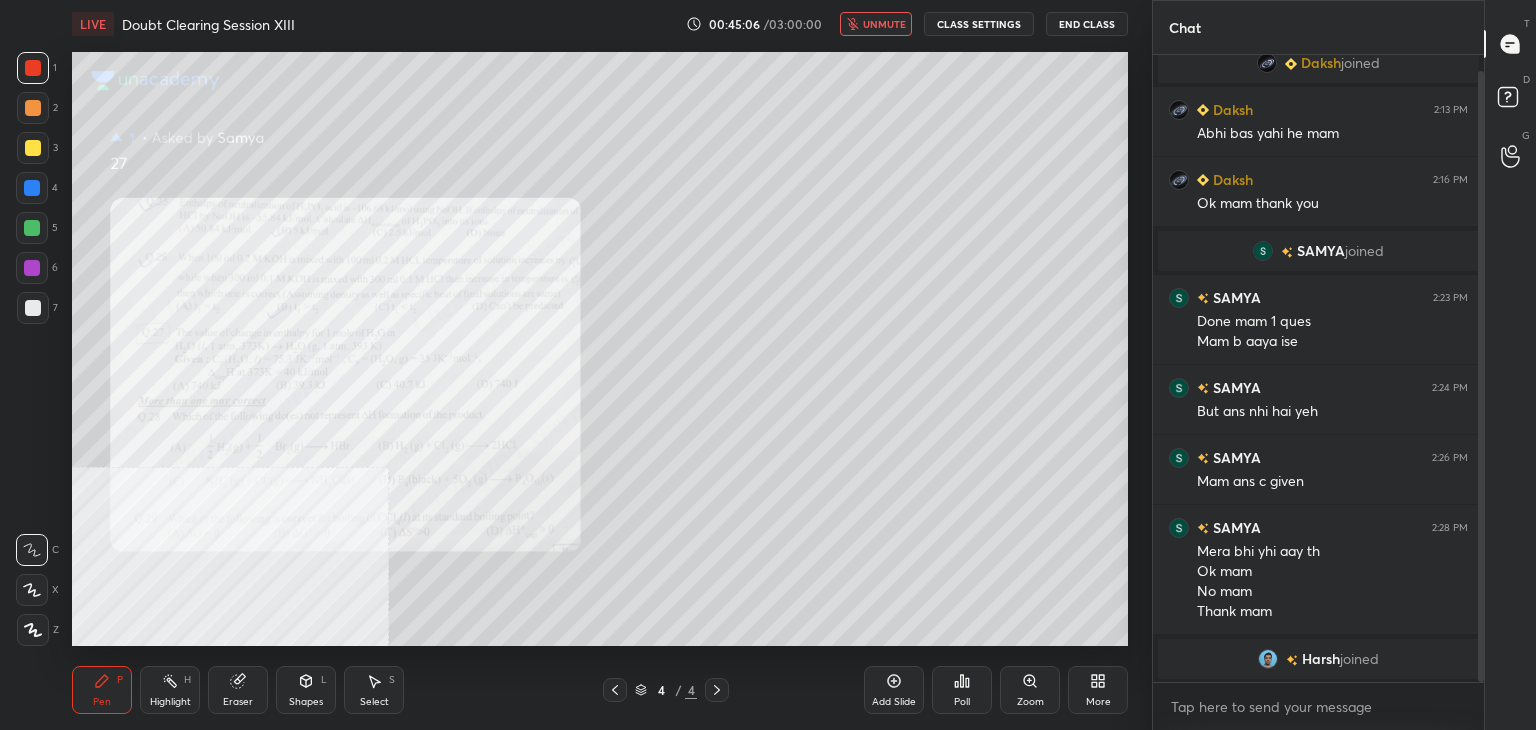 scroll, scrollTop: 40, scrollLeft: 0, axis: vertical 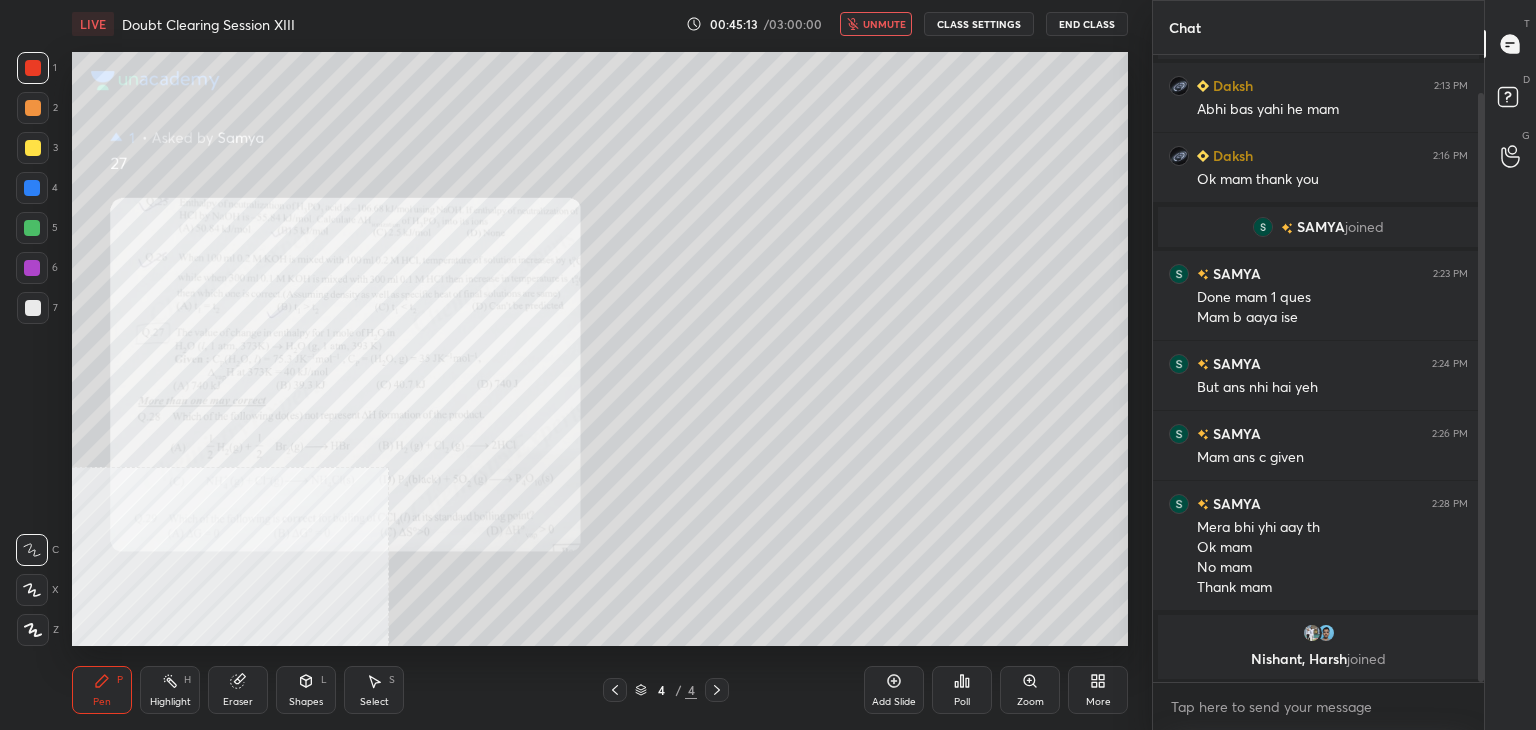 click on "[PERSON], [PERSON]  joined" at bounding box center [1318, 659] 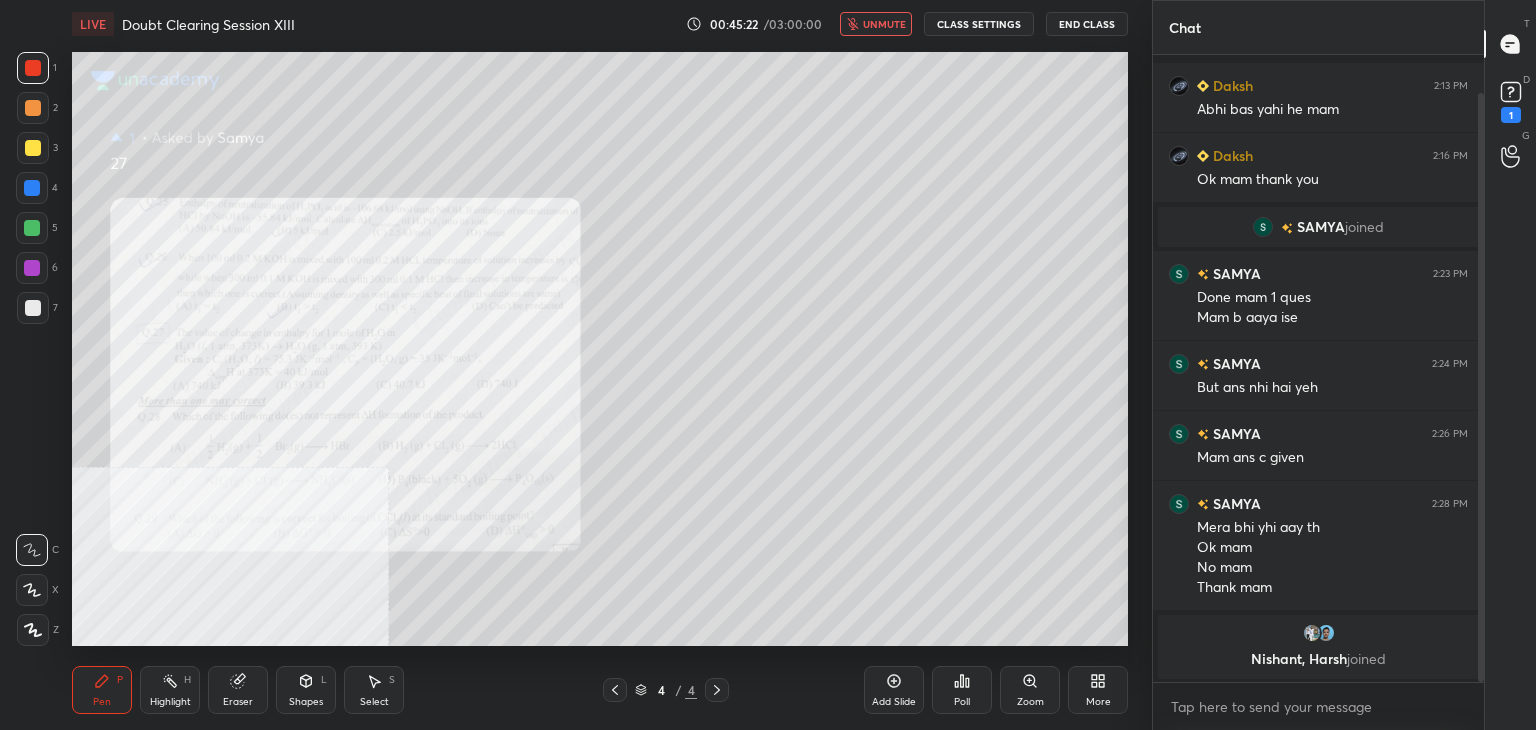 scroll, scrollTop: 126, scrollLeft: 0, axis: vertical 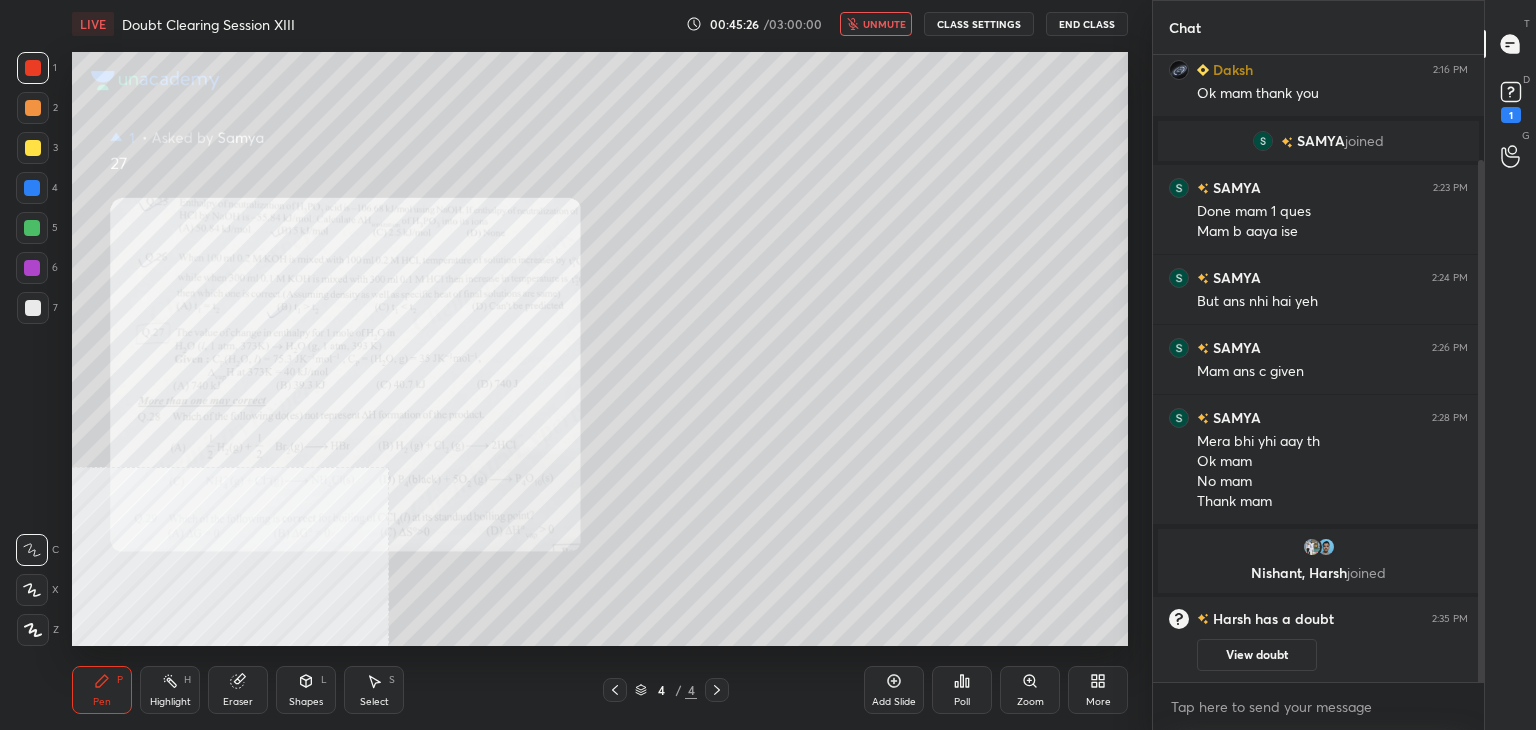 click on "unmute" at bounding box center (876, 24) 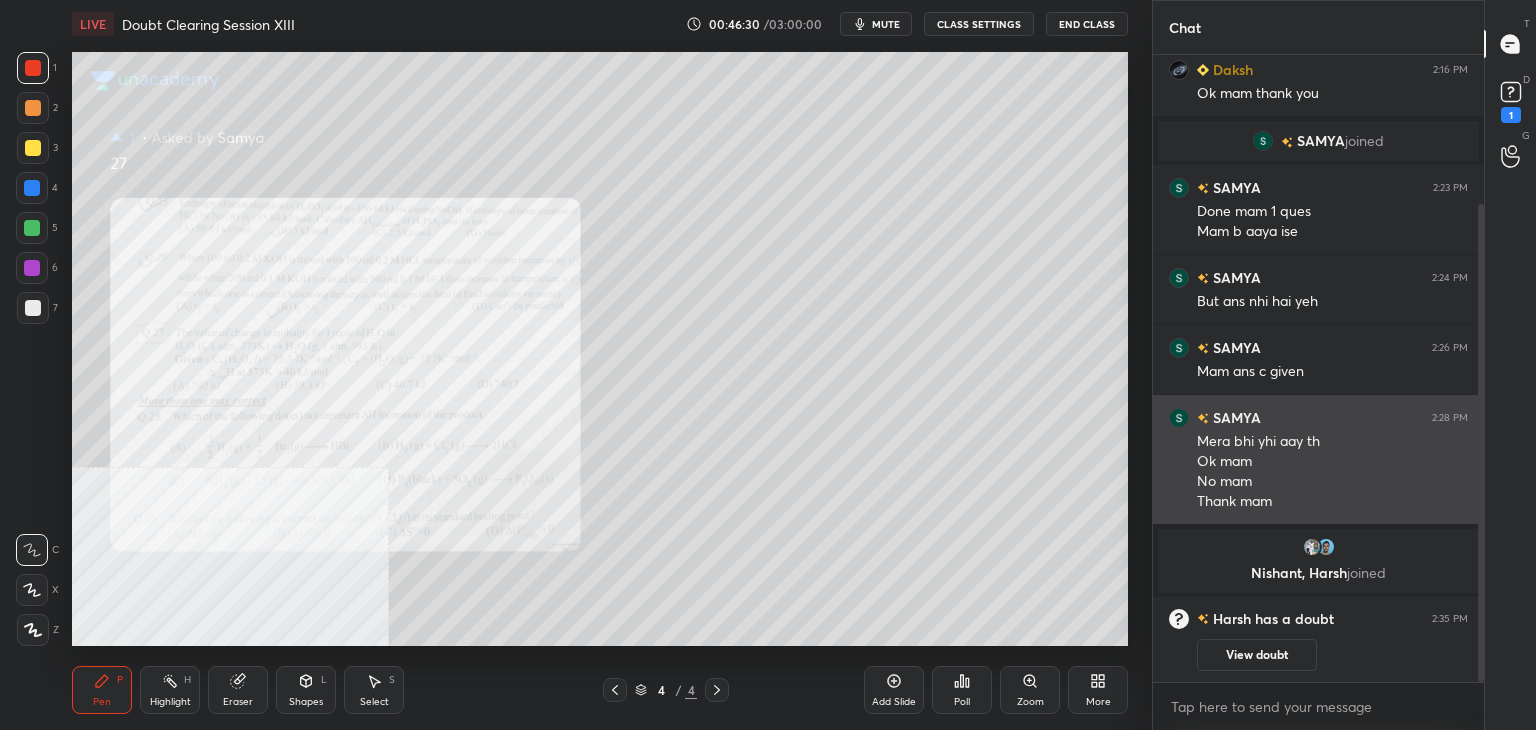 scroll, scrollTop: 196, scrollLeft: 0, axis: vertical 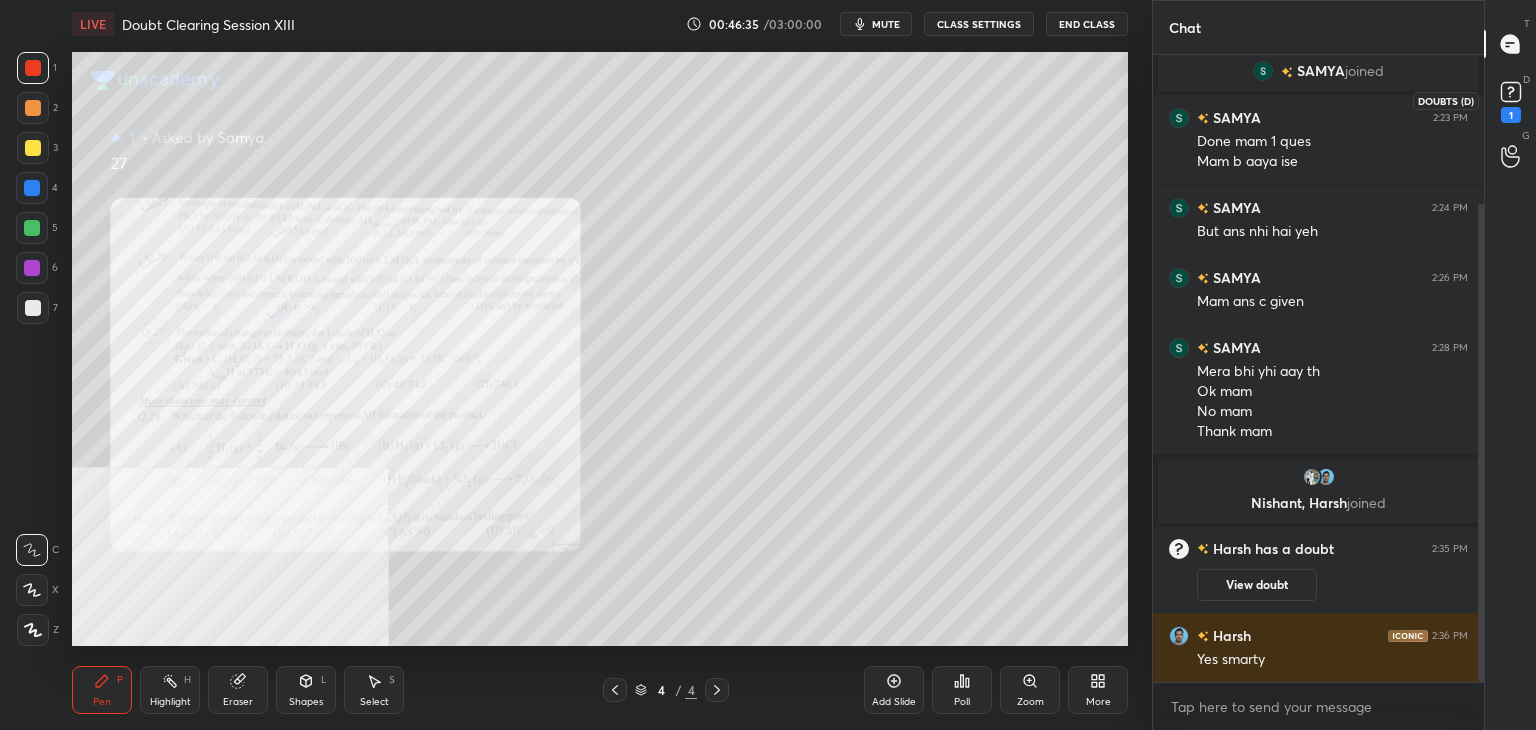 click on "1" at bounding box center [1511, 115] 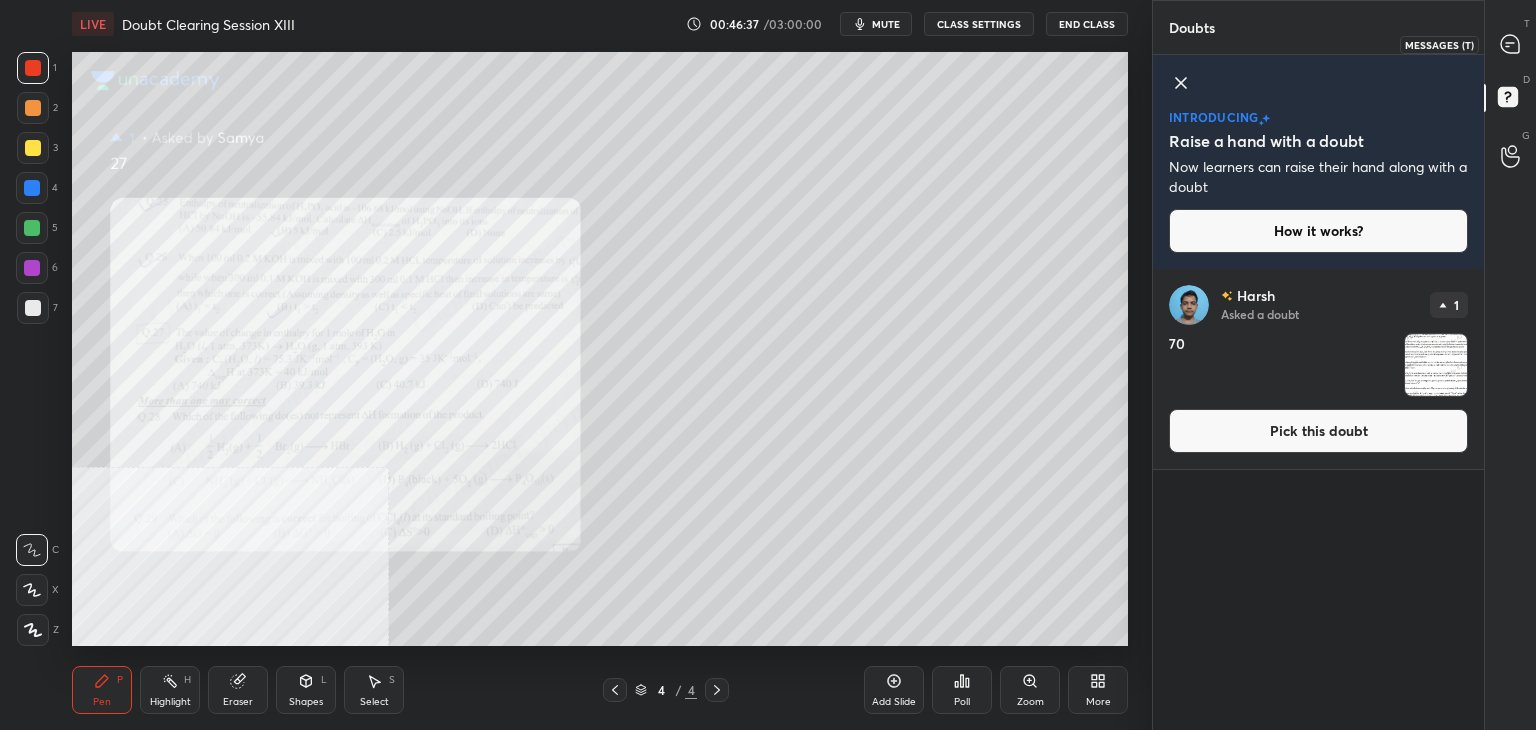 click at bounding box center [1511, 44] 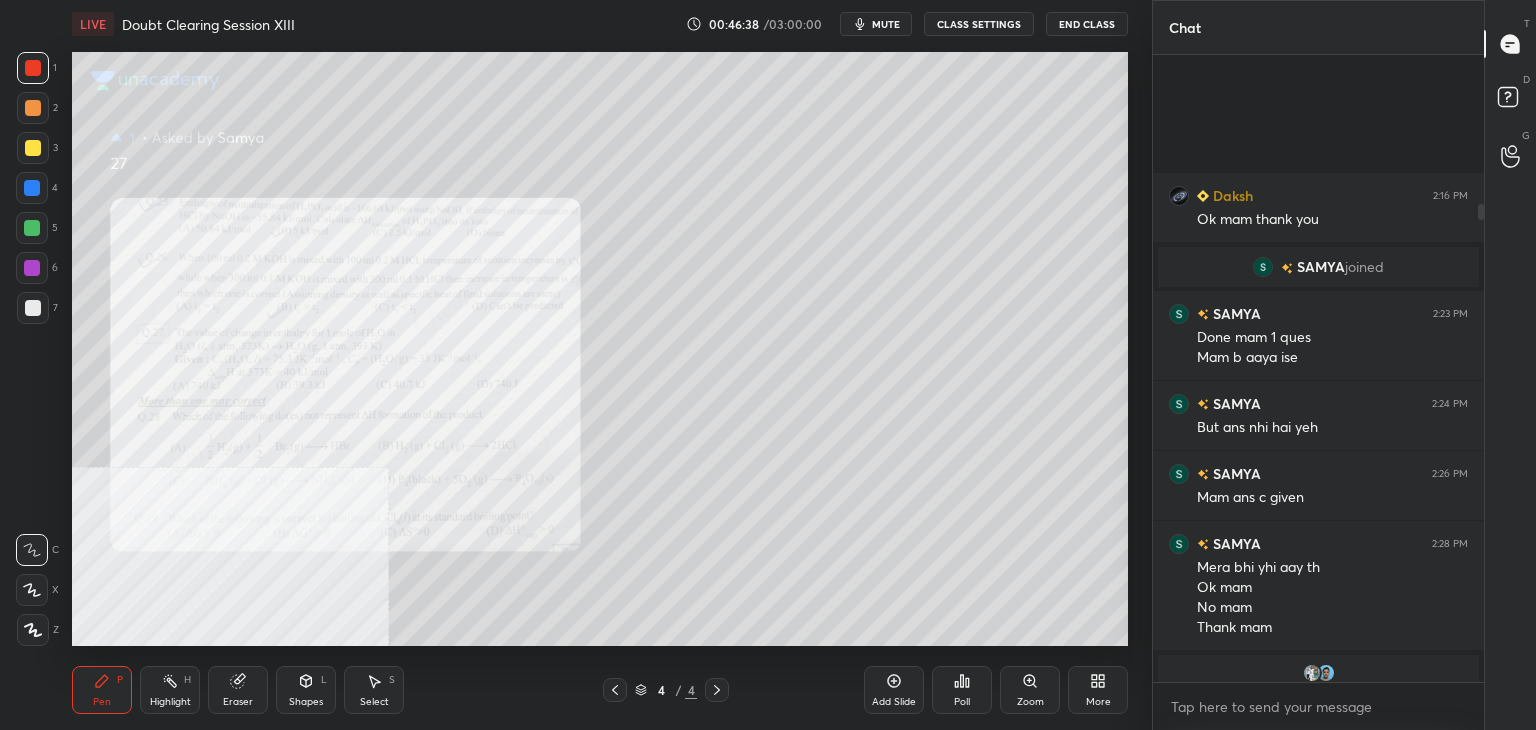 scroll, scrollTop: 196, scrollLeft: 0, axis: vertical 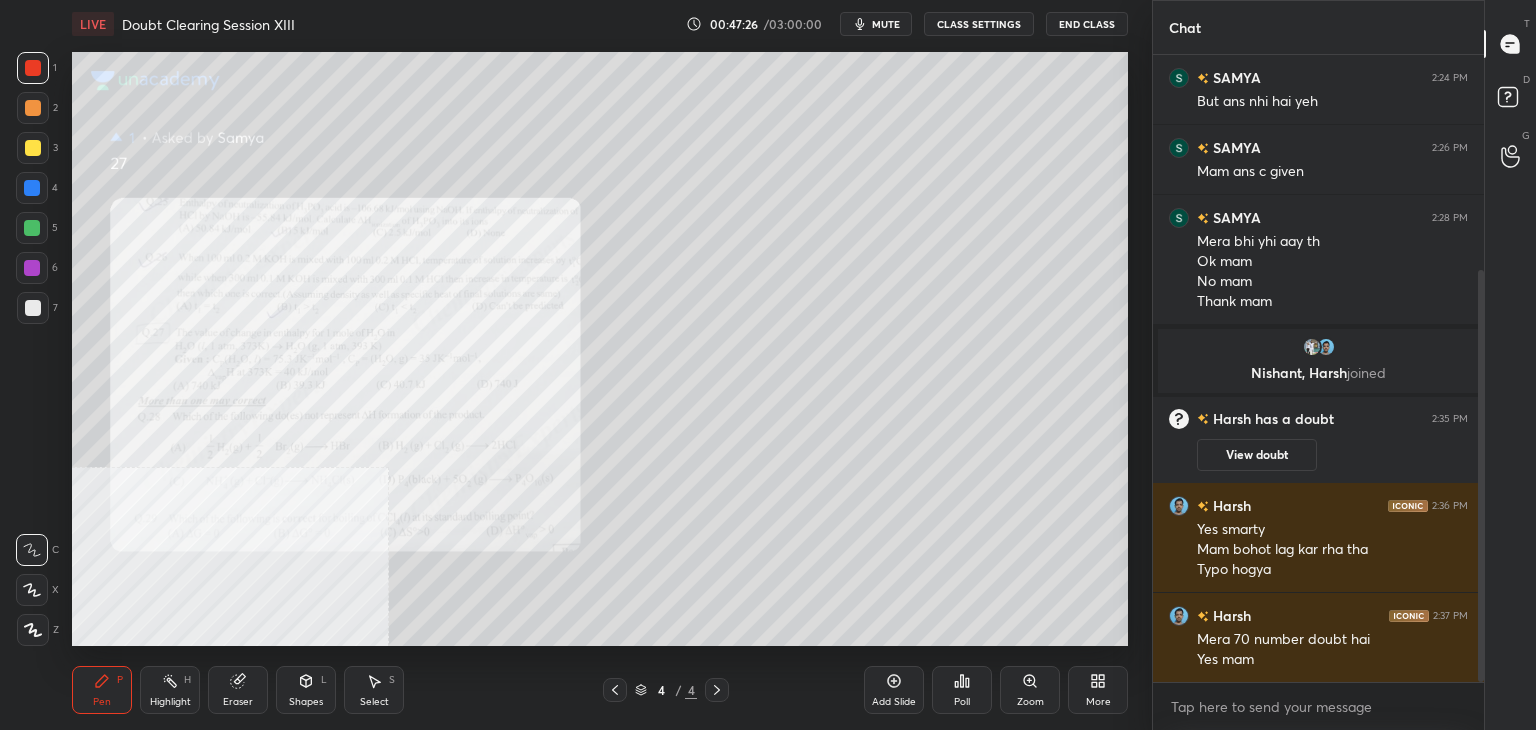 click on "View doubt" at bounding box center [1257, 455] 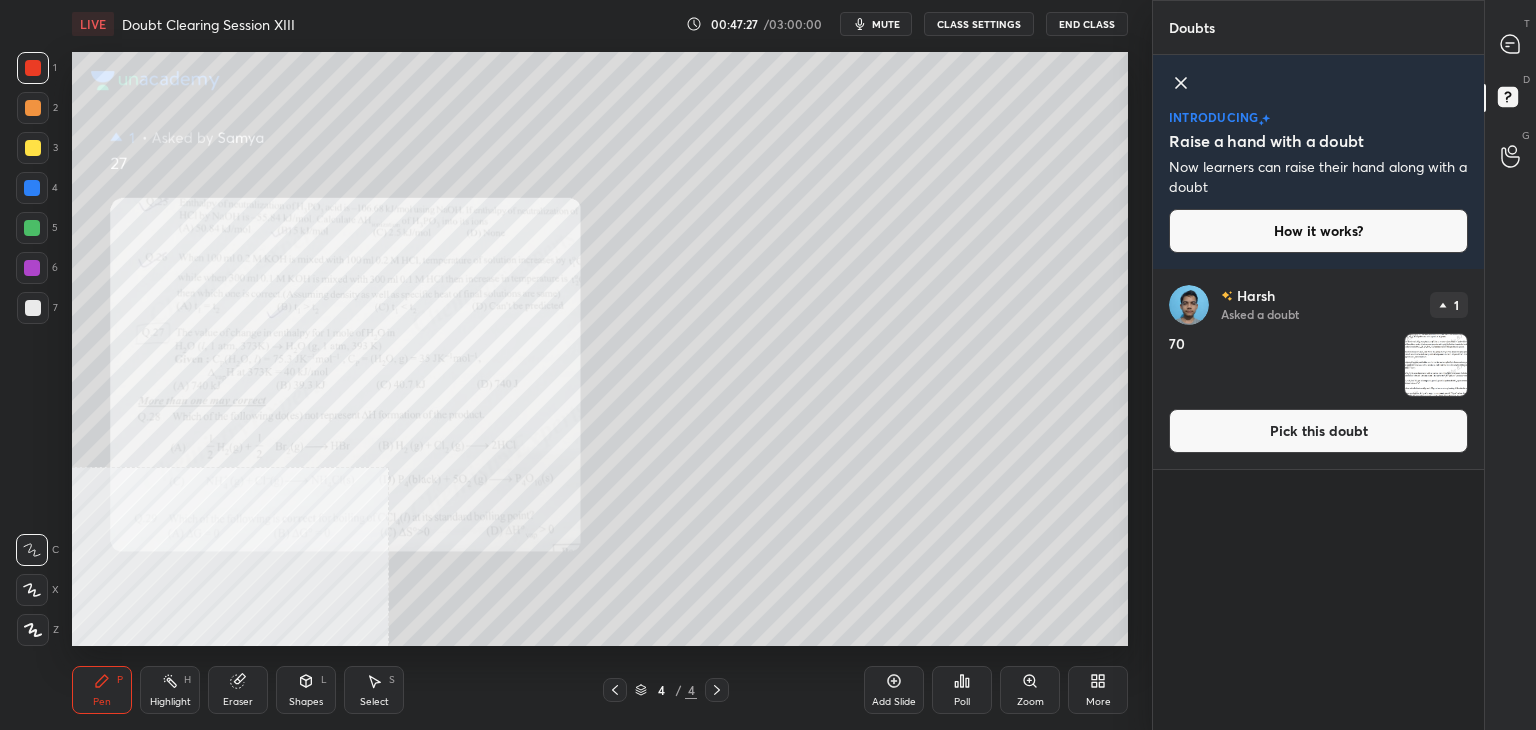 click on "Pick this doubt" at bounding box center [1318, 431] 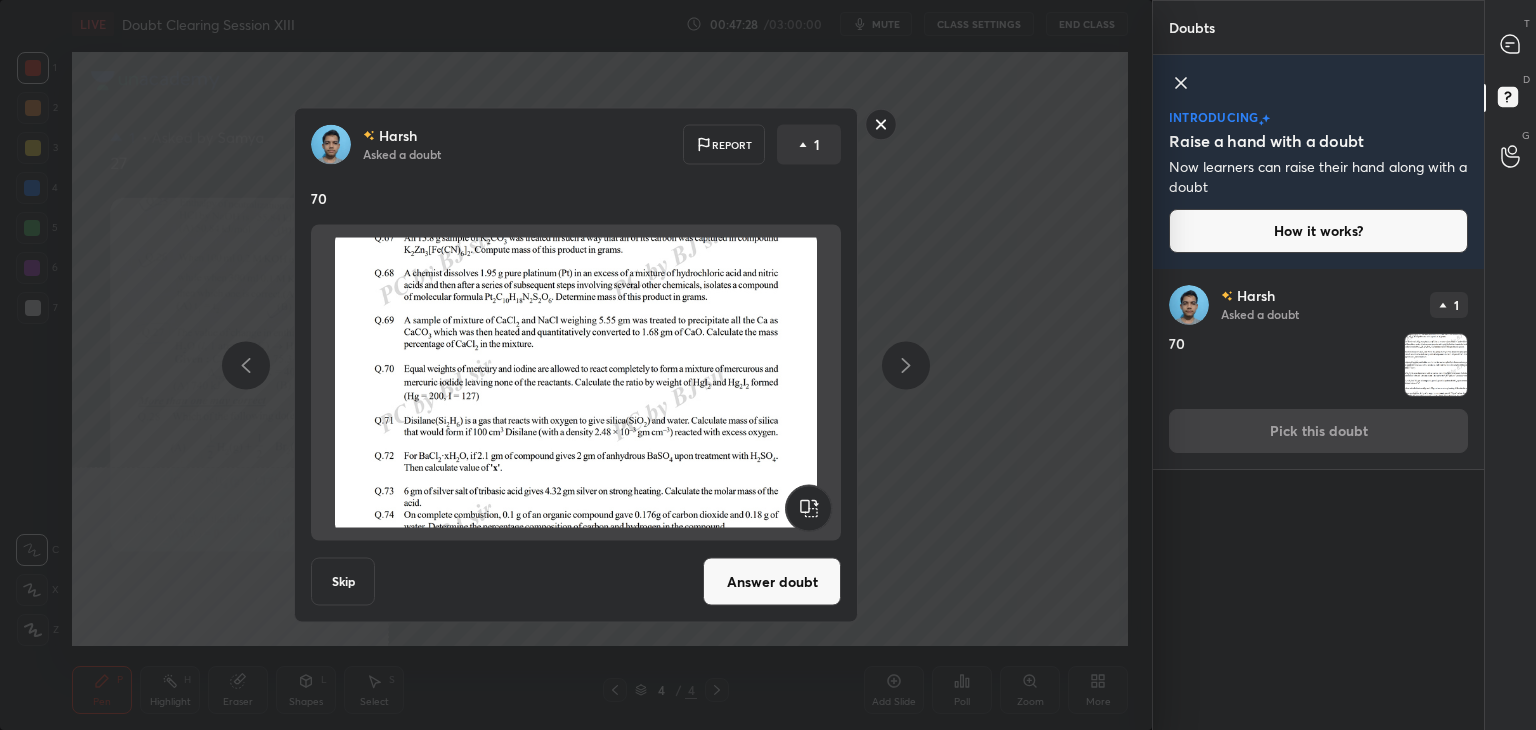 click on "Answer doubt" at bounding box center (772, 582) 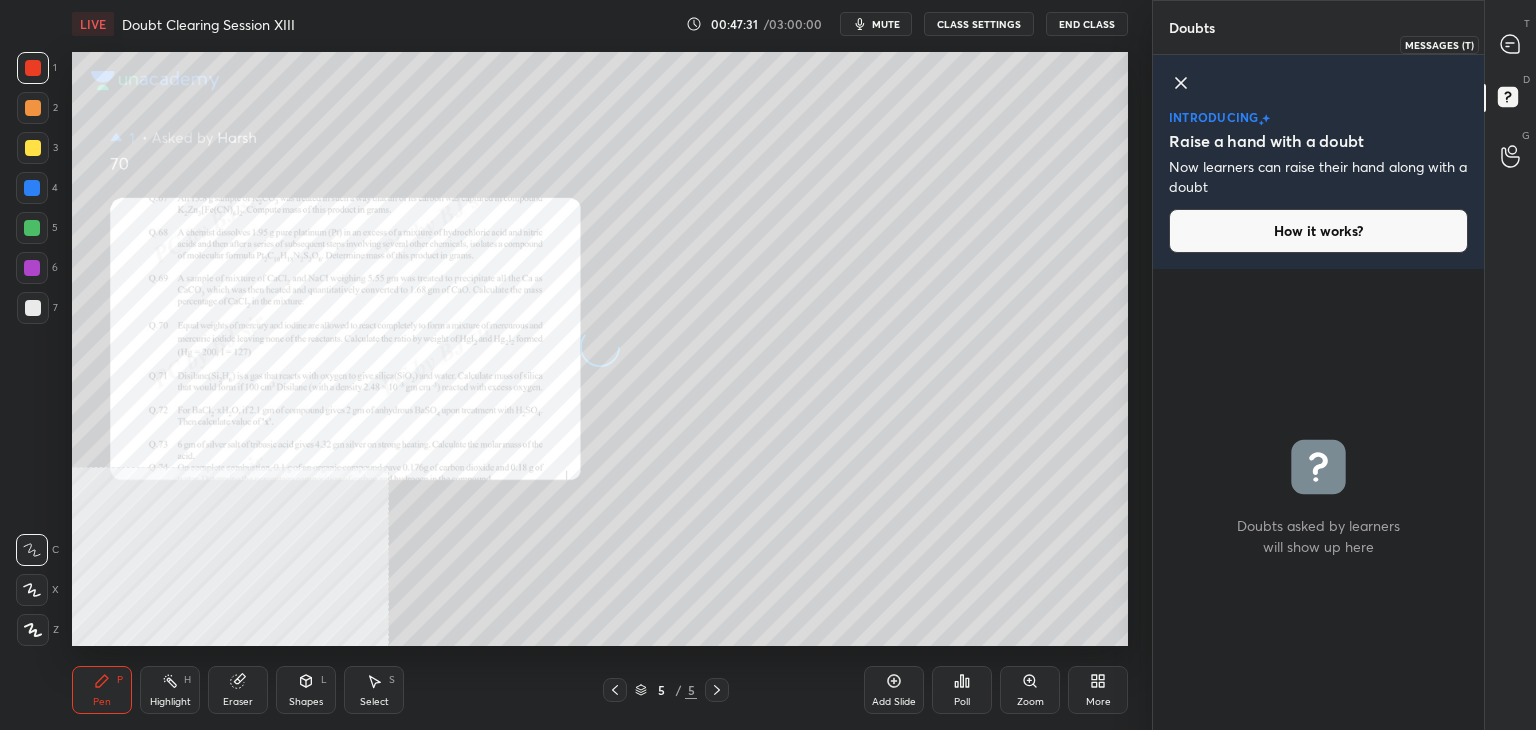 click 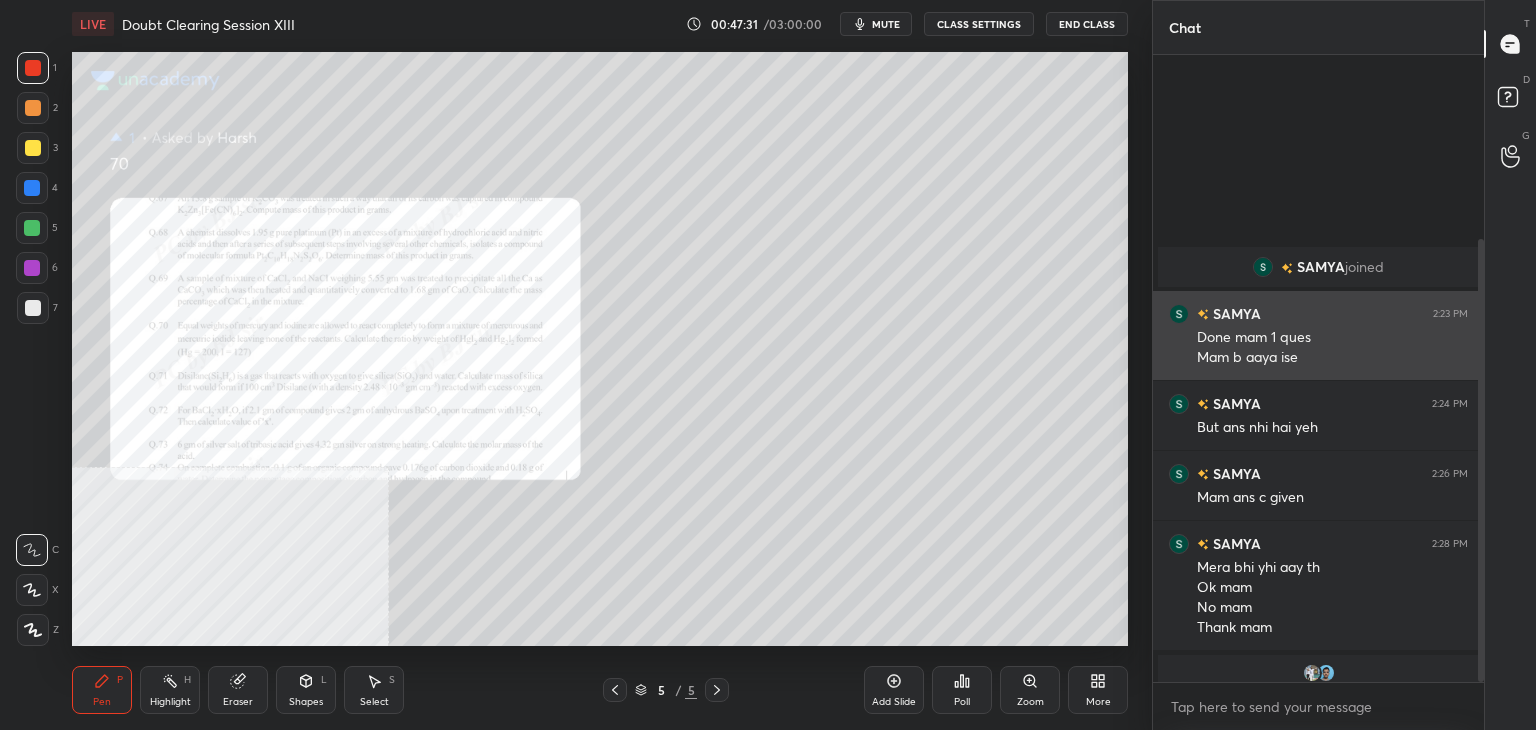 scroll, scrollTop: 260, scrollLeft: 0, axis: vertical 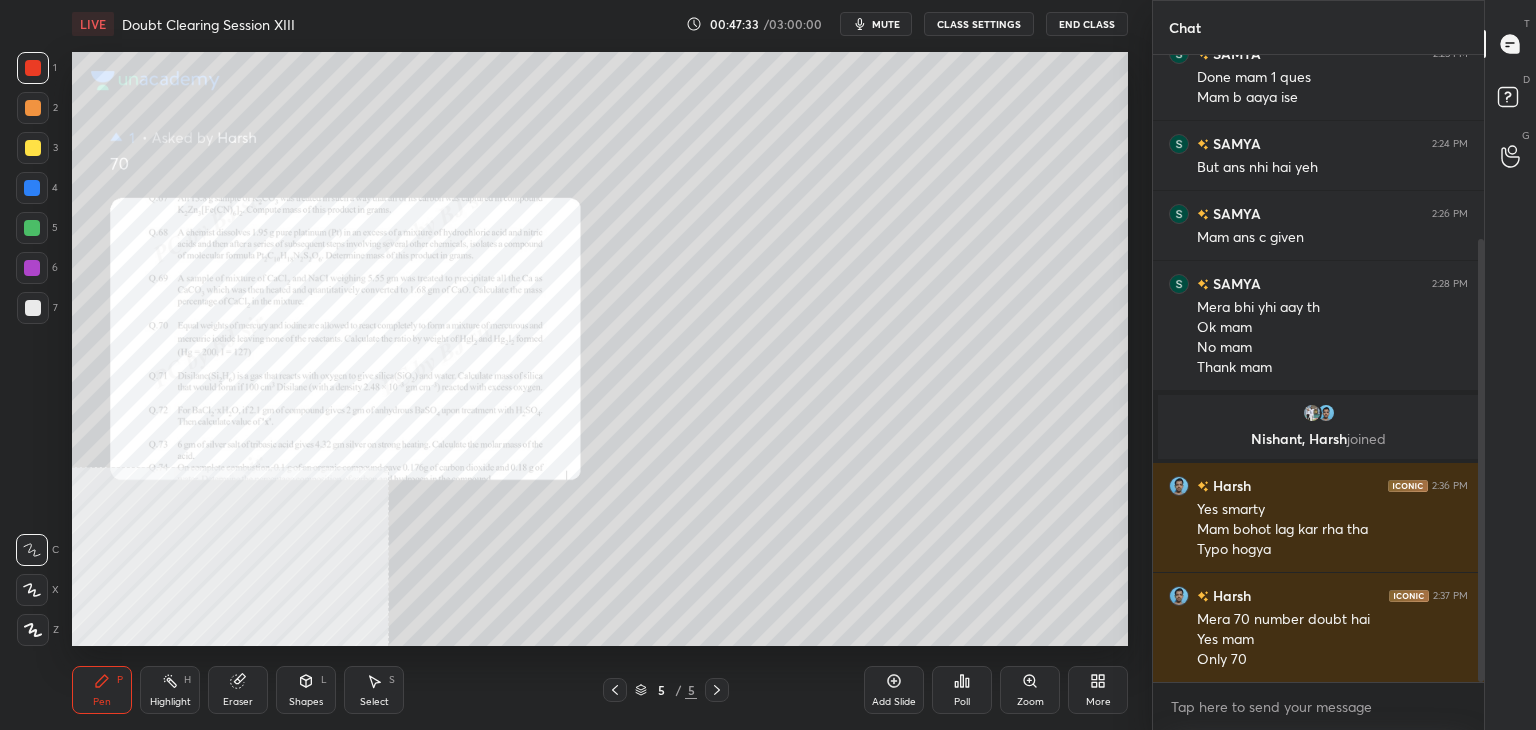 click at bounding box center (32, 188) 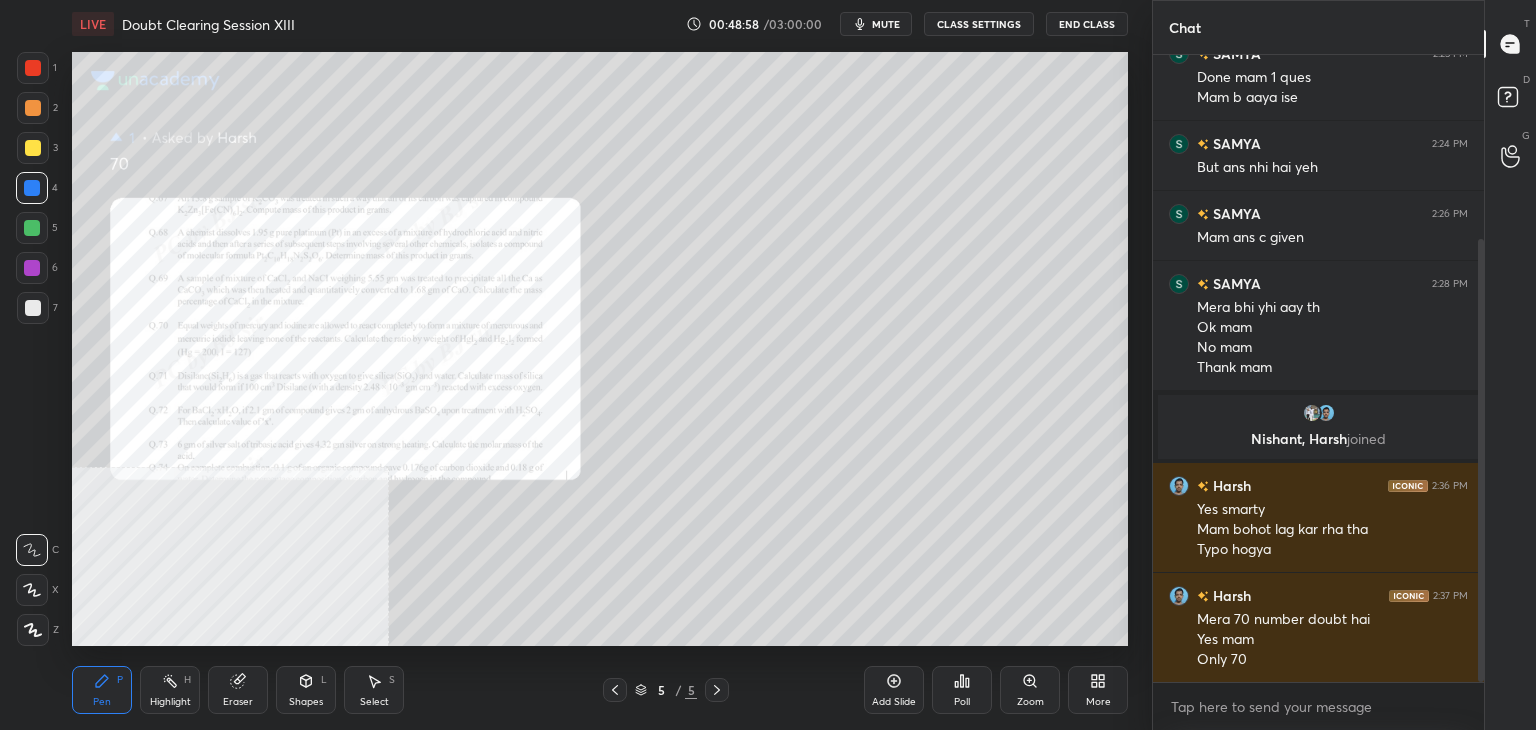 click on "Eraser" at bounding box center (238, 690) 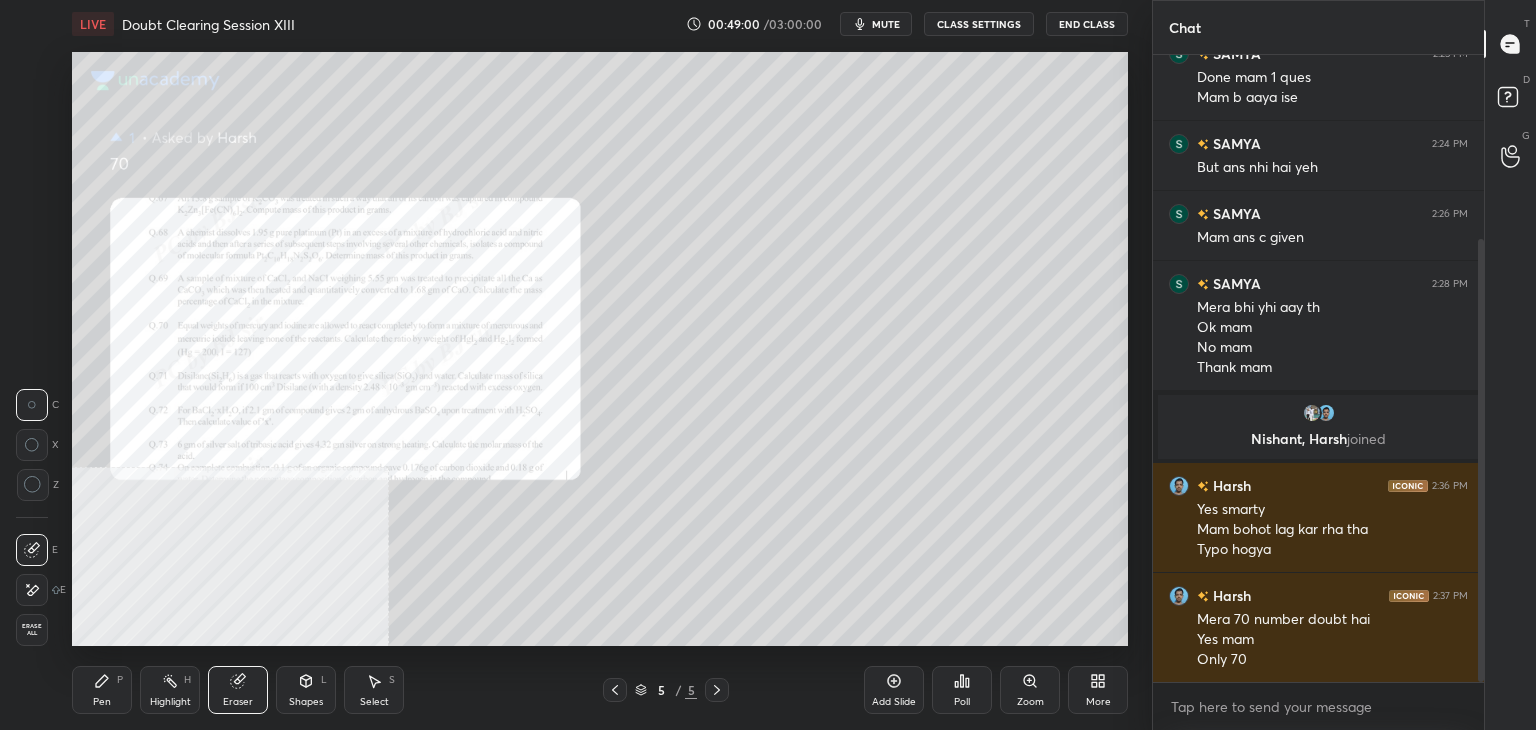 click 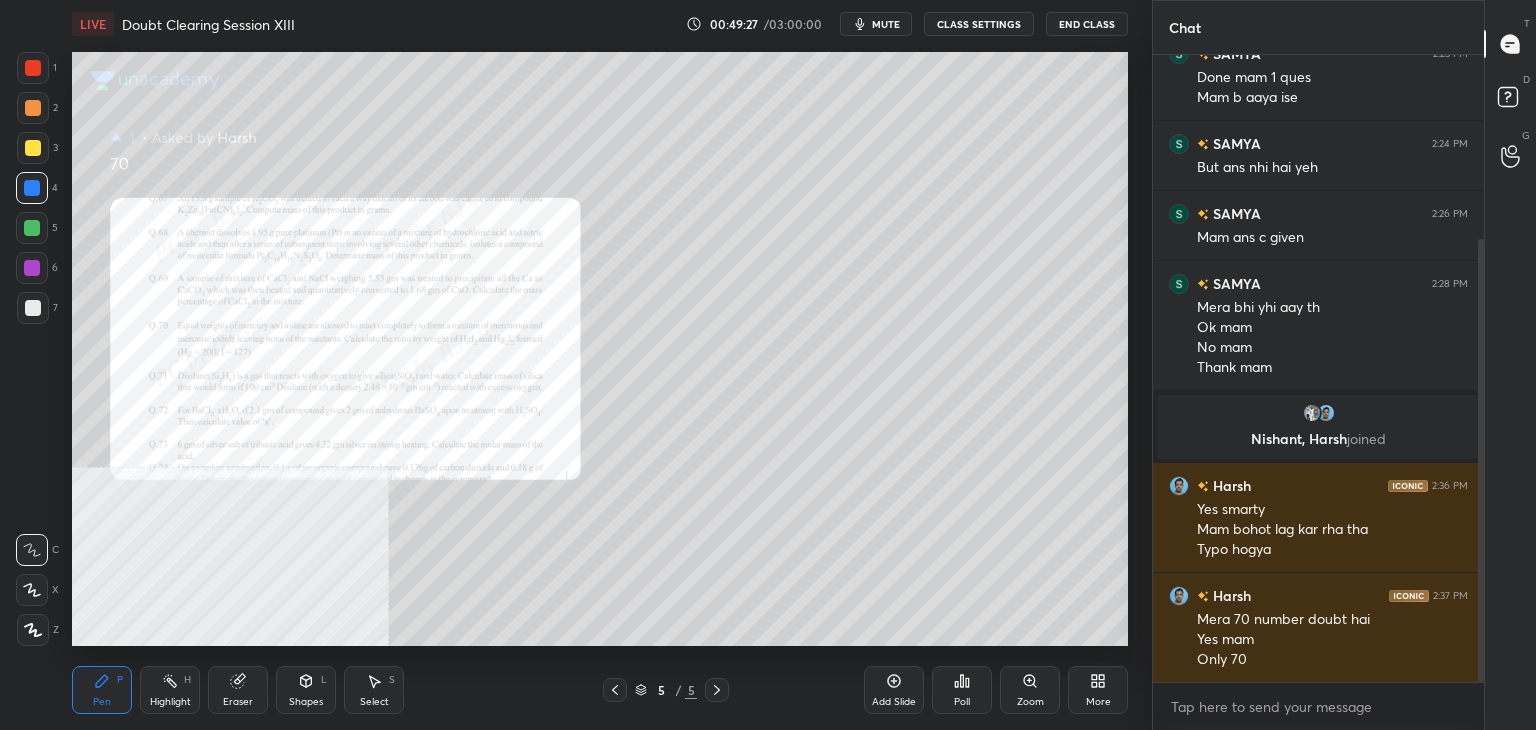 click 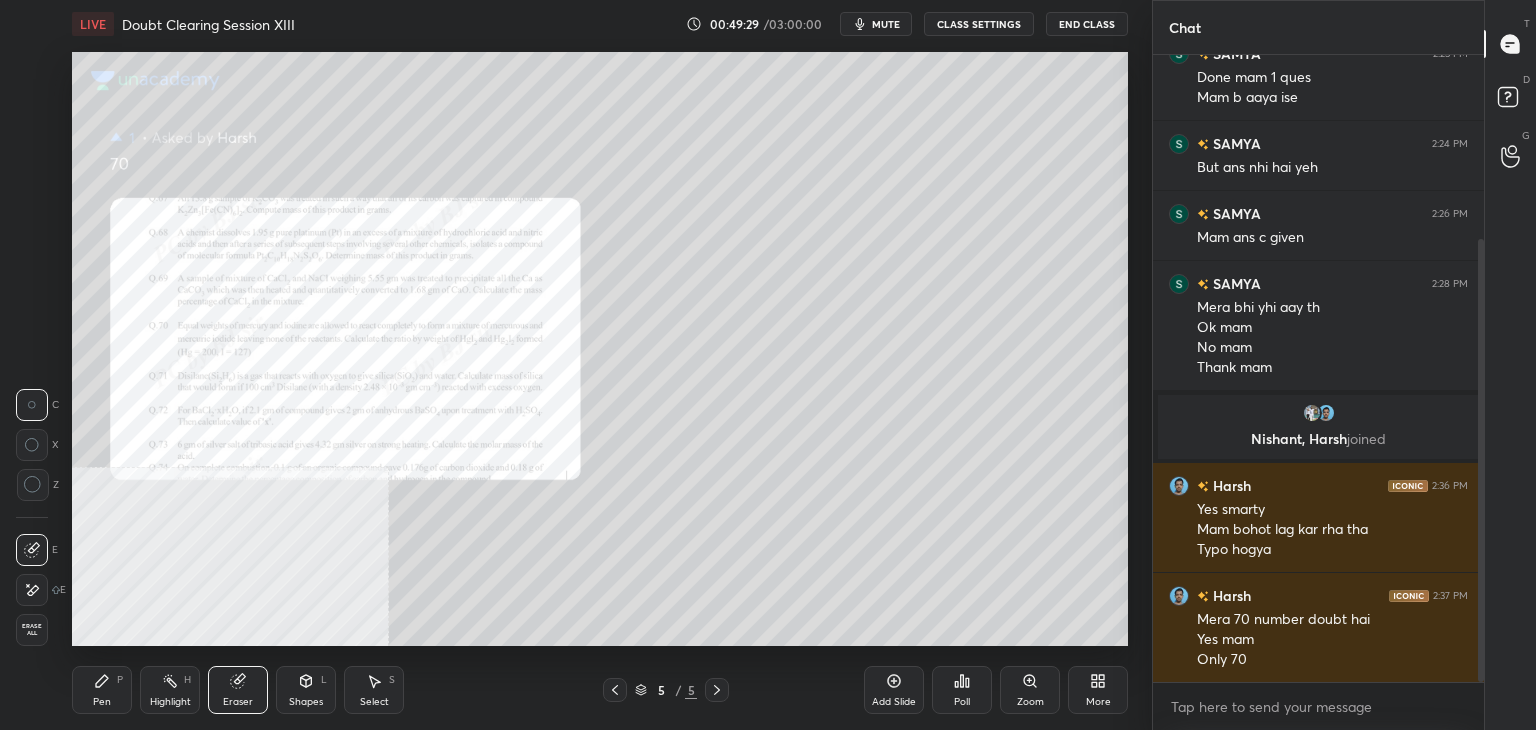 click on "P" at bounding box center [120, 680] 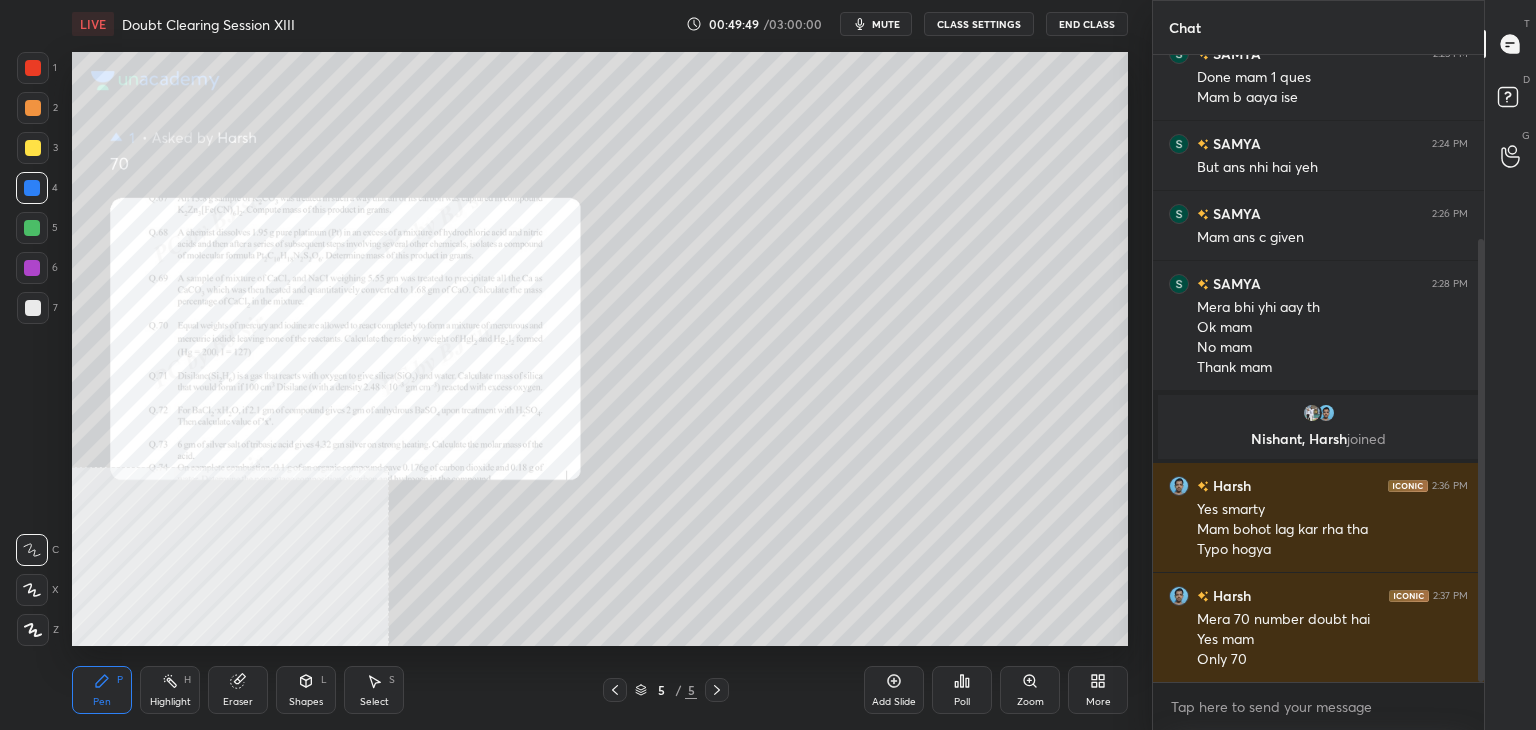 click 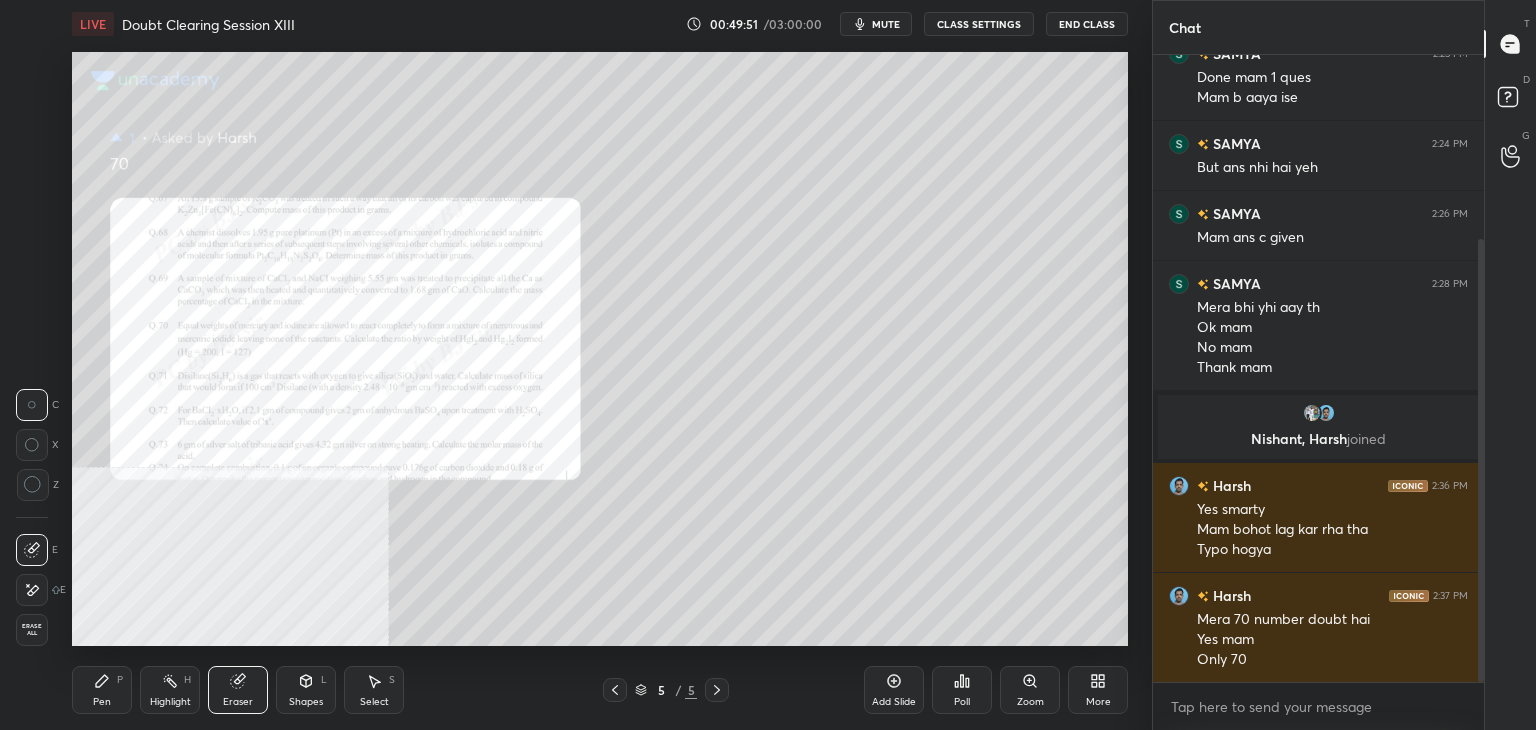 click 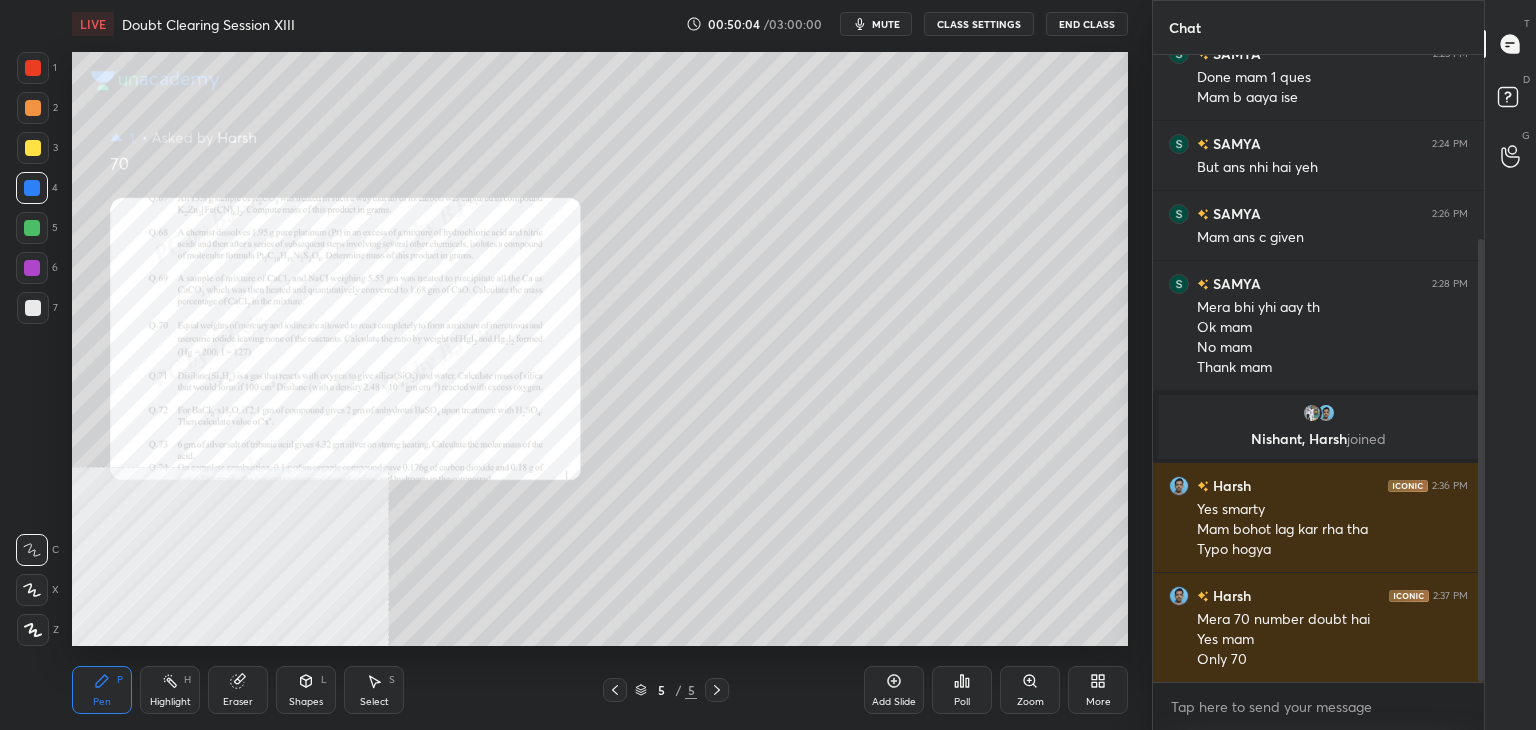 click at bounding box center [32, 268] 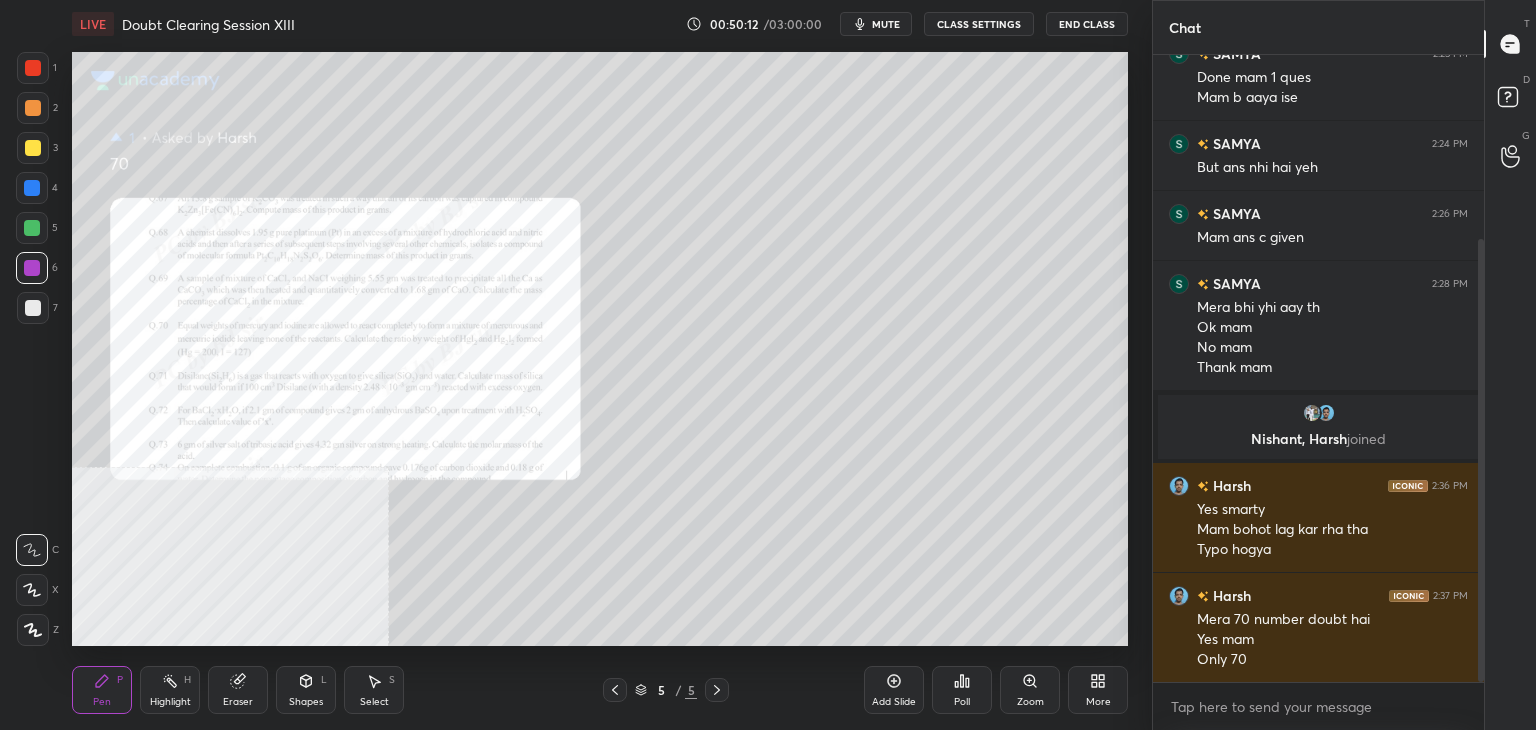 click on "Add Slide" at bounding box center (894, 690) 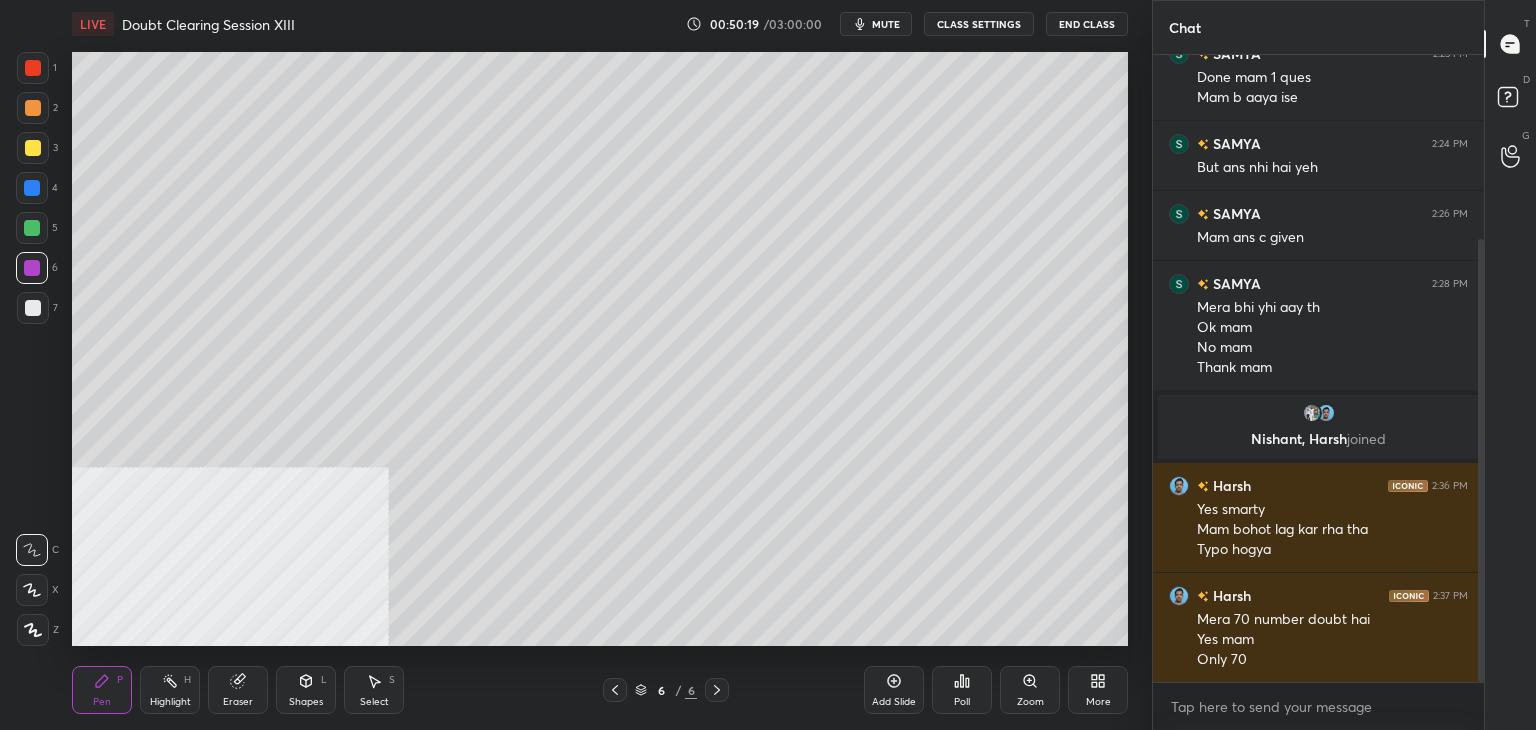 click at bounding box center (615, 690) 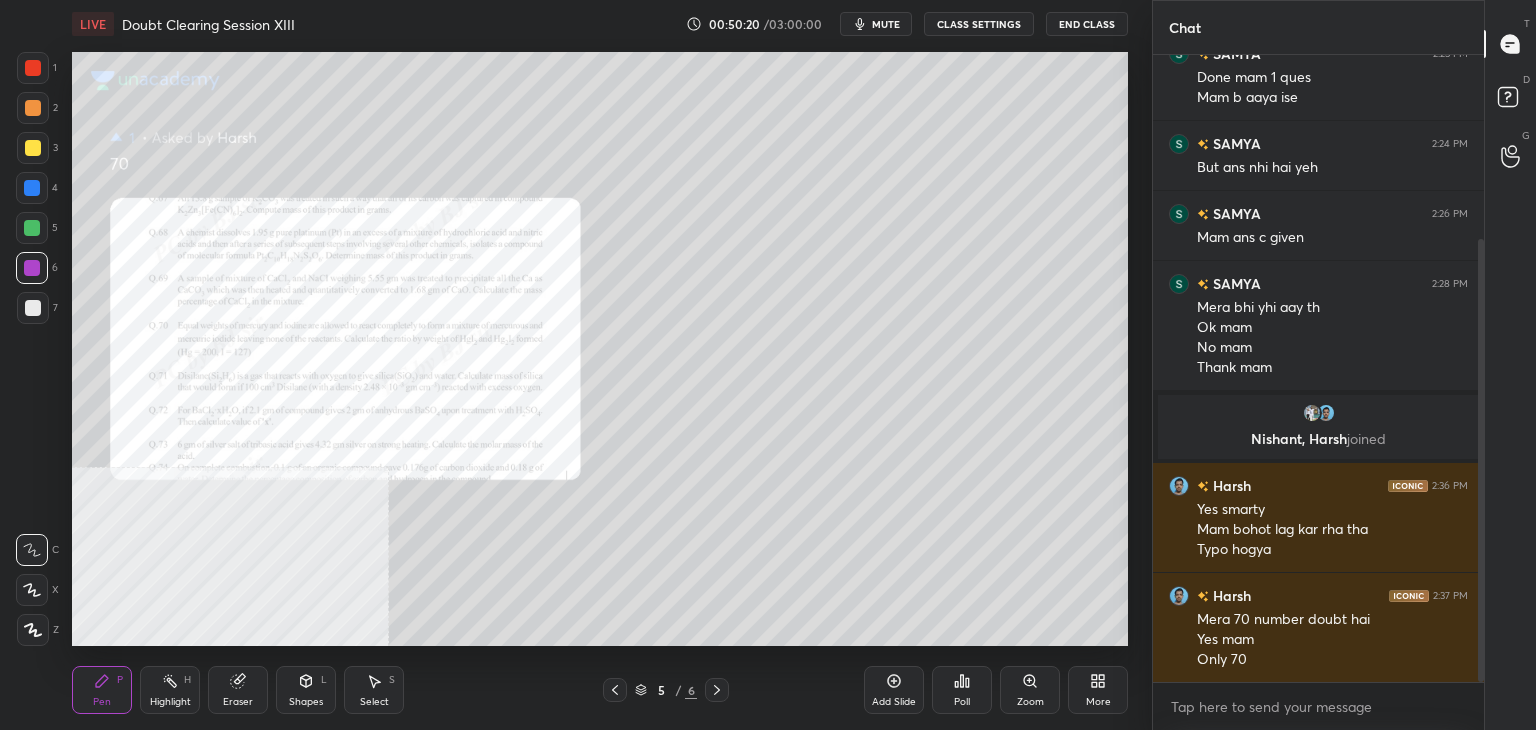 click 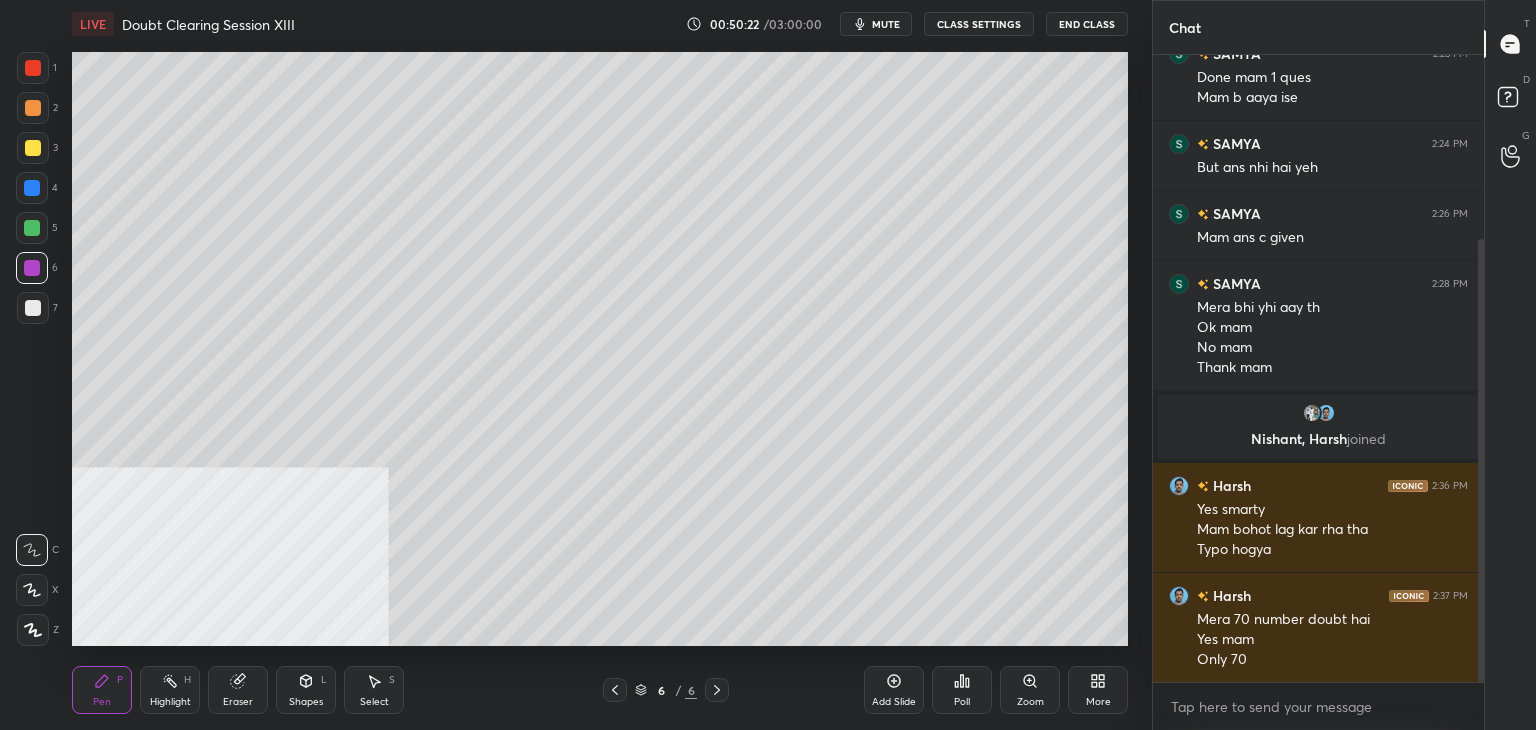 click 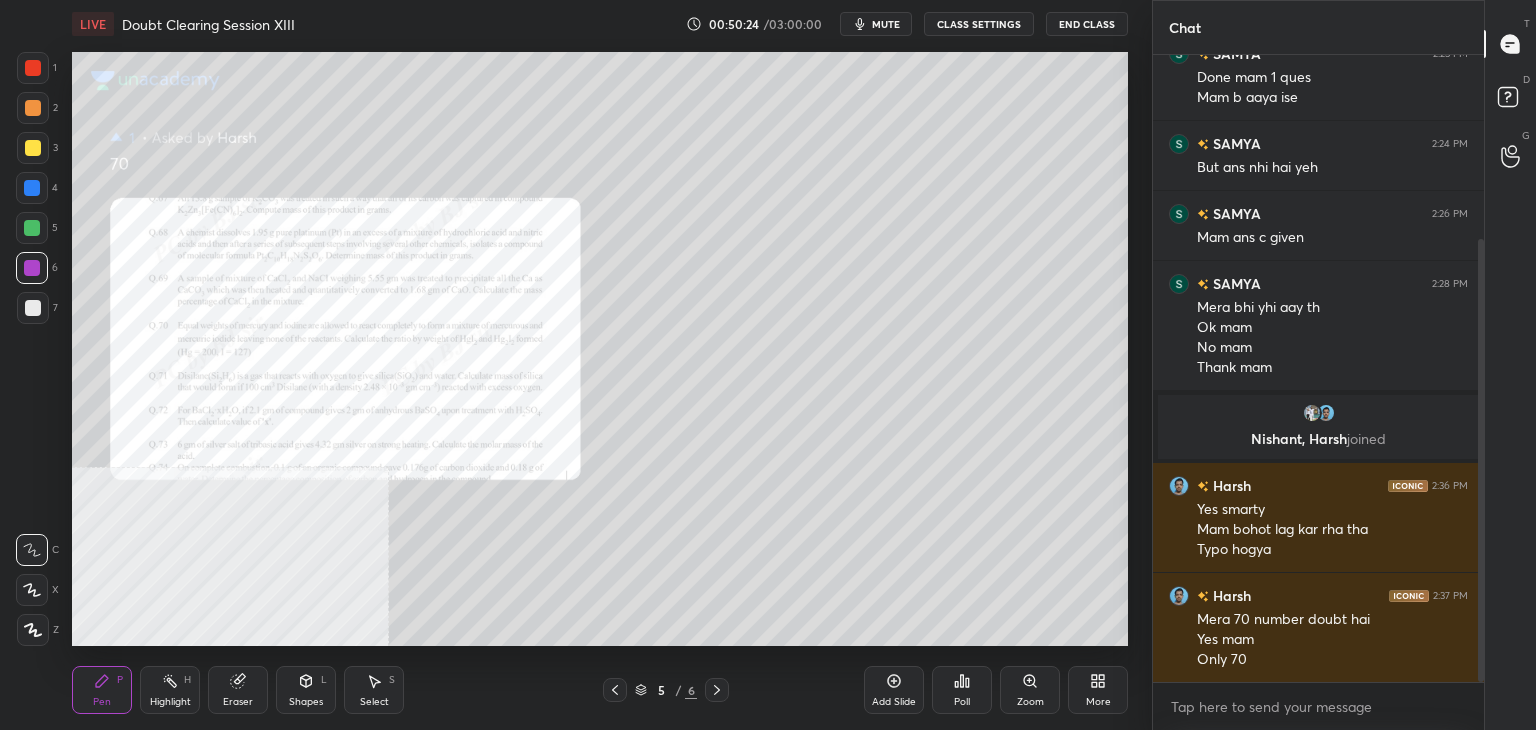 click 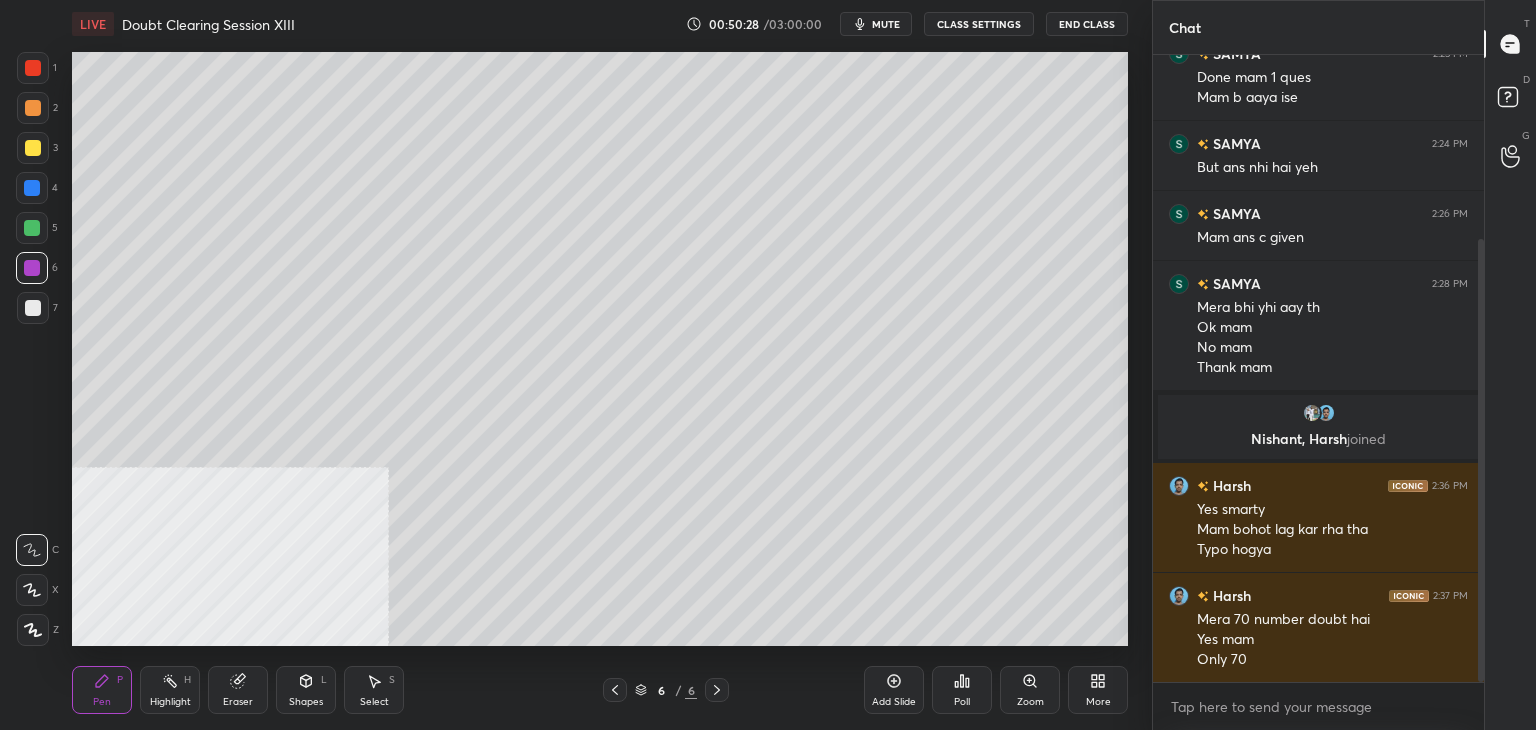 click 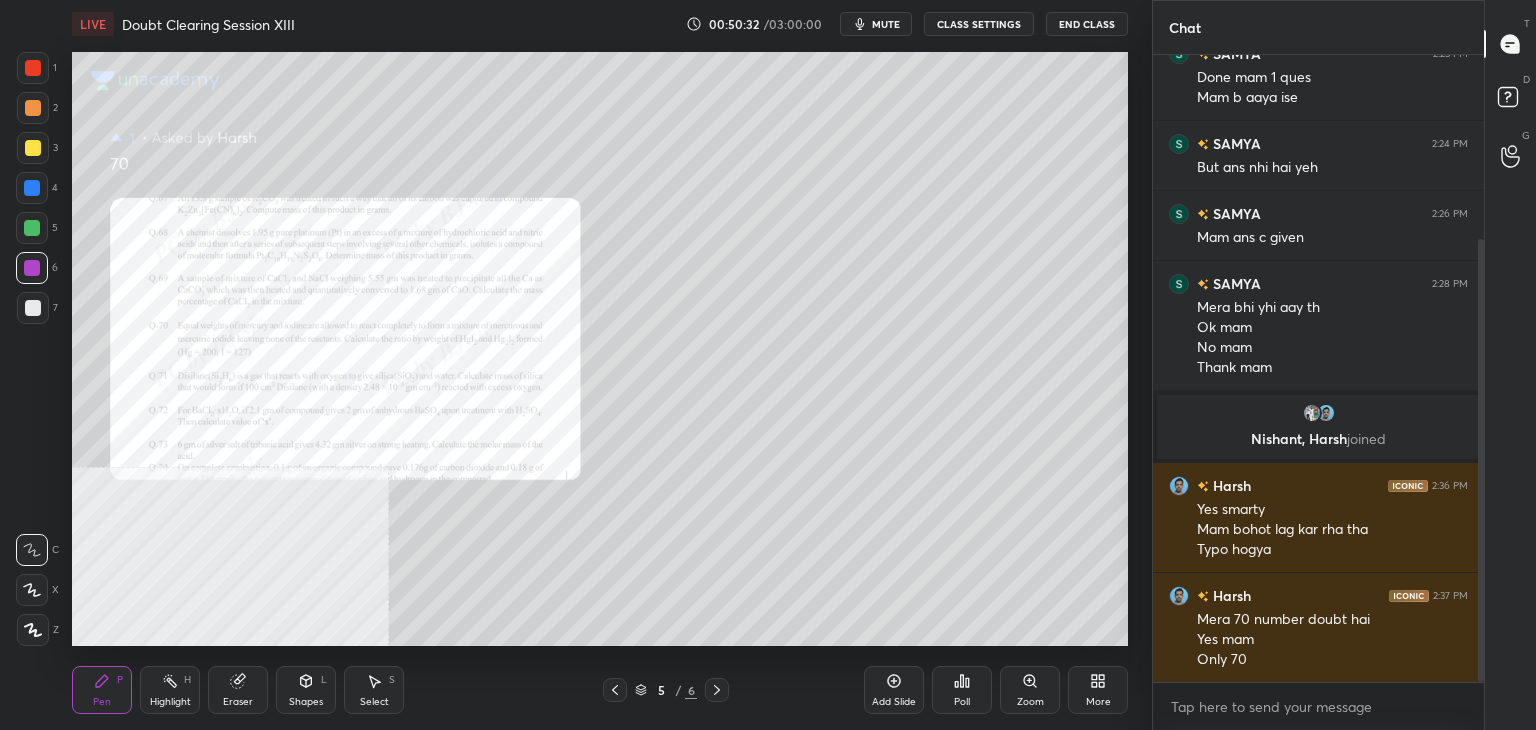 click 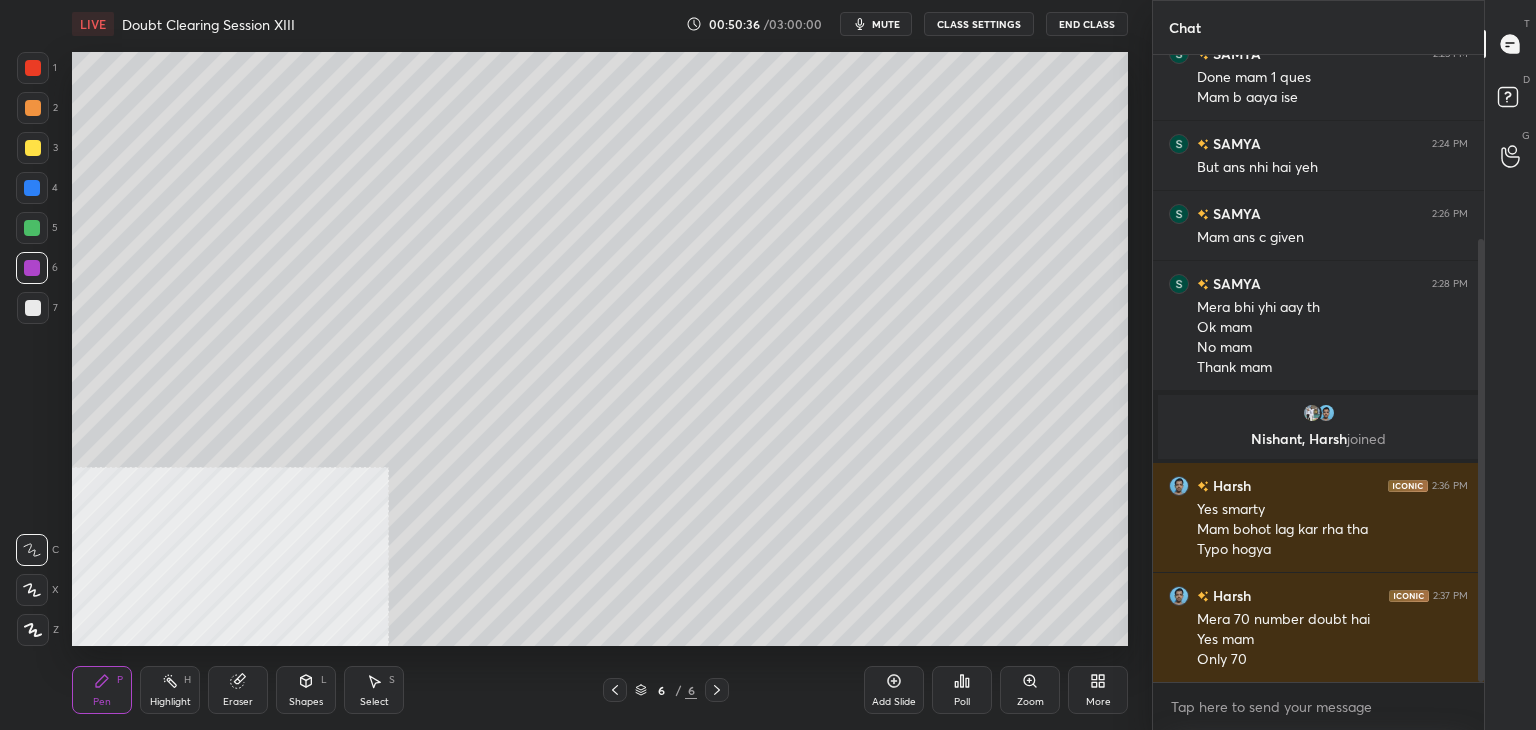 click 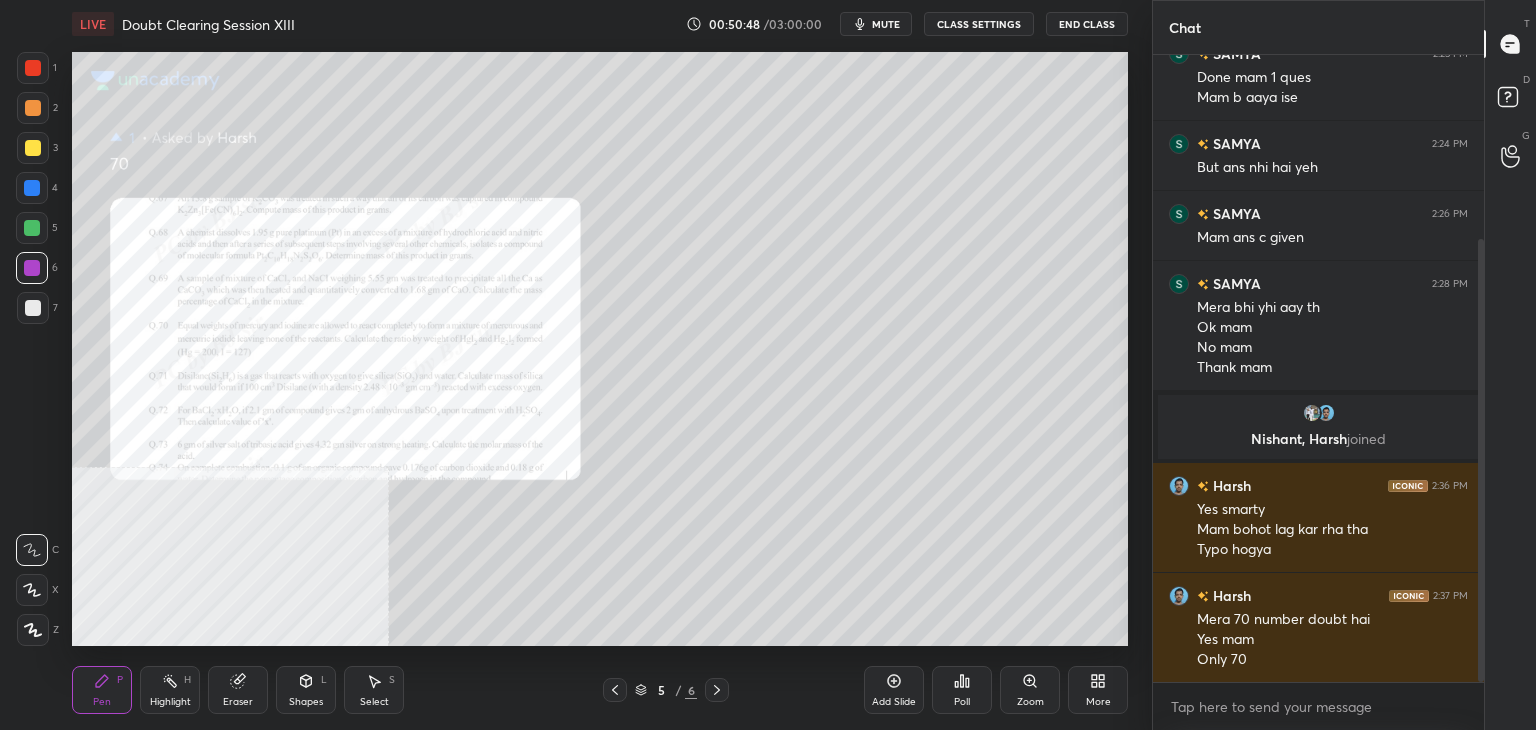 click 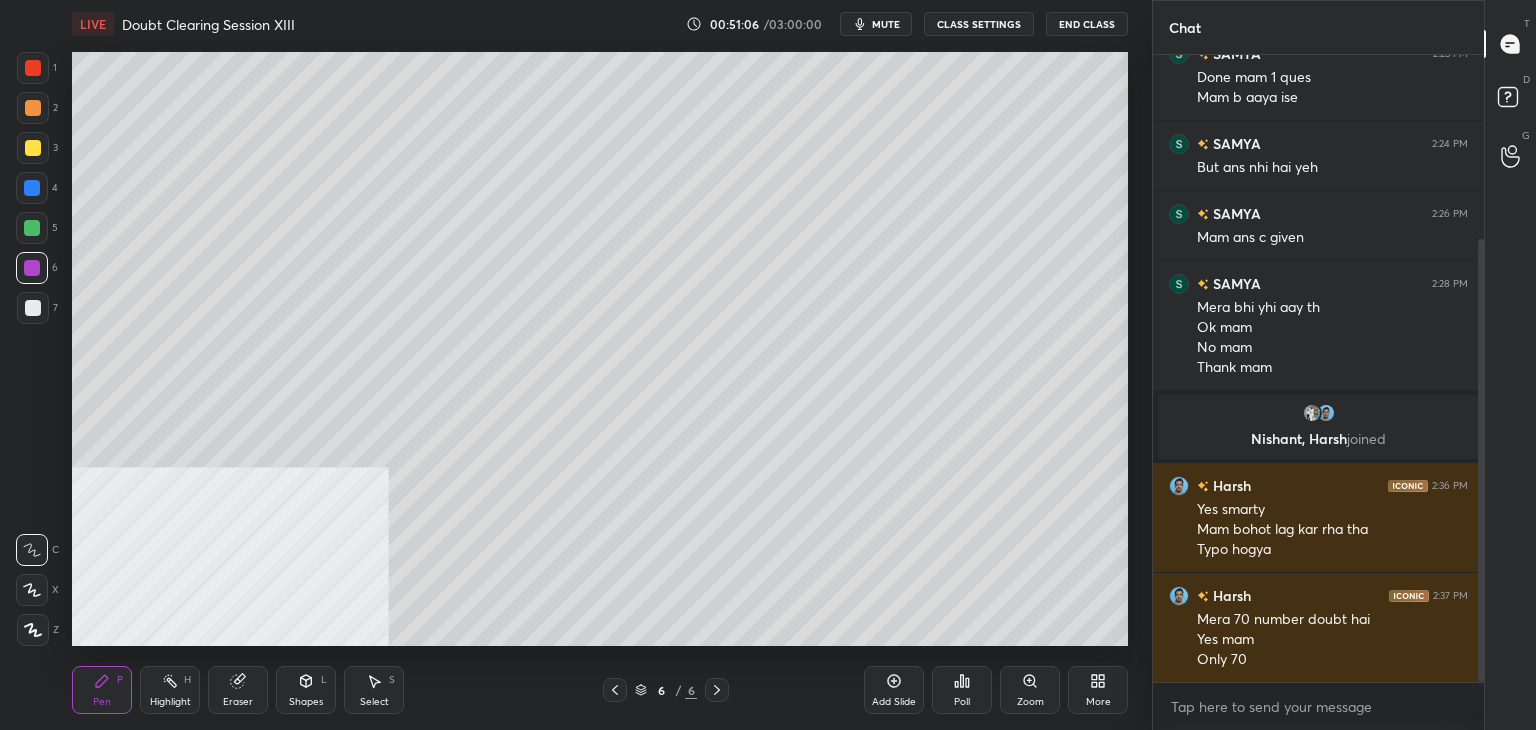 scroll, scrollTop: 330, scrollLeft: 0, axis: vertical 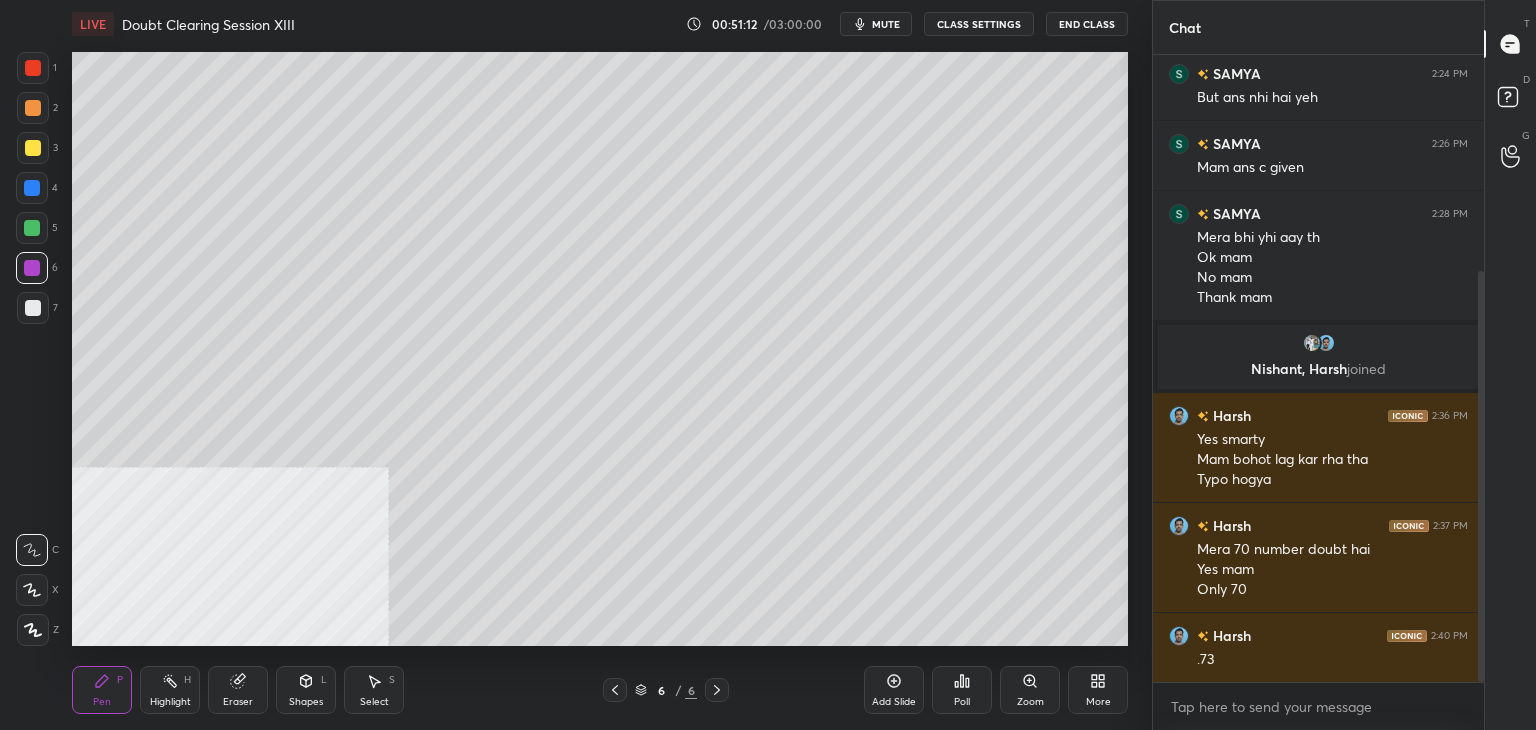 click 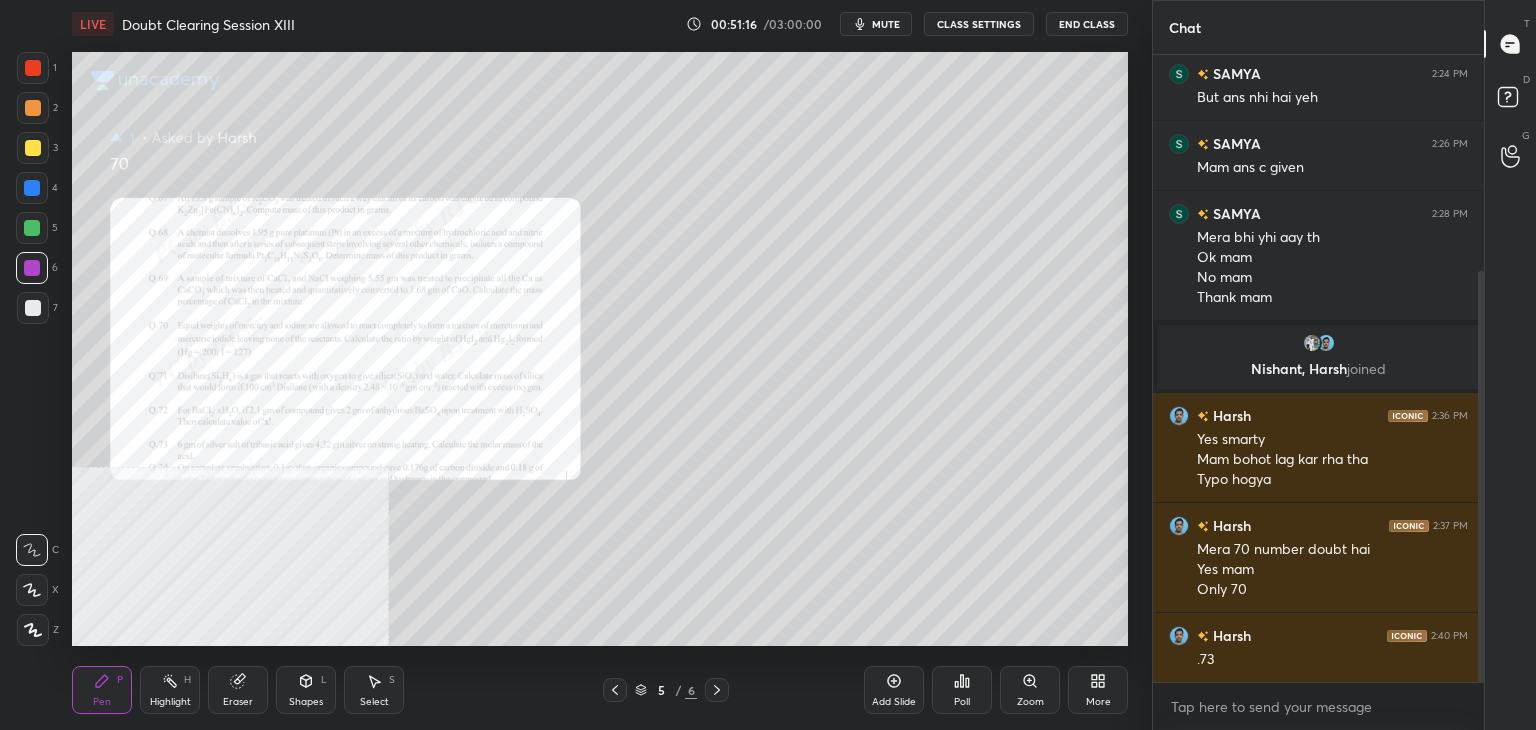 click at bounding box center [717, 690] 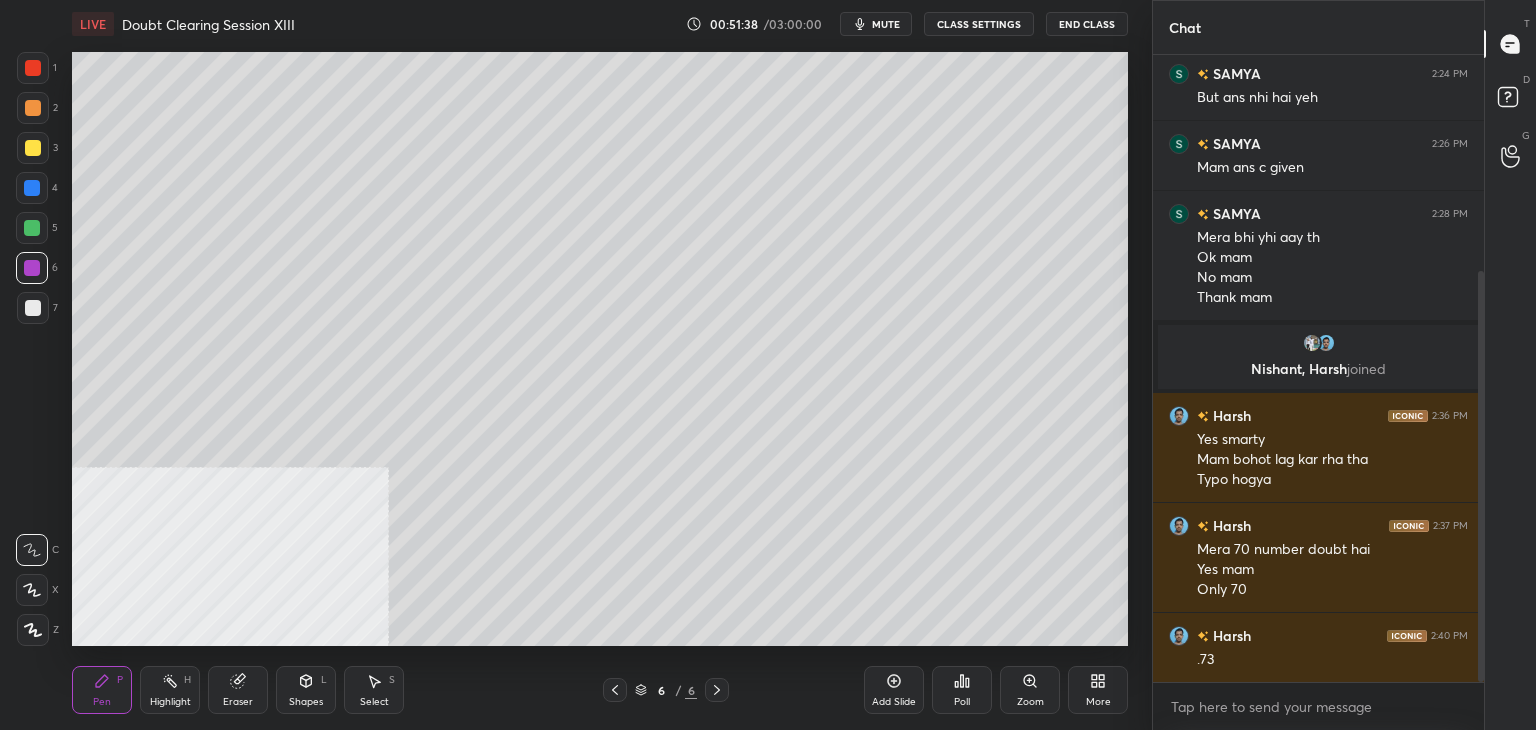 scroll, scrollTop: 400, scrollLeft: 0, axis: vertical 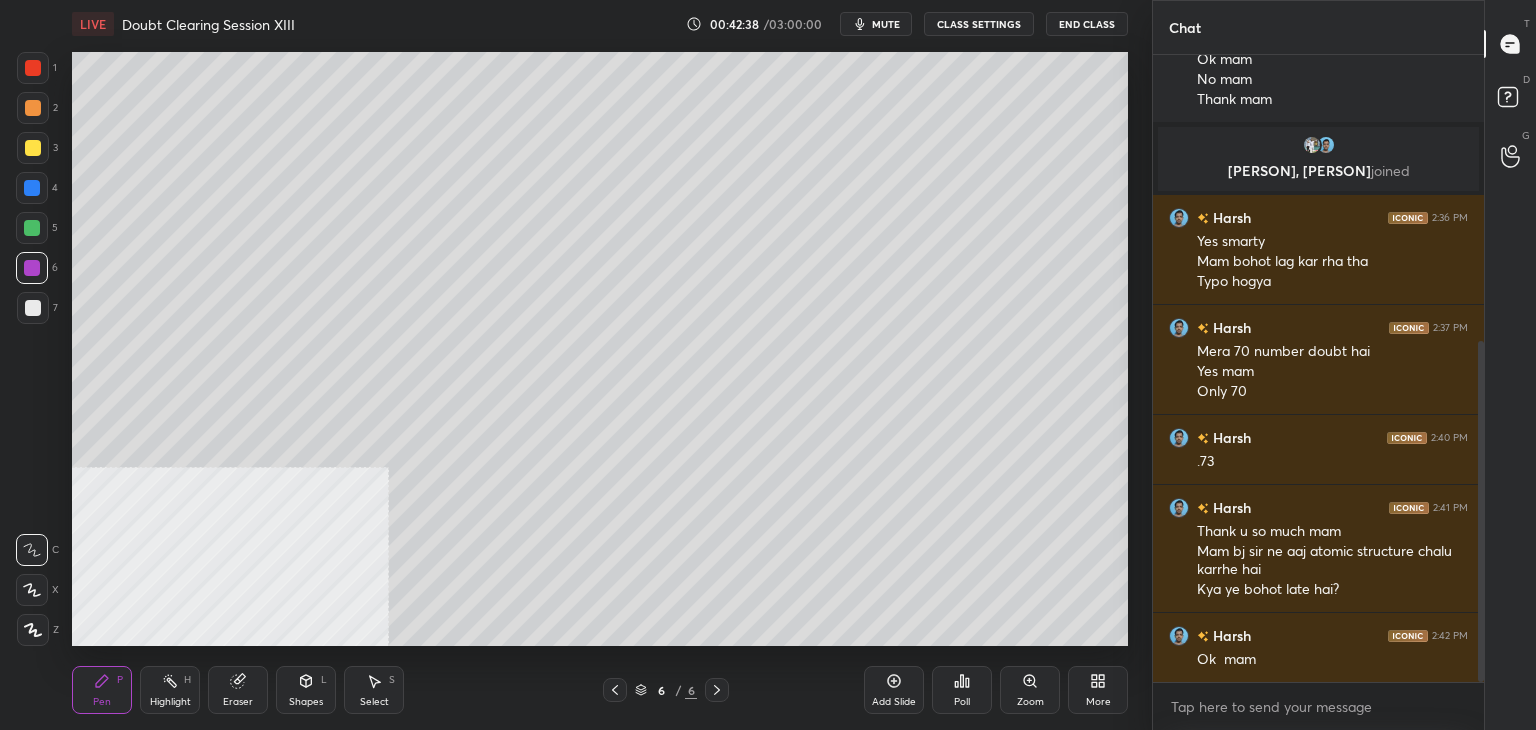 click on "mute" at bounding box center [876, 24] 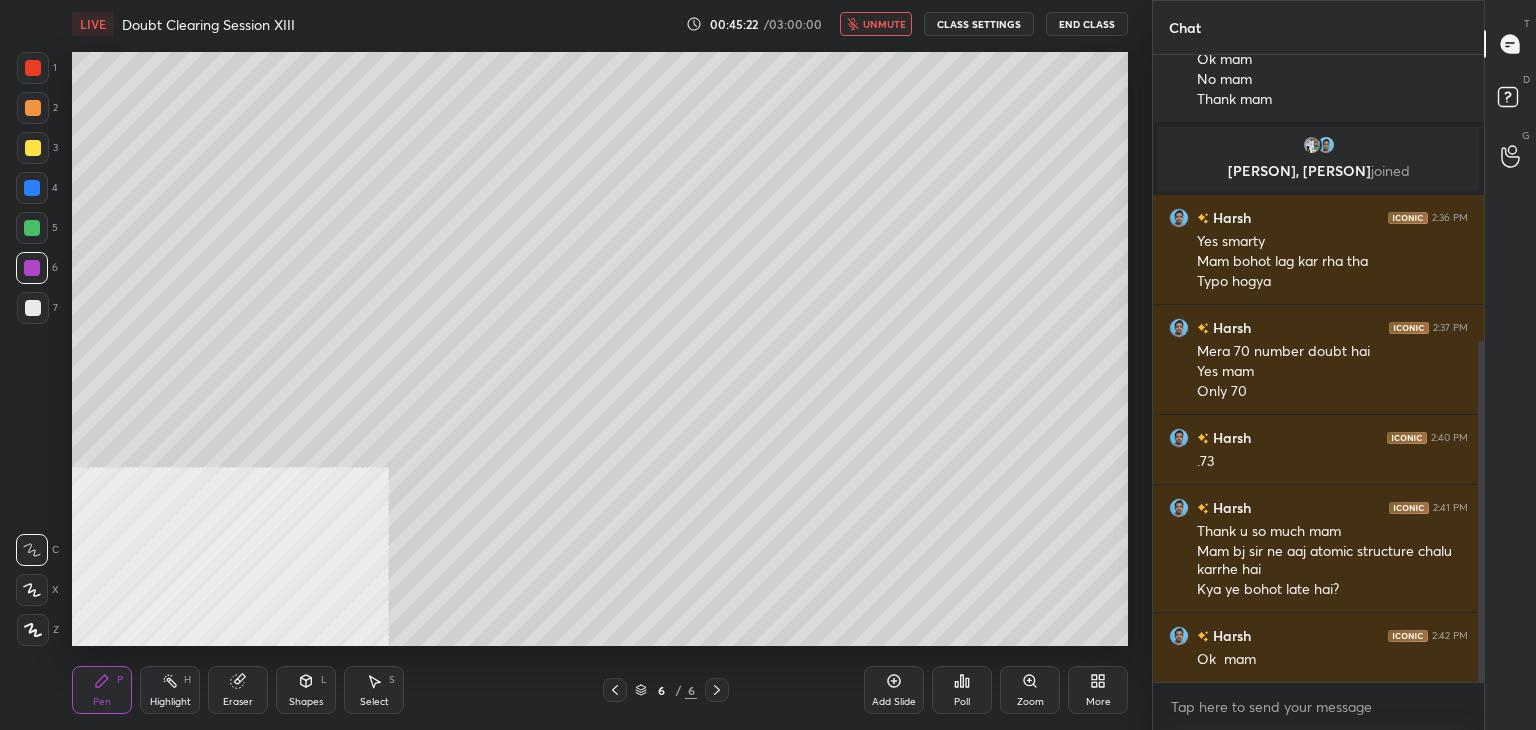 click on "End Class" at bounding box center [1087, 24] 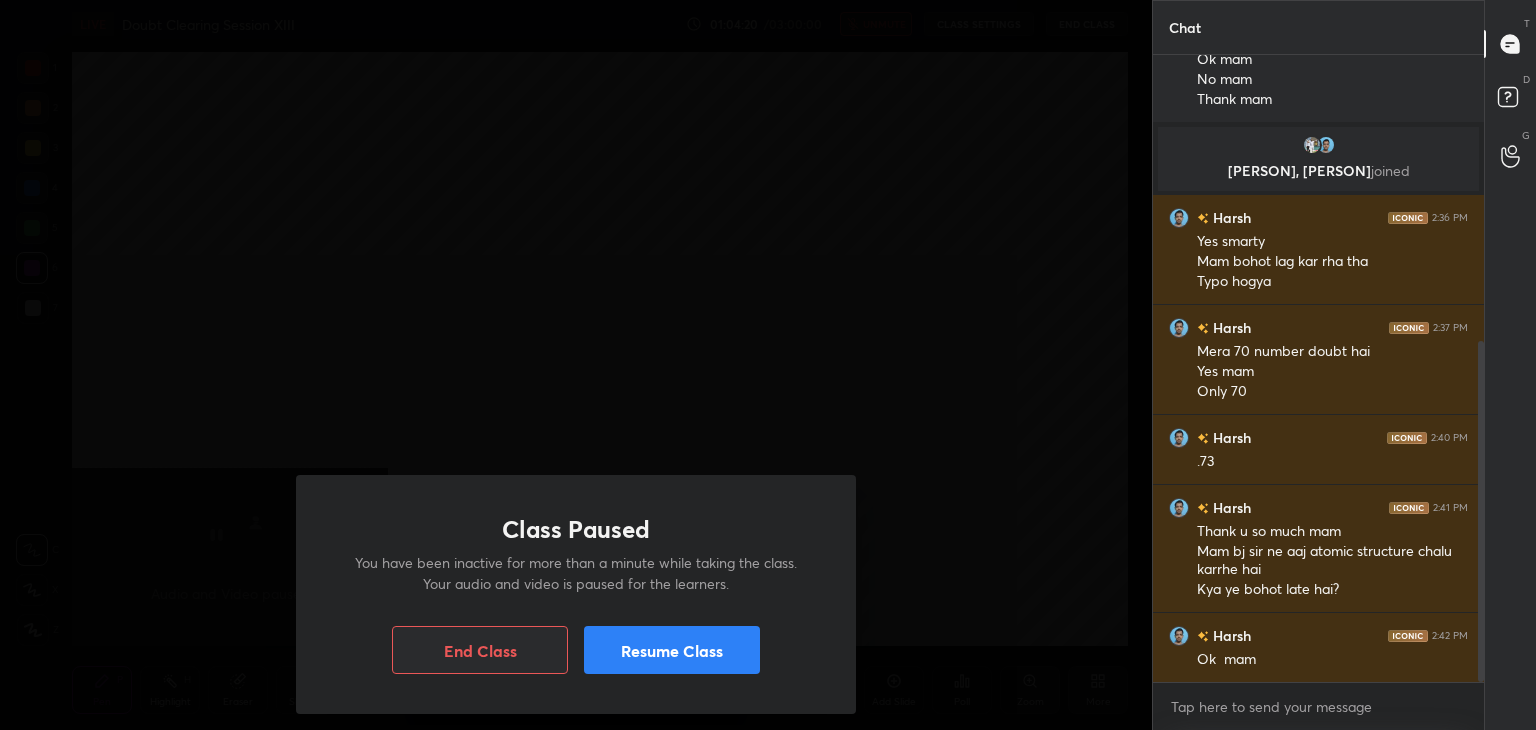 click on "Resume Class" at bounding box center (672, 650) 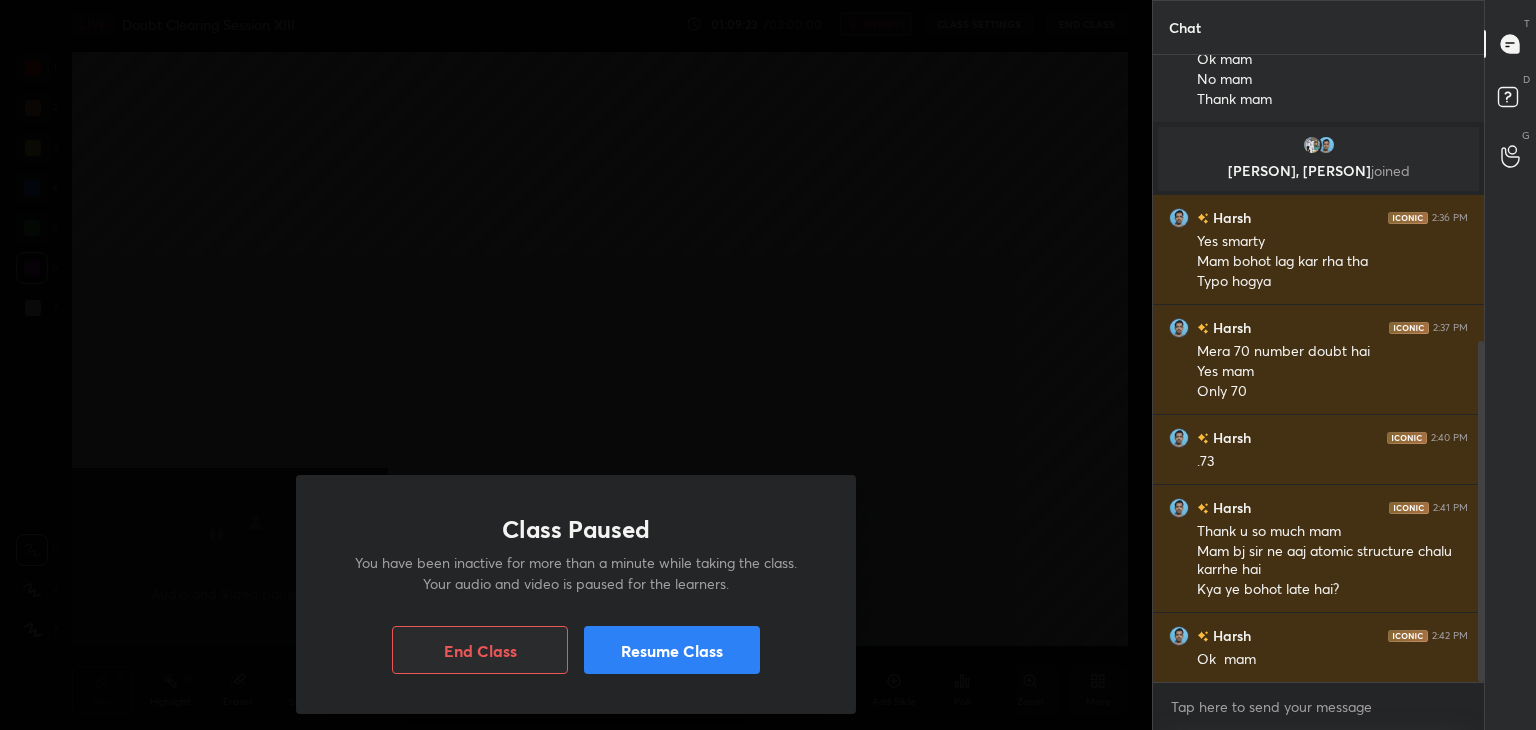 click on "Resume Class" at bounding box center (672, 650) 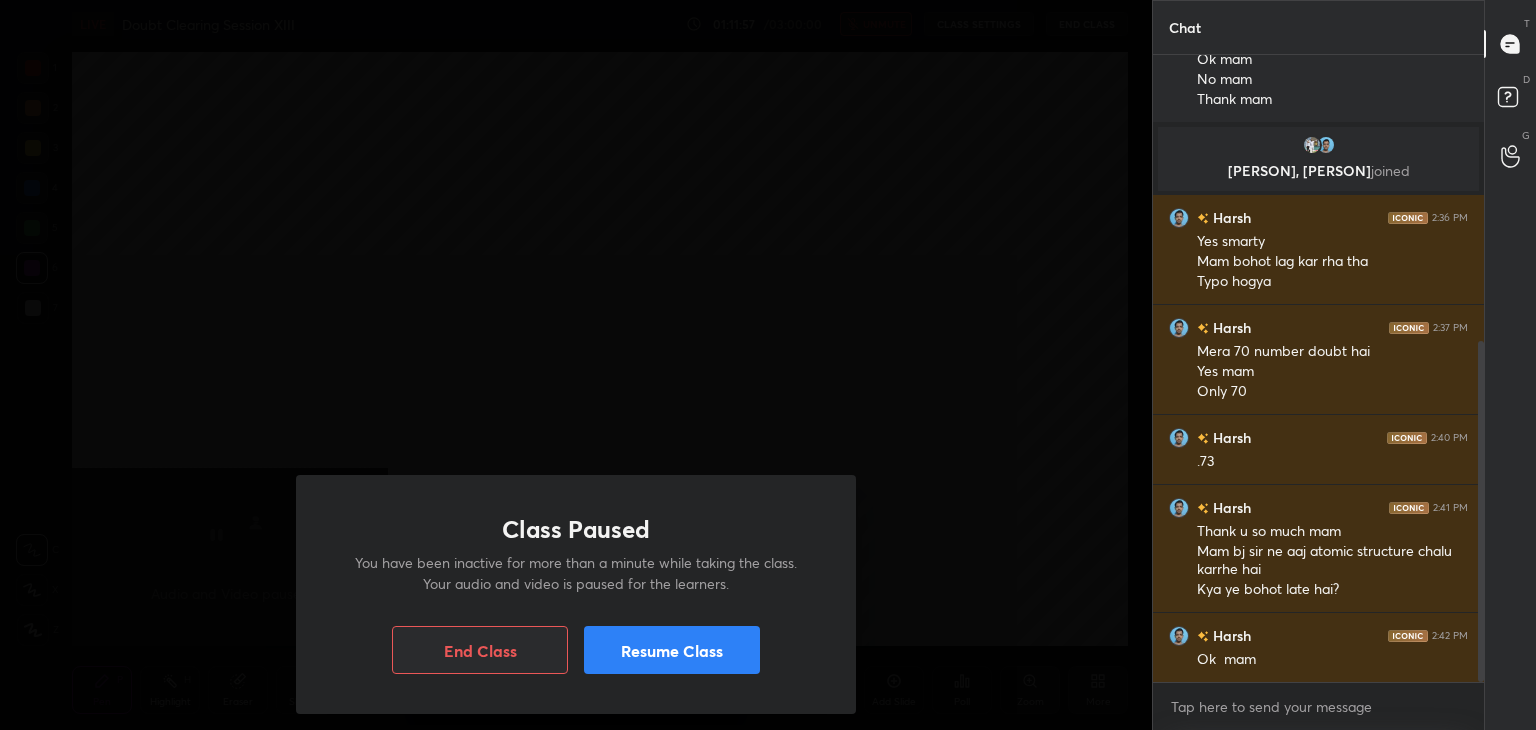 click on "Resume Class" at bounding box center [672, 650] 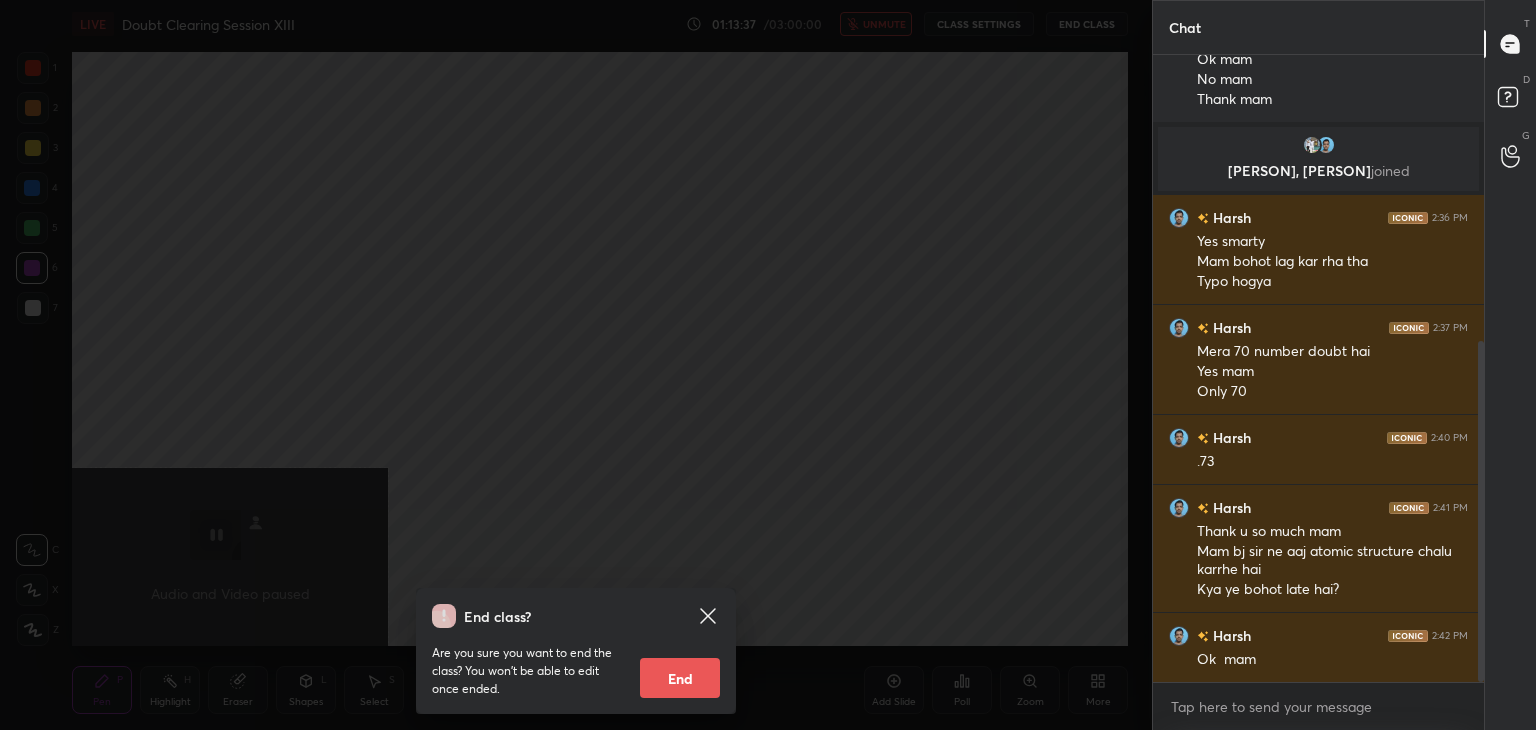 click 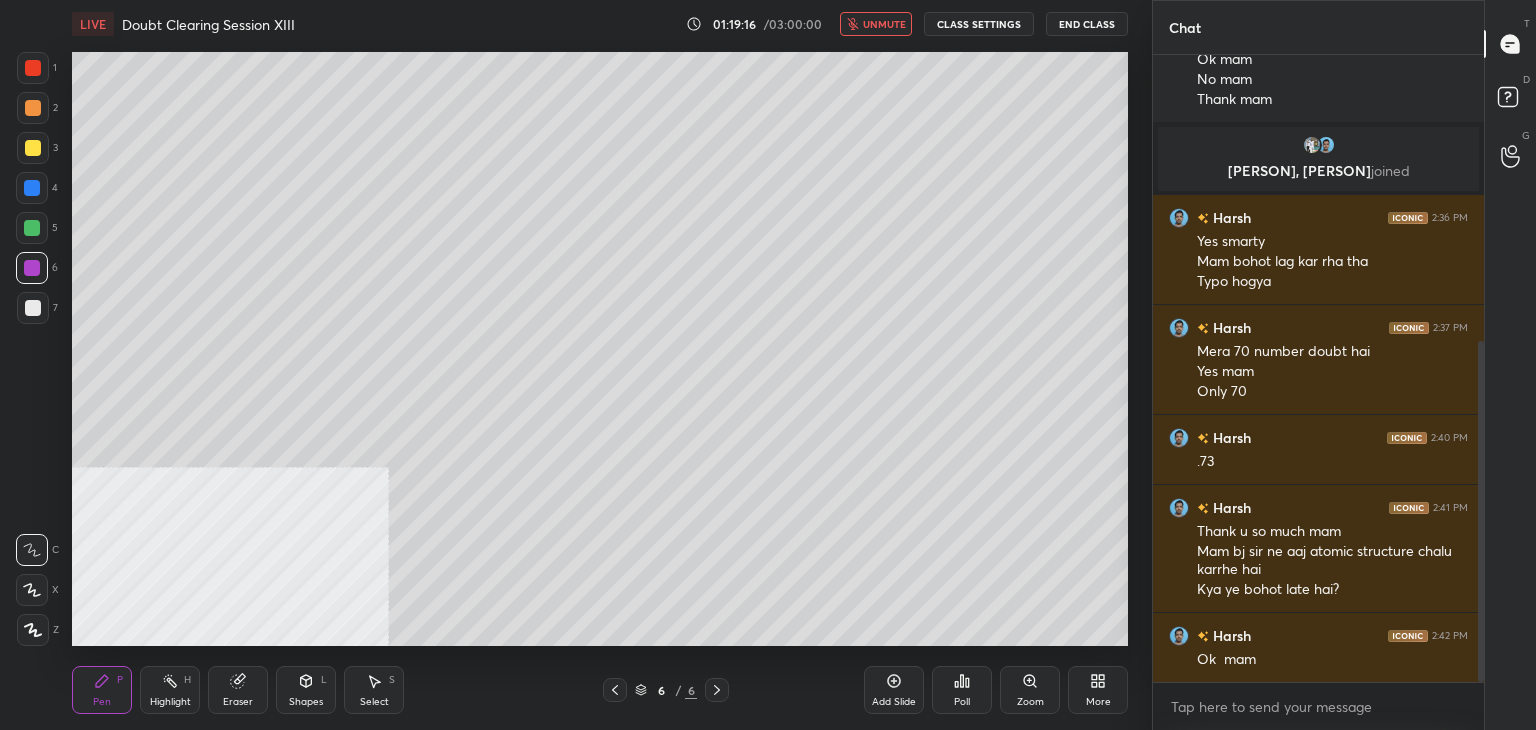 click on "End Class" at bounding box center [1087, 24] 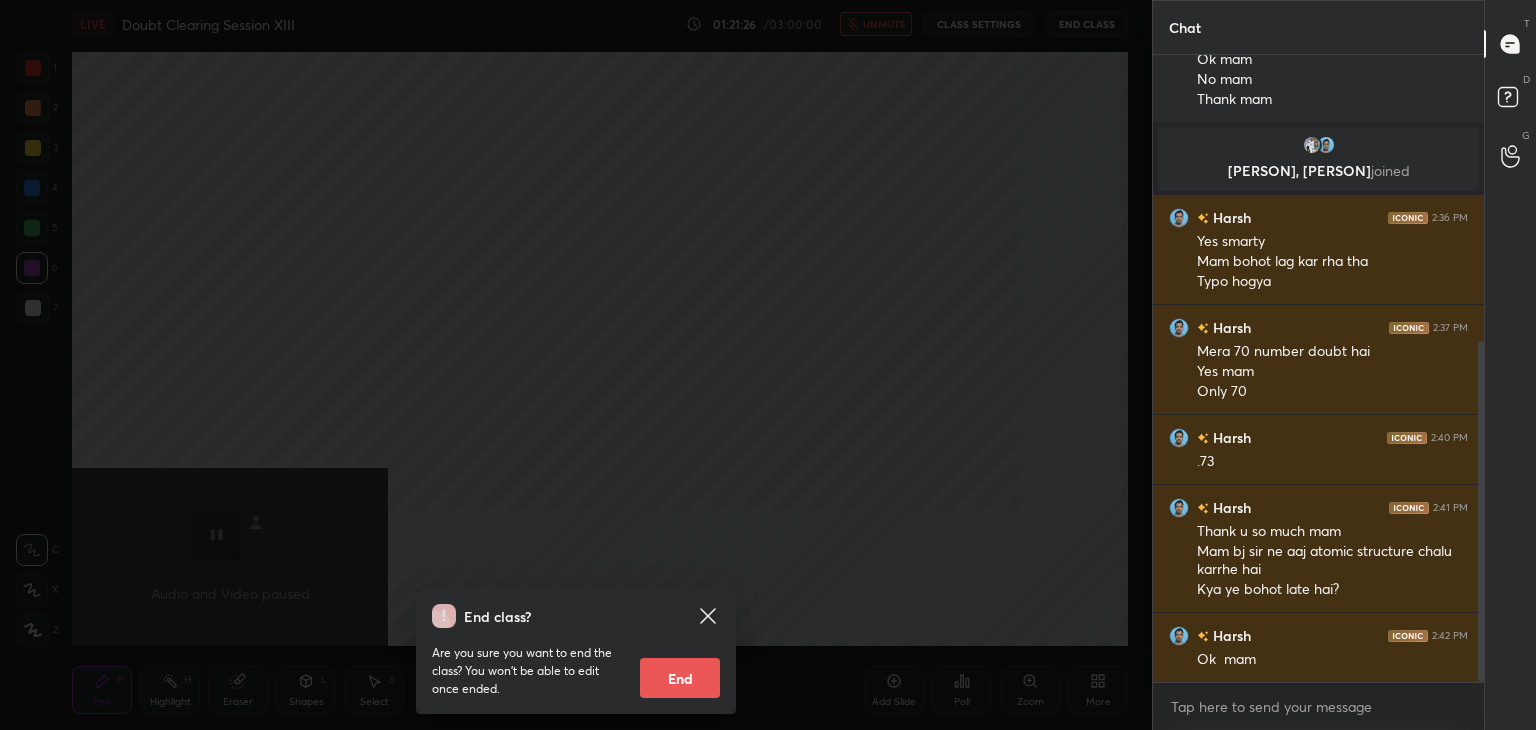 scroll, scrollTop: 576, scrollLeft: 0, axis: vertical 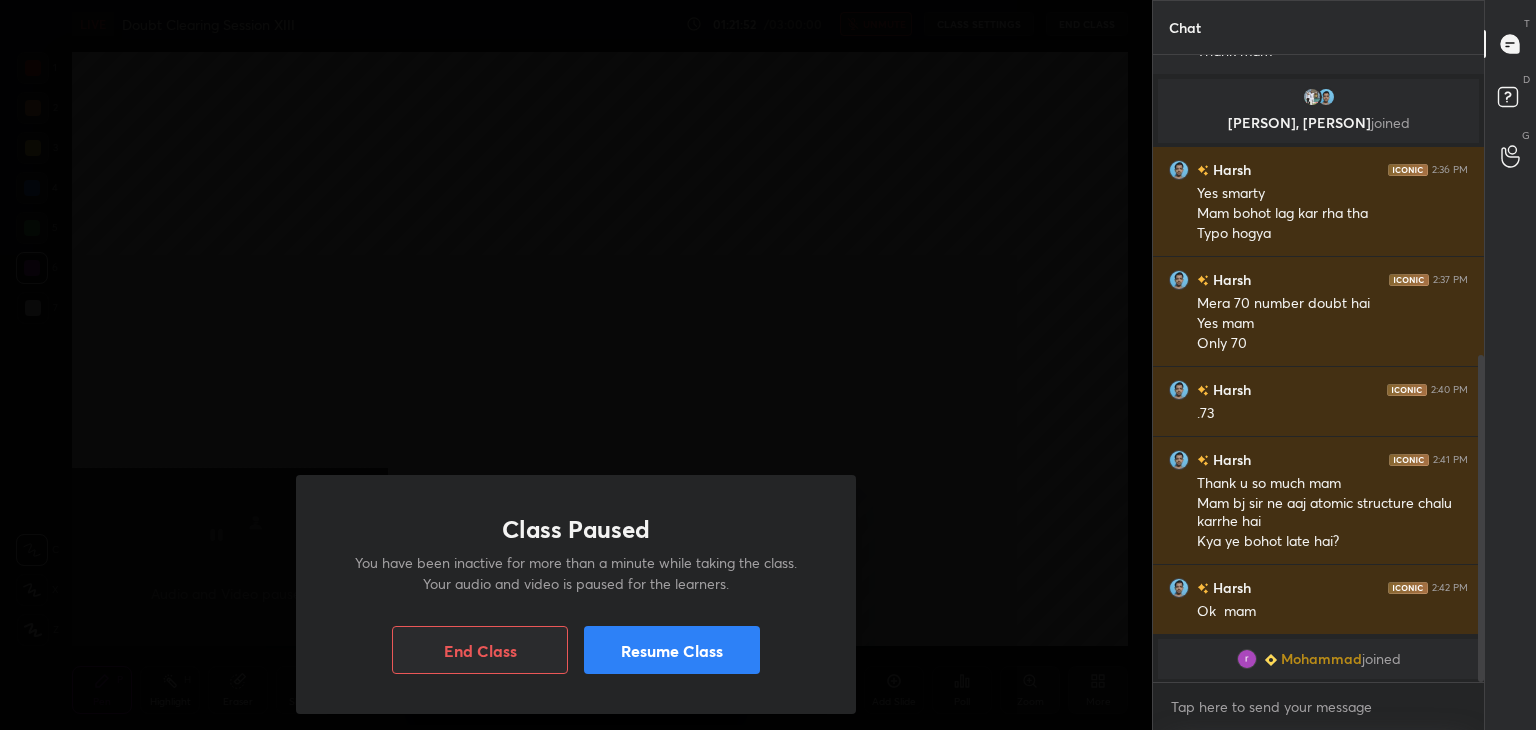 click on "Resume Class" at bounding box center (672, 650) 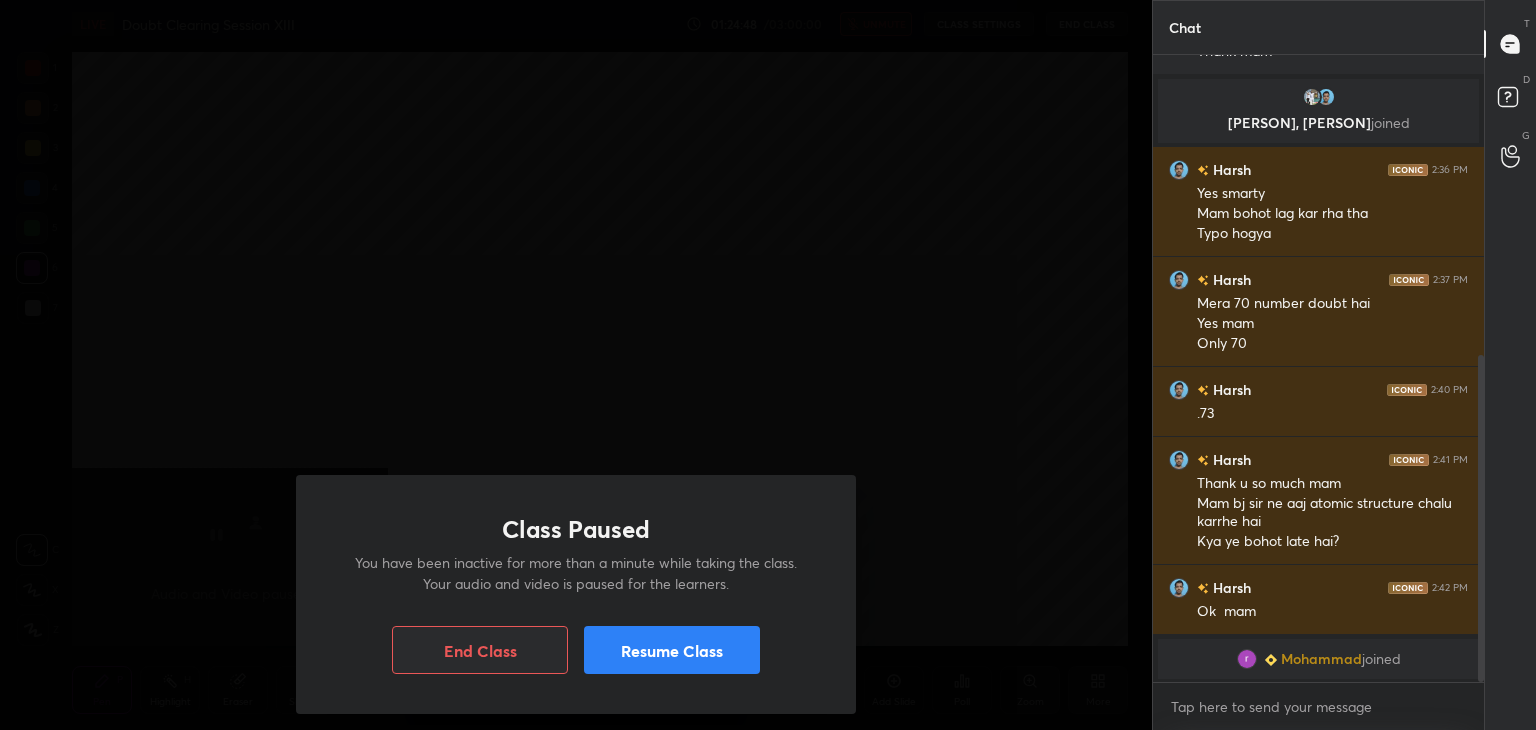click on "Resume Class" at bounding box center [672, 650] 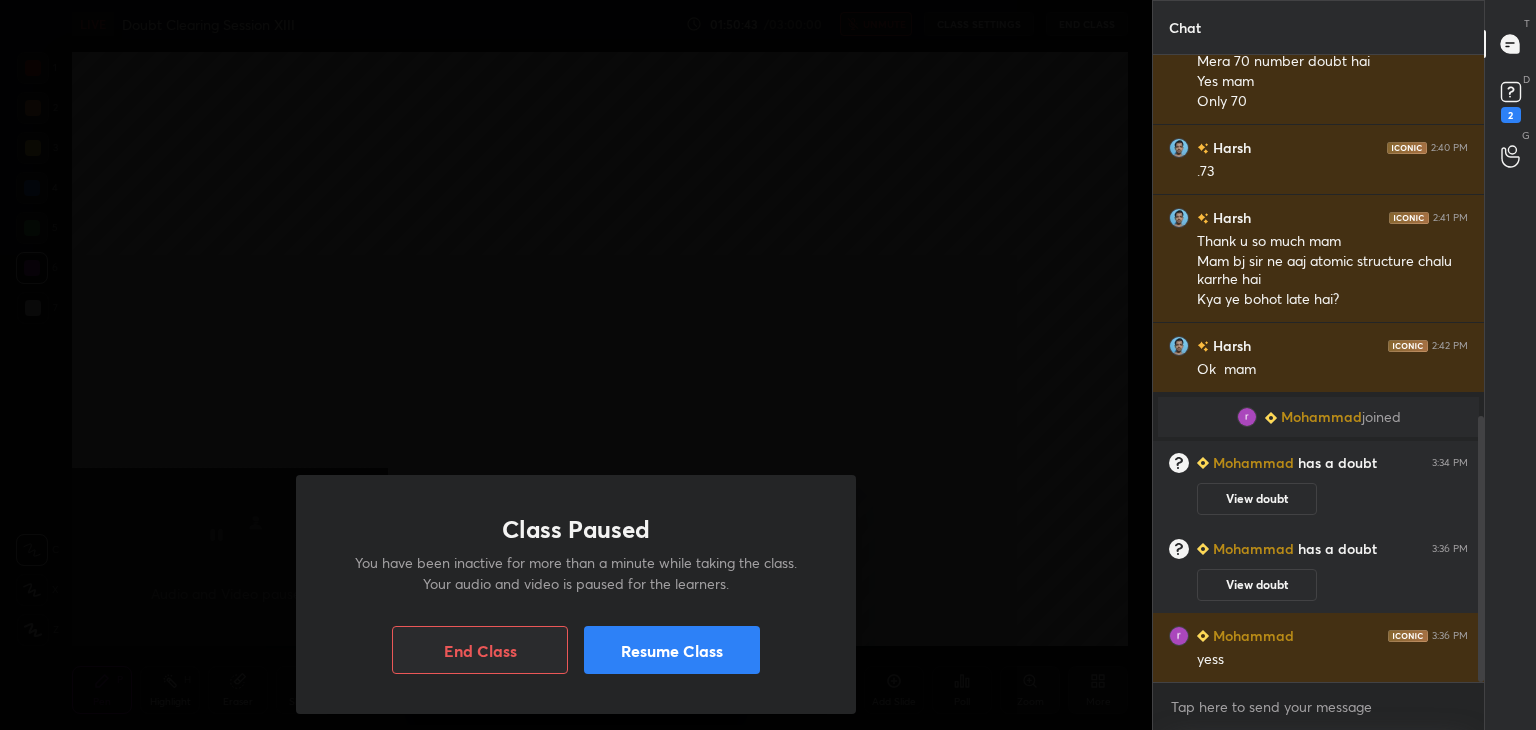scroll, scrollTop: 850, scrollLeft: 0, axis: vertical 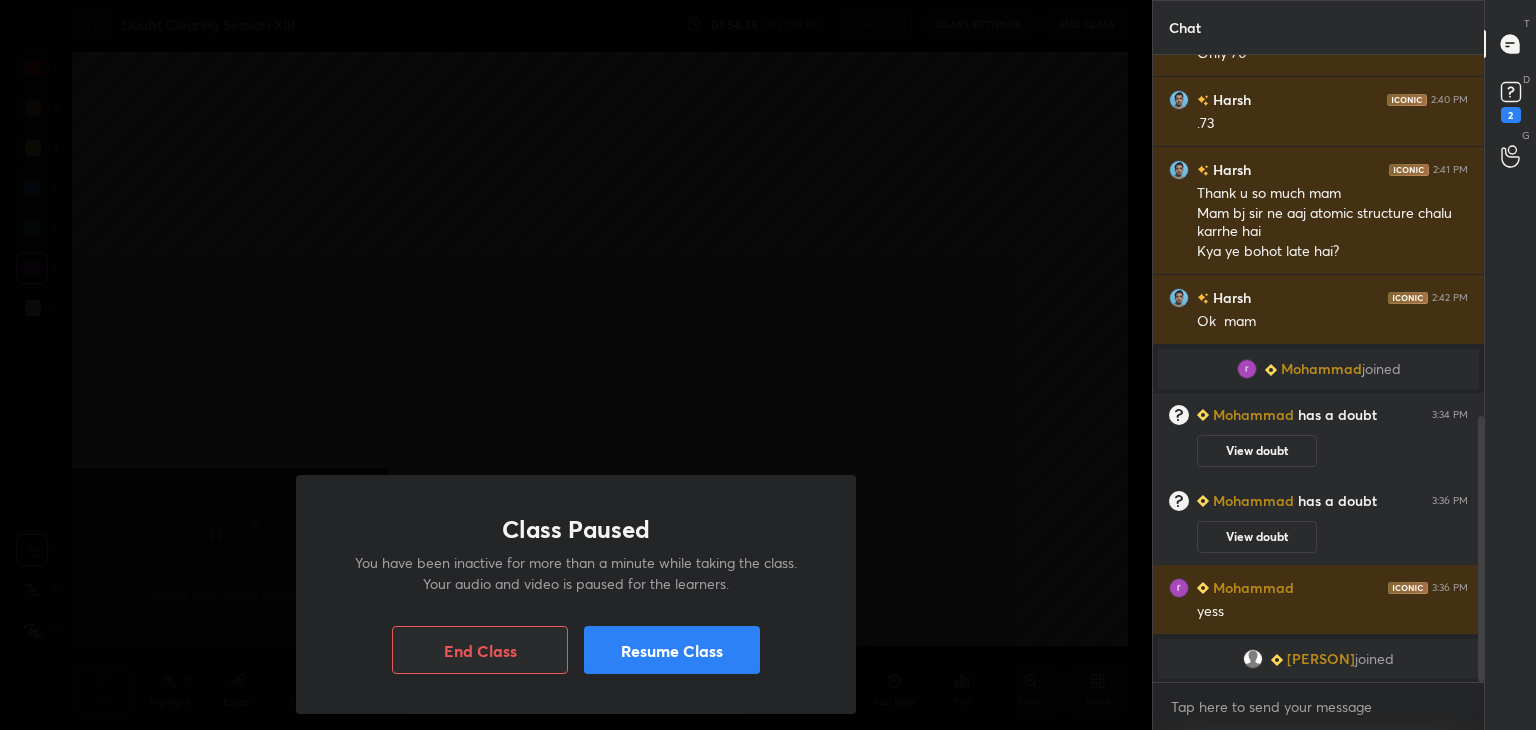 click on "Resume Class" at bounding box center (672, 650) 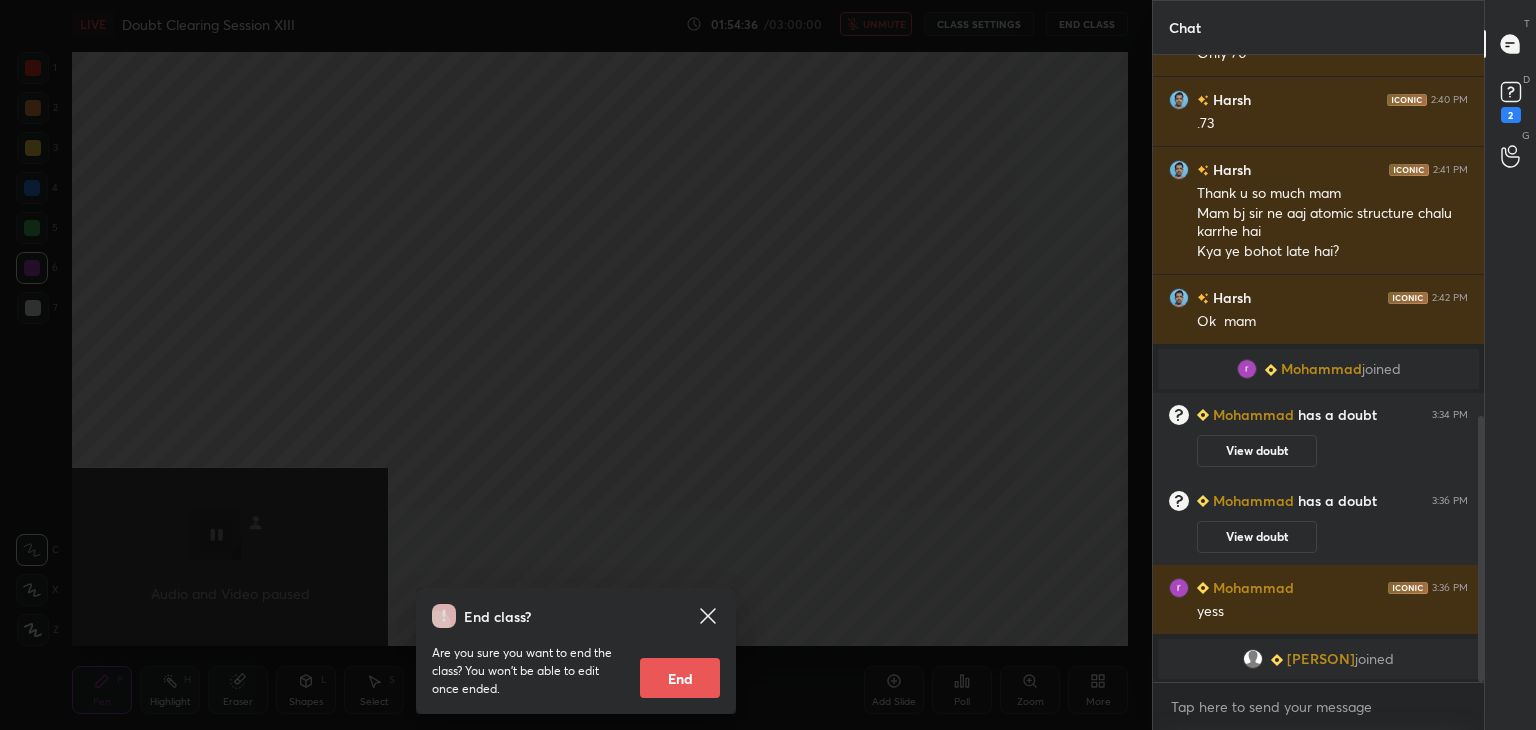 click 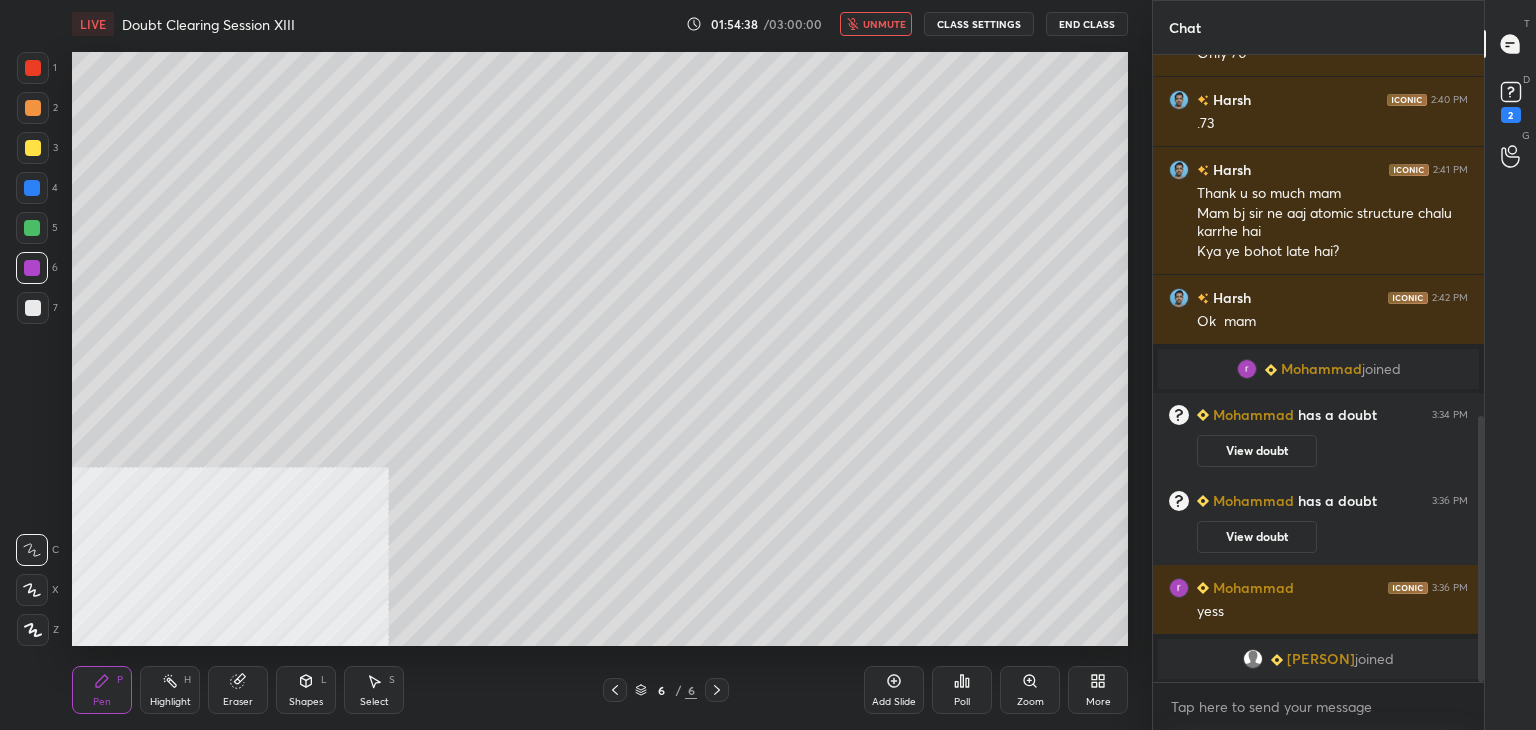 click on "unmute" at bounding box center (876, 24) 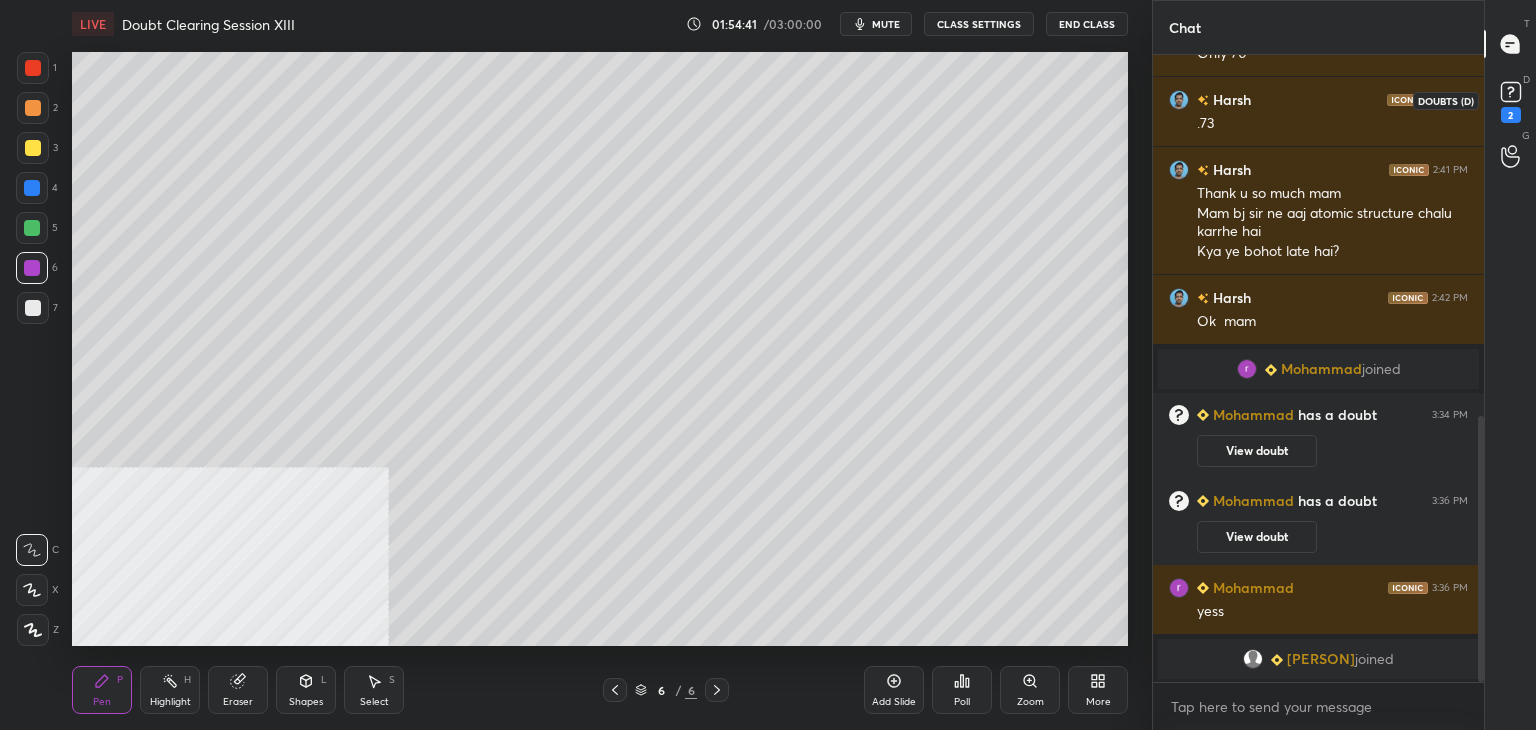 click 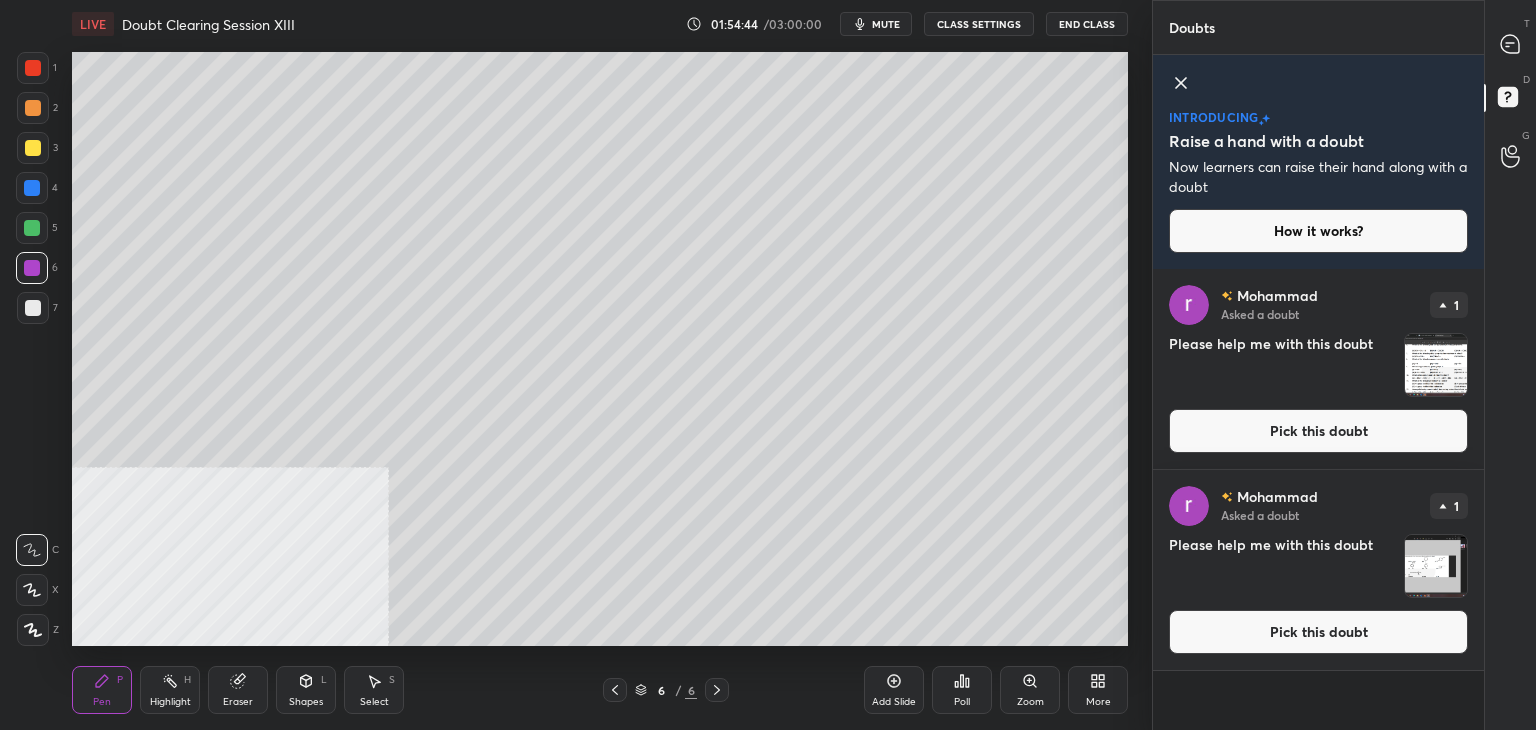 click 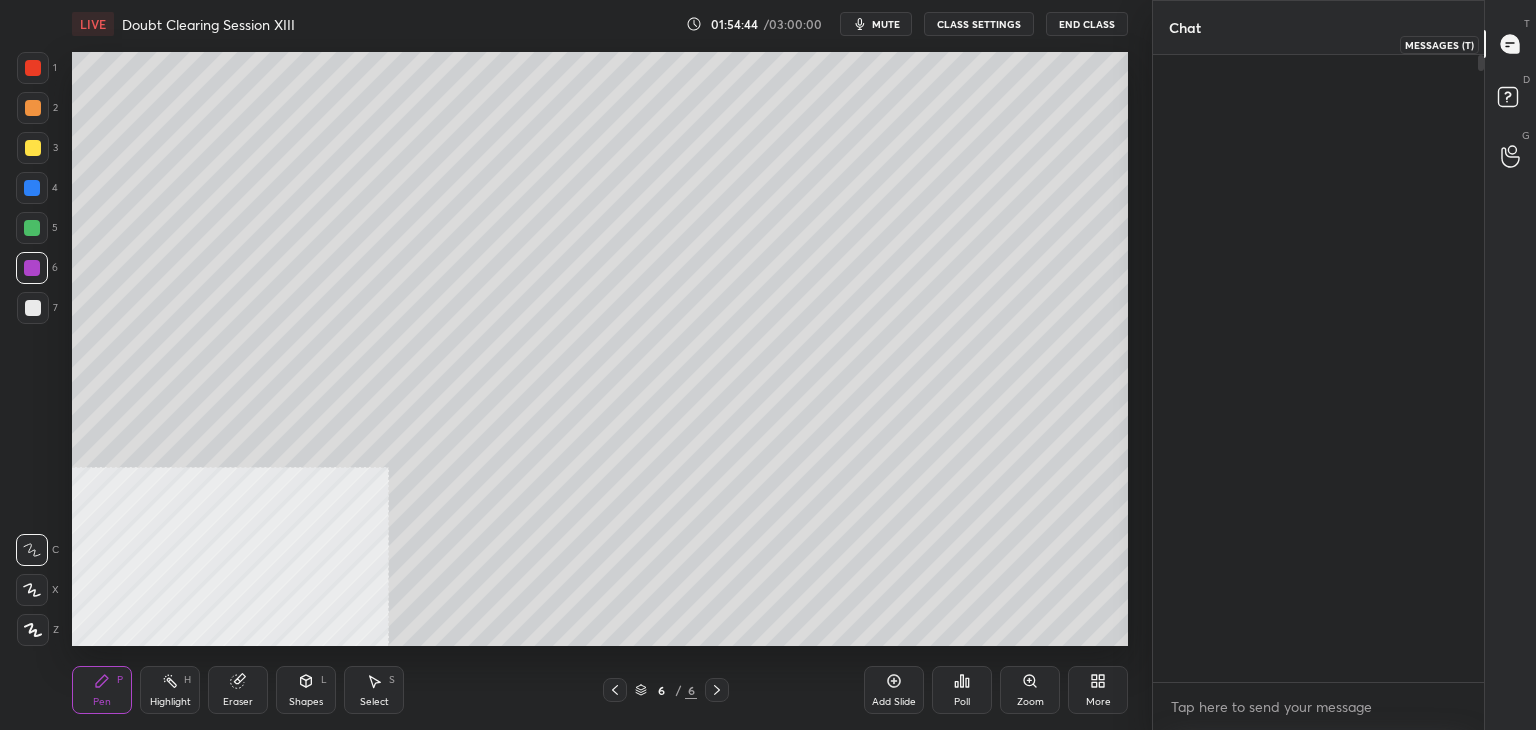 scroll, scrollTop: 866, scrollLeft: 0, axis: vertical 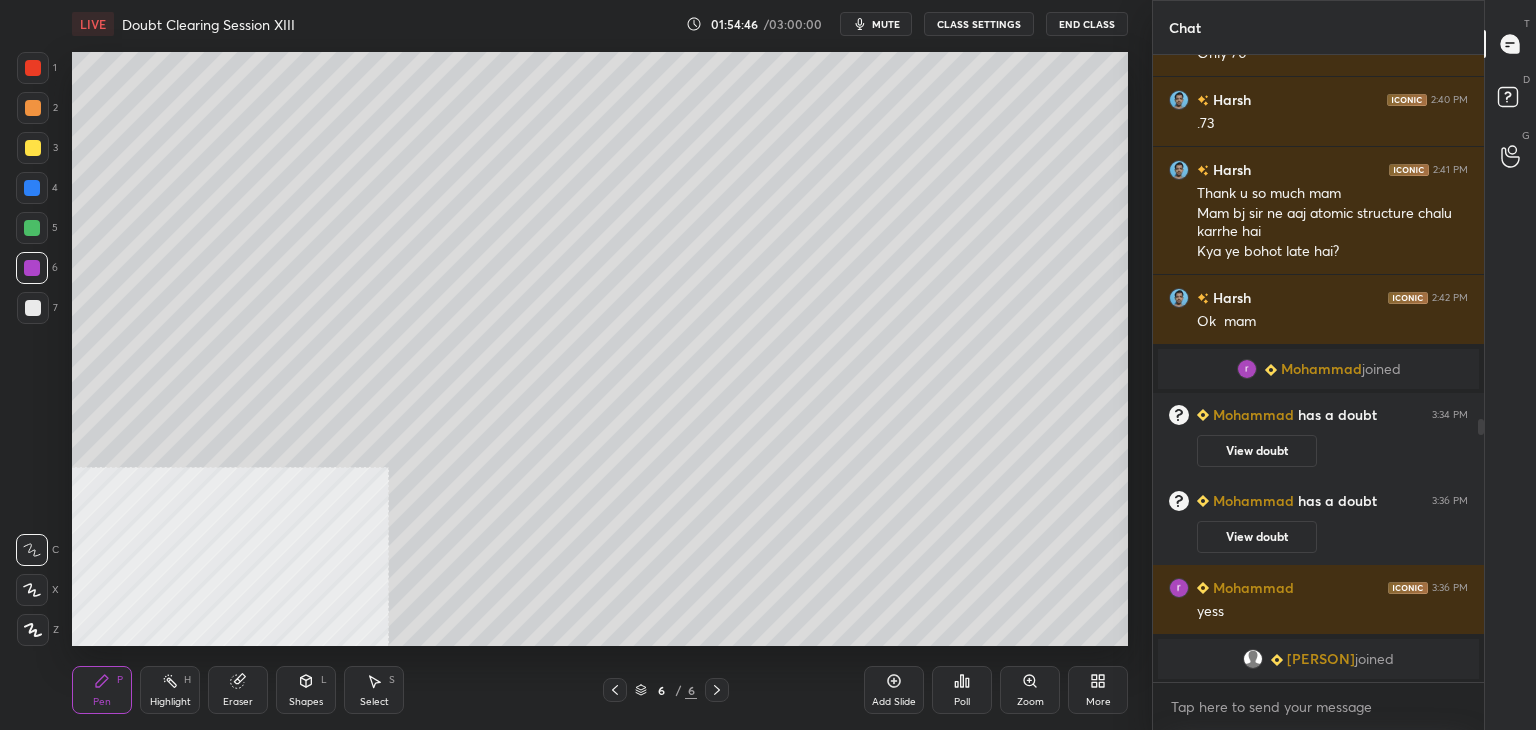 click at bounding box center (32, 188) 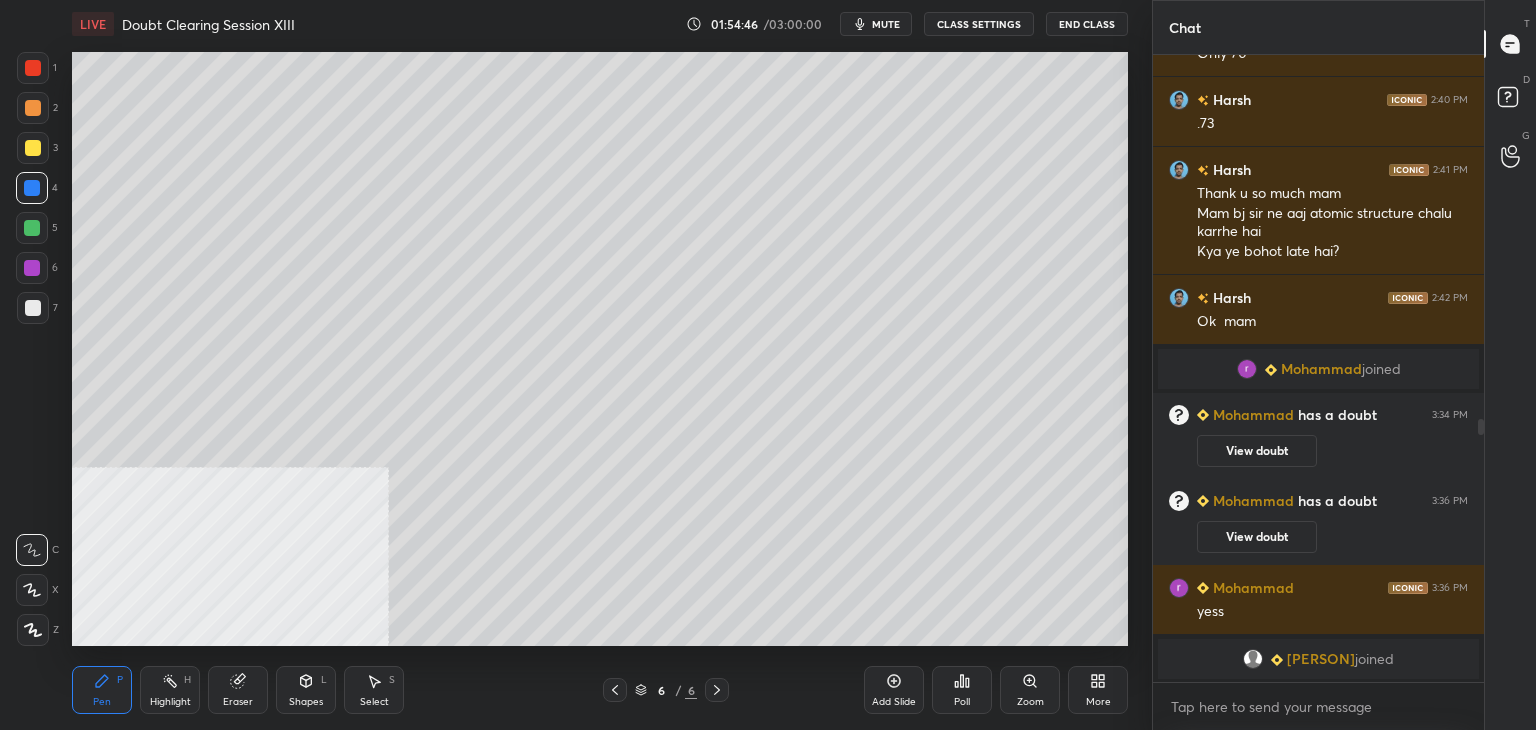 click at bounding box center (33, 68) 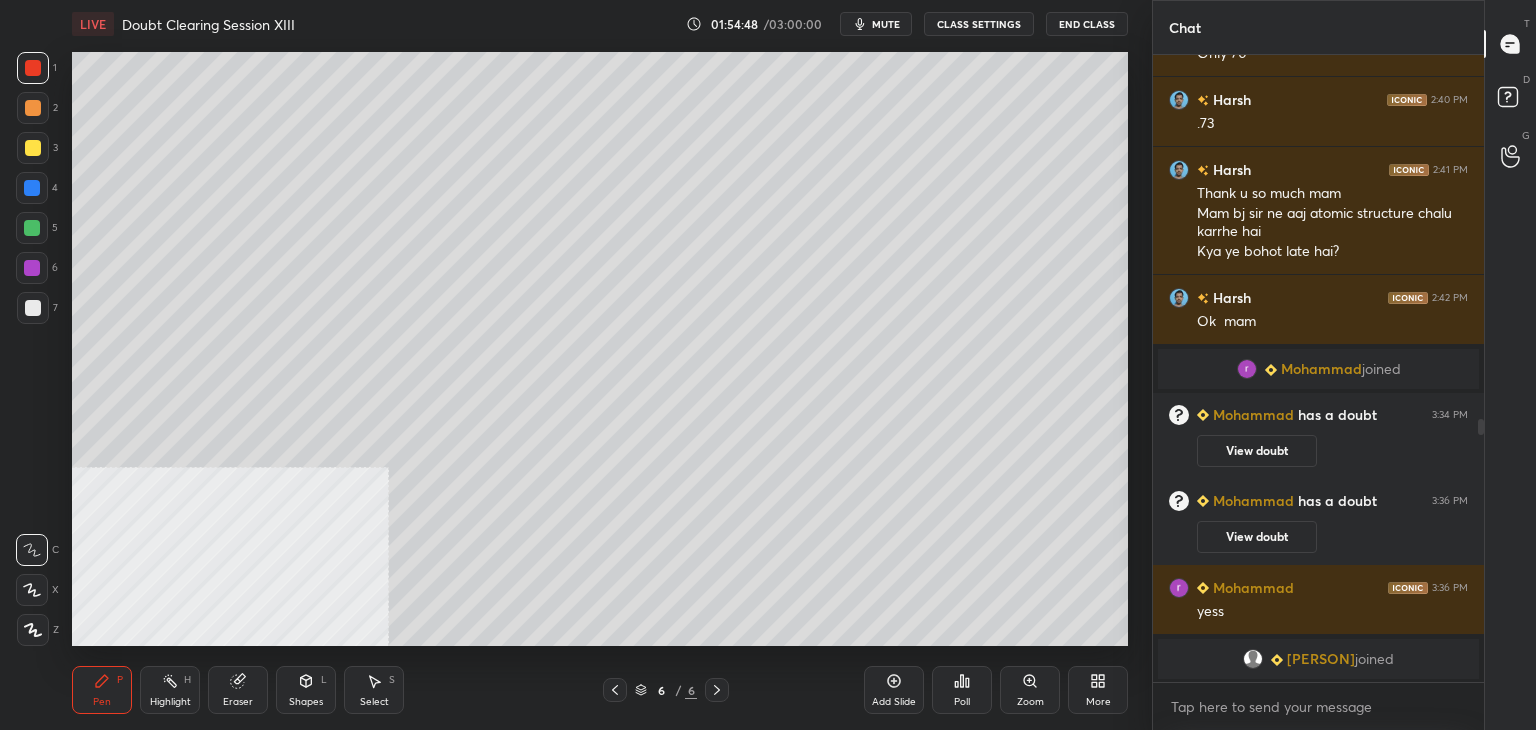 click on "View doubt" at bounding box center (1257, 451) 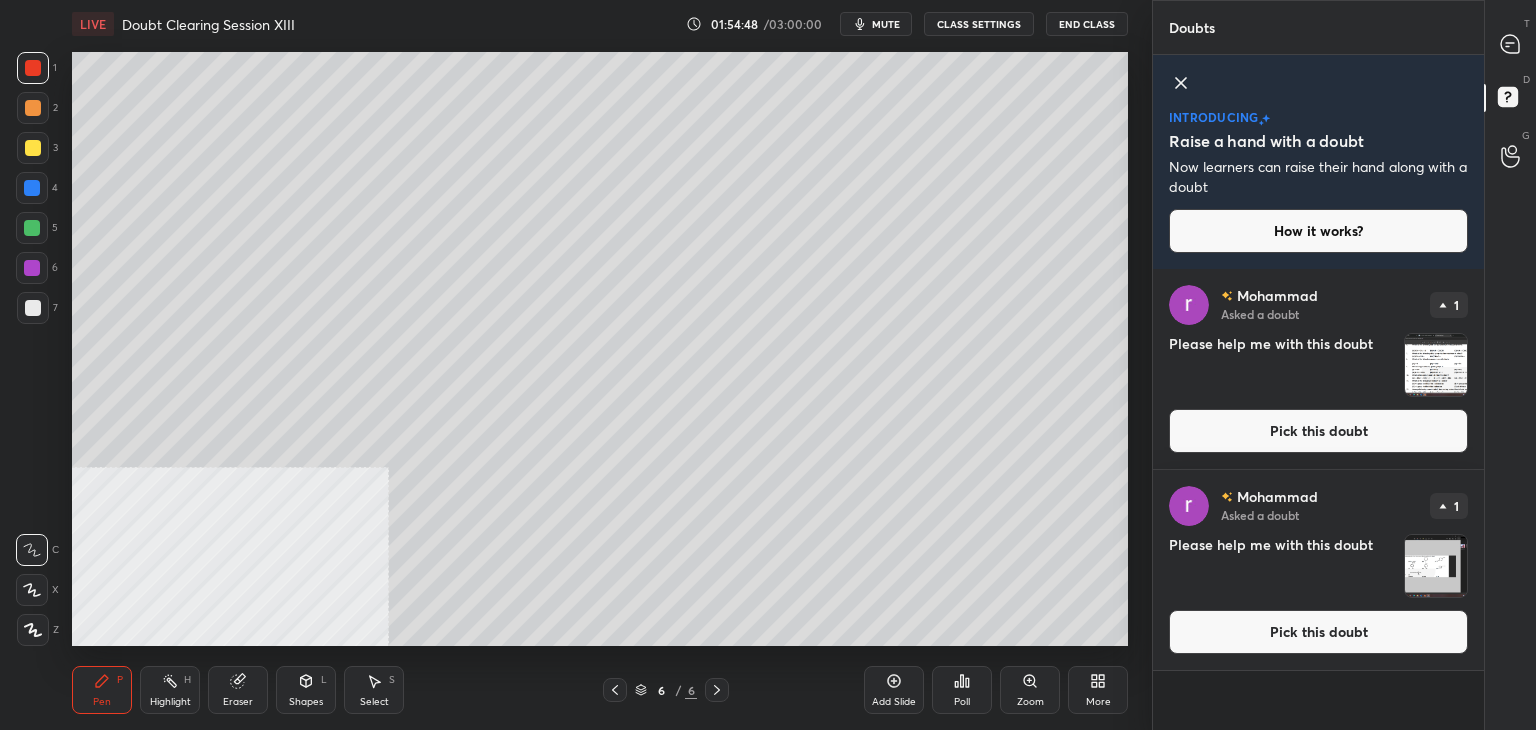 click on "Pick this doubt" at bounding box center (1318, 431) 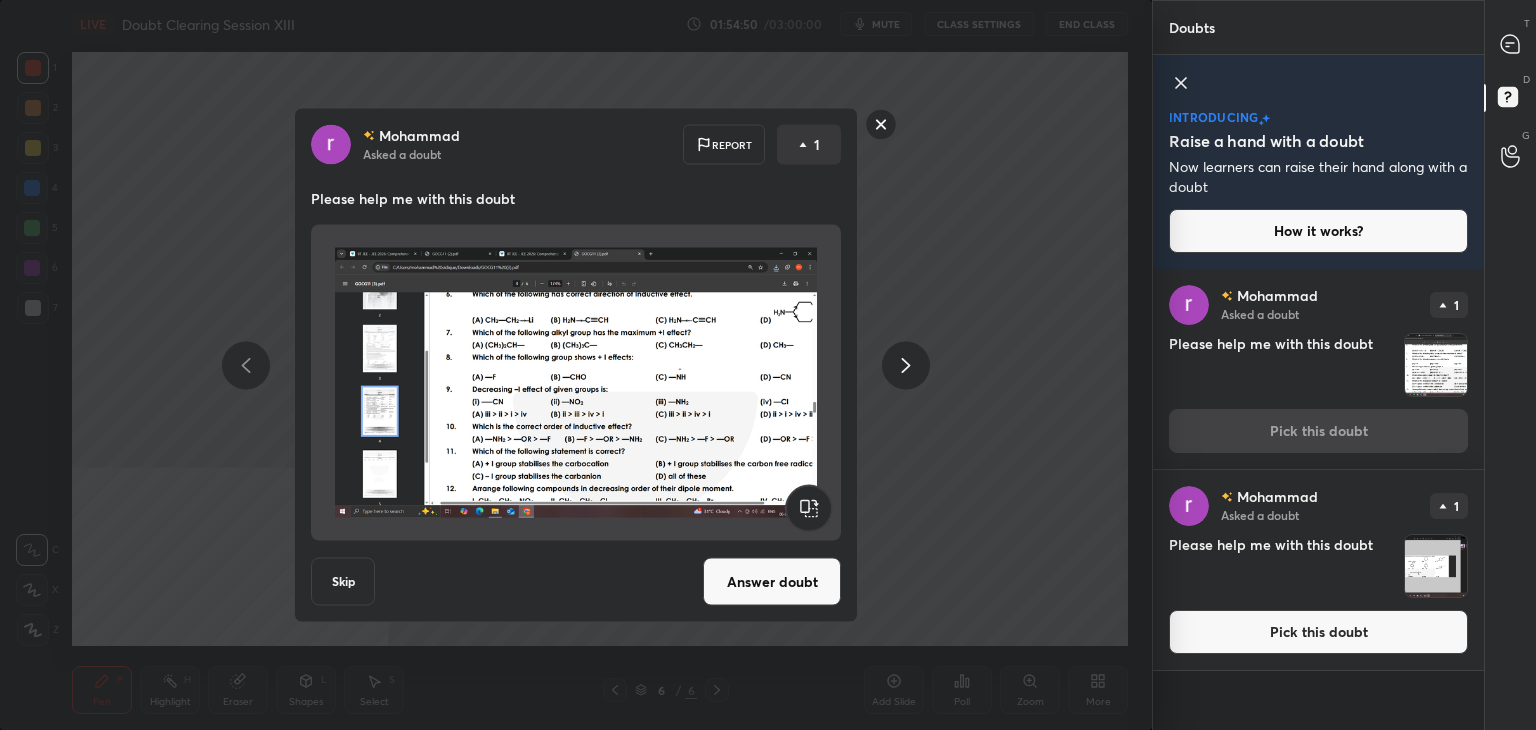 click on "Answer doubt" at bounding box center [772, 582] 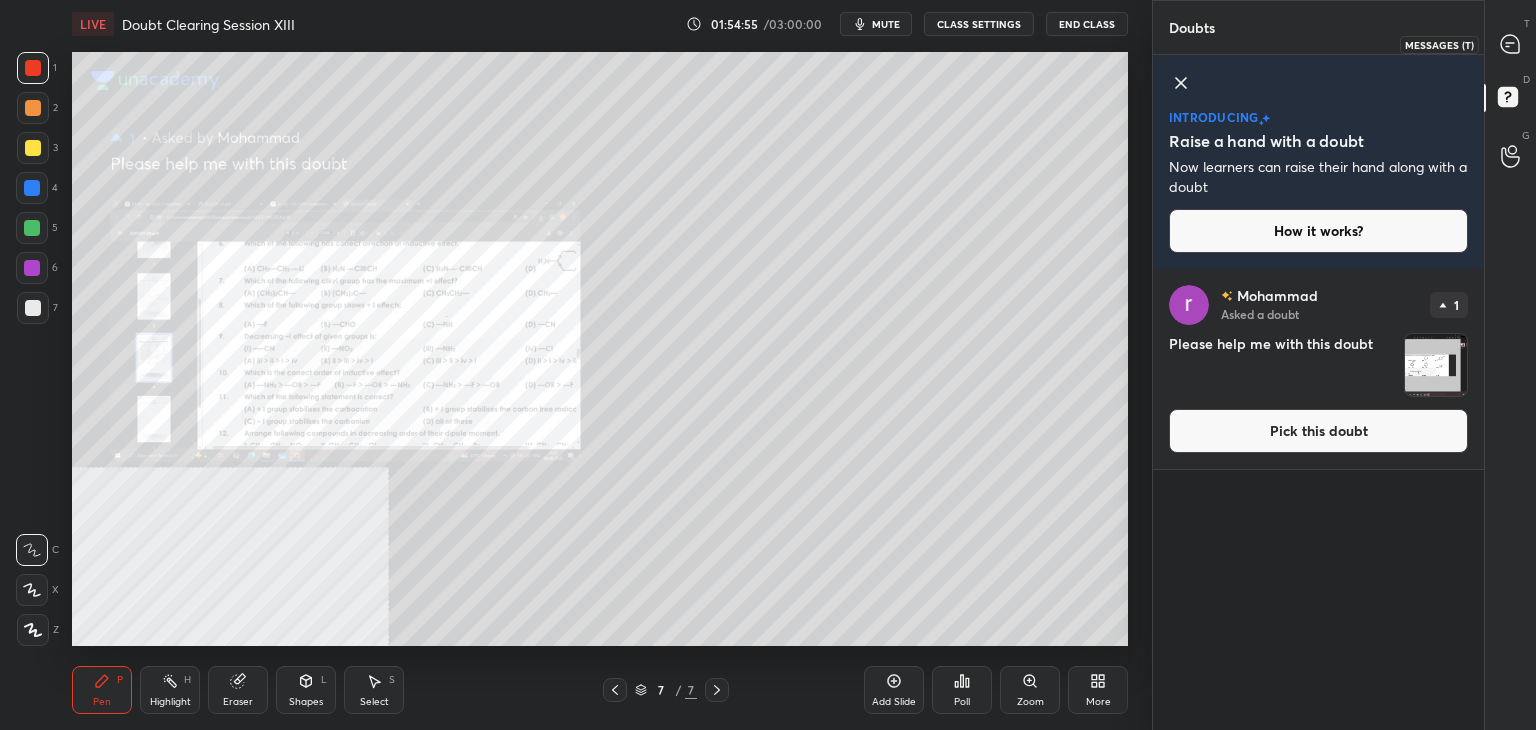 click 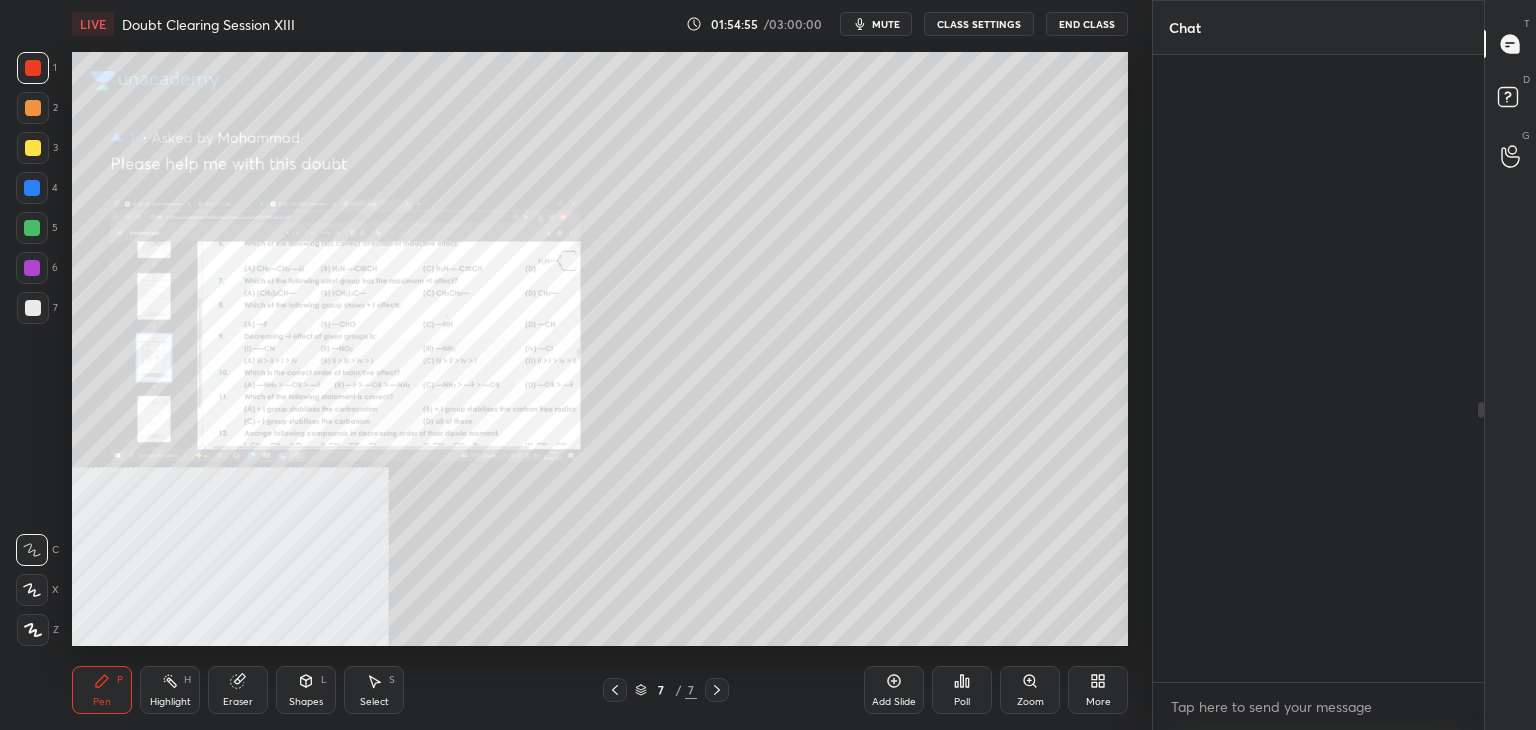 scroll, scrollTop: 780, scrollLeft: 0, axis: vertical 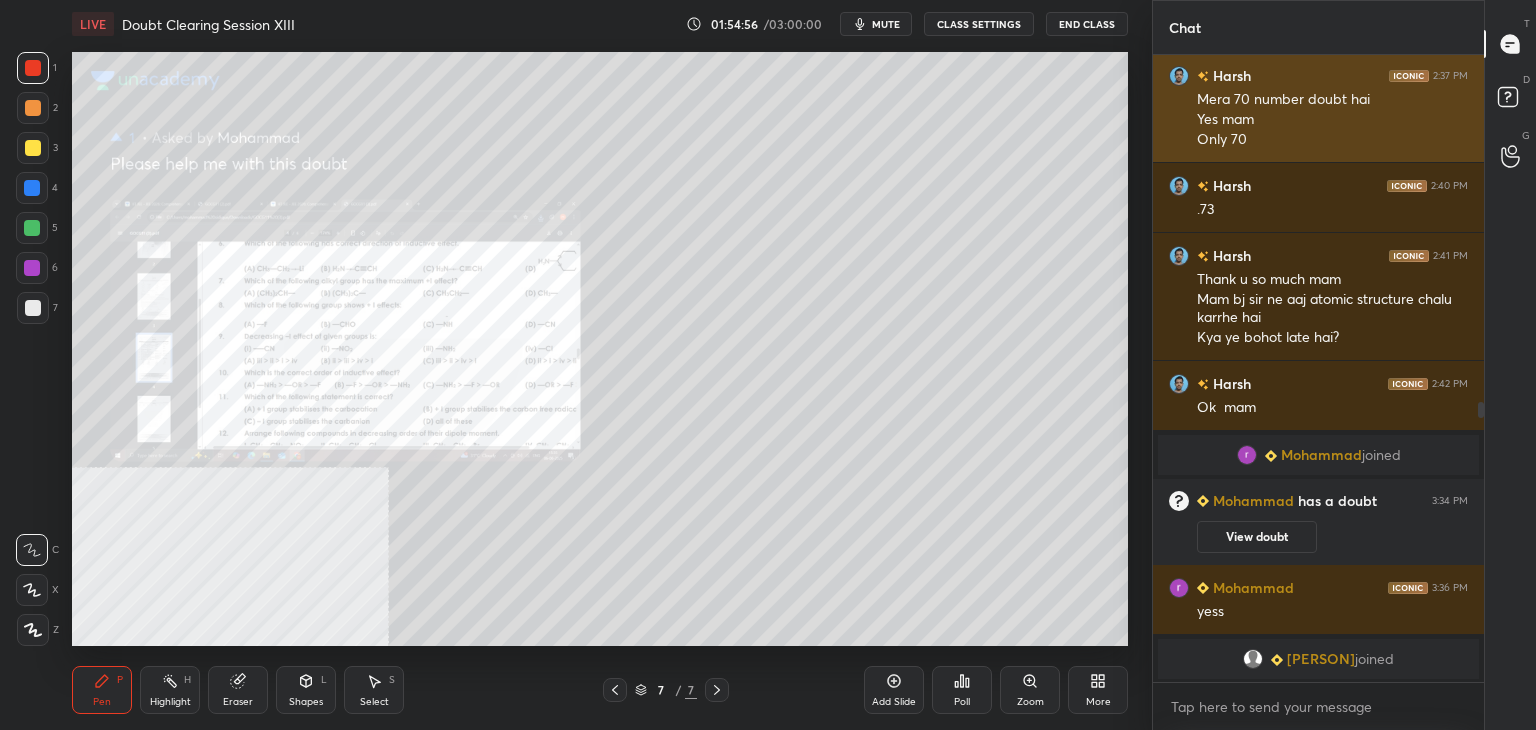 click on "Zoom" at bounding box center [1030, 690] 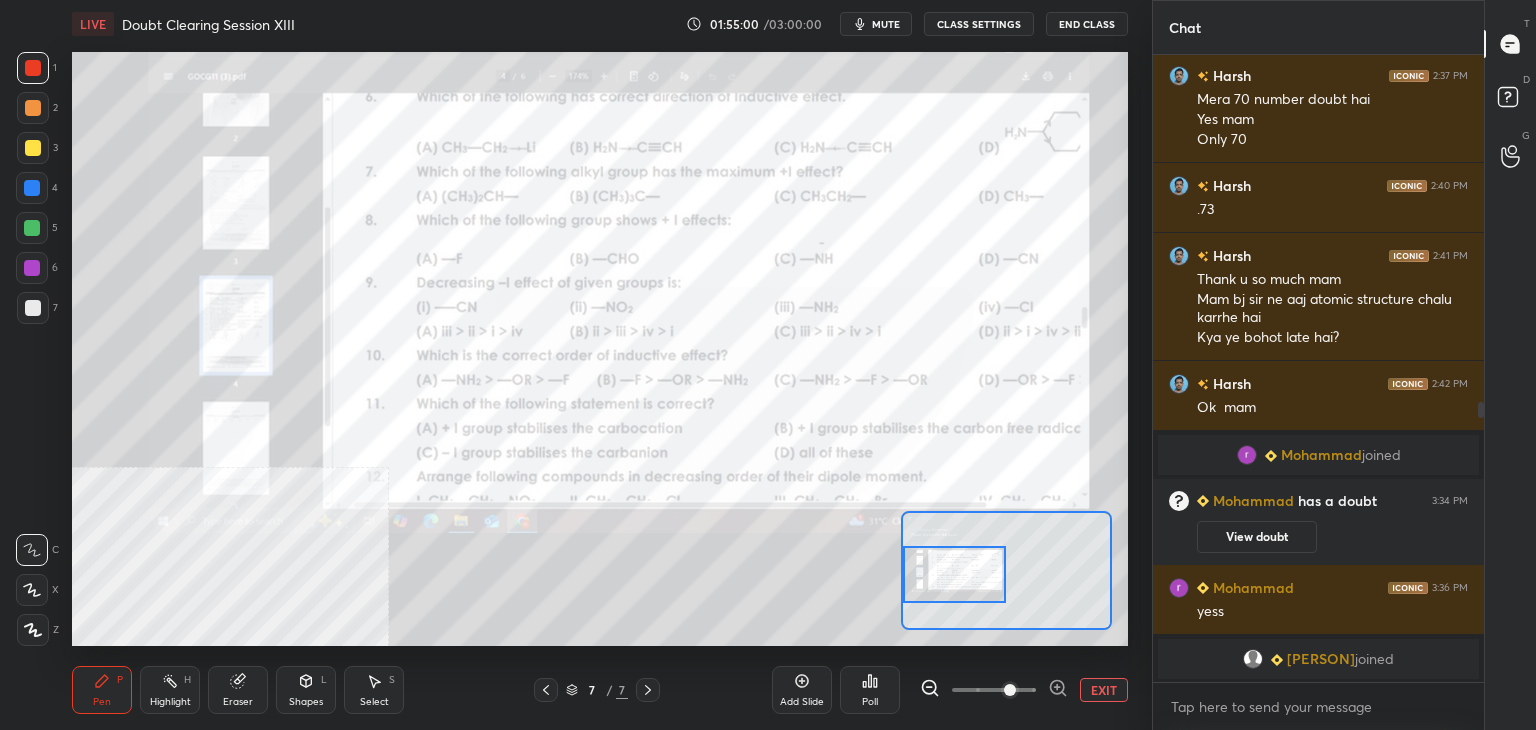 click at bounding box center [32, 188] 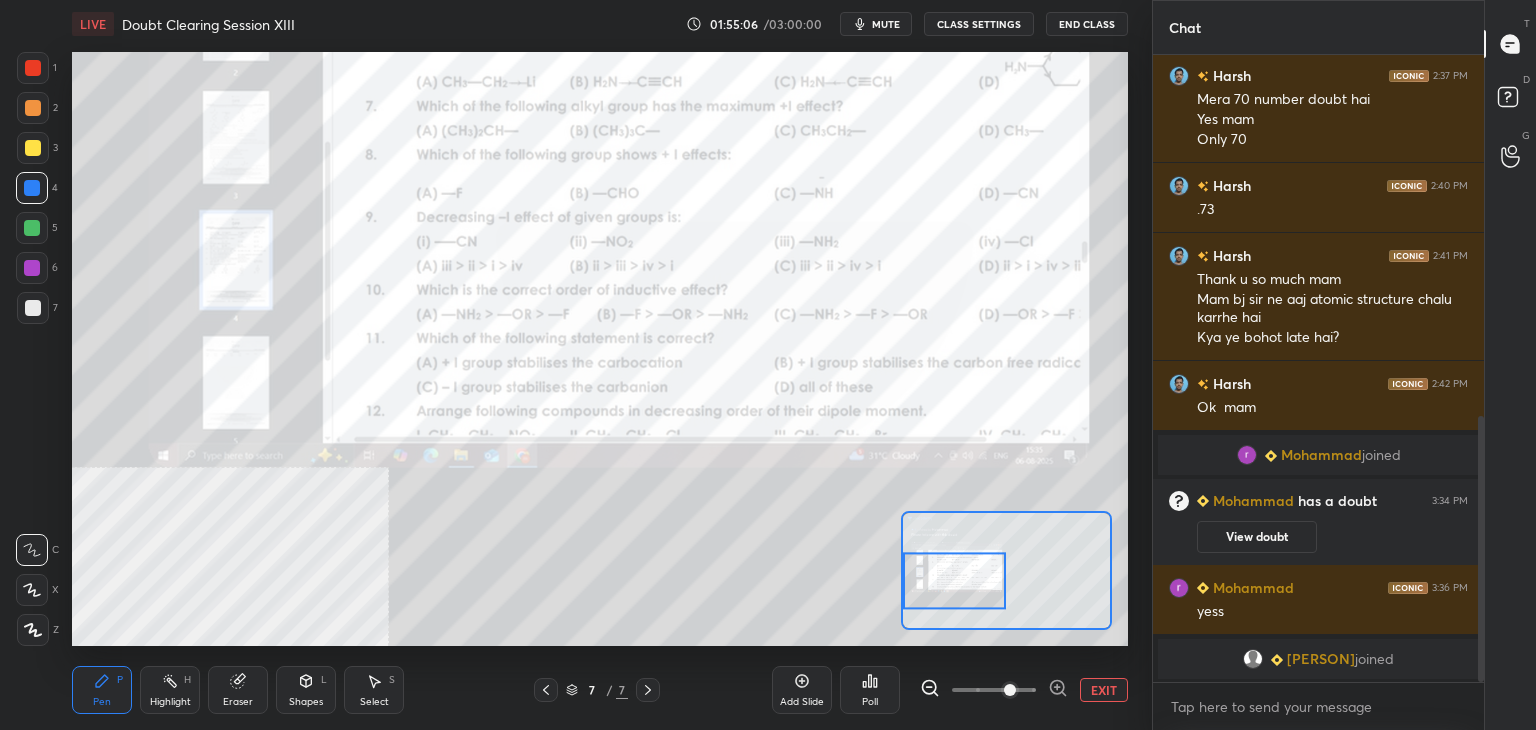 scroll, scrollTop: 850, scrollLeft: 0, axis: vertical 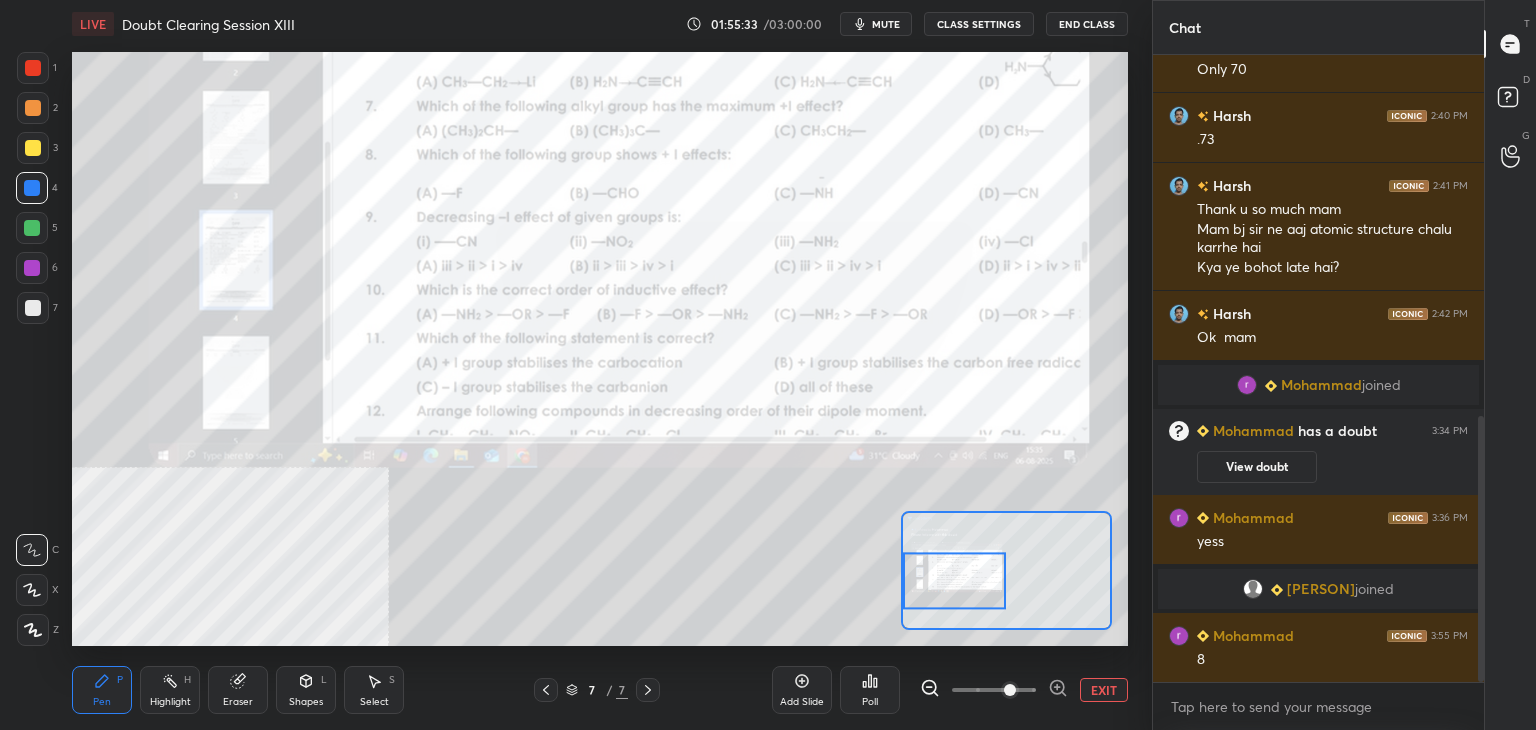 click on "Pen P Highlight H Eraser Shapes L Select S" at bounding box center (247, 690) 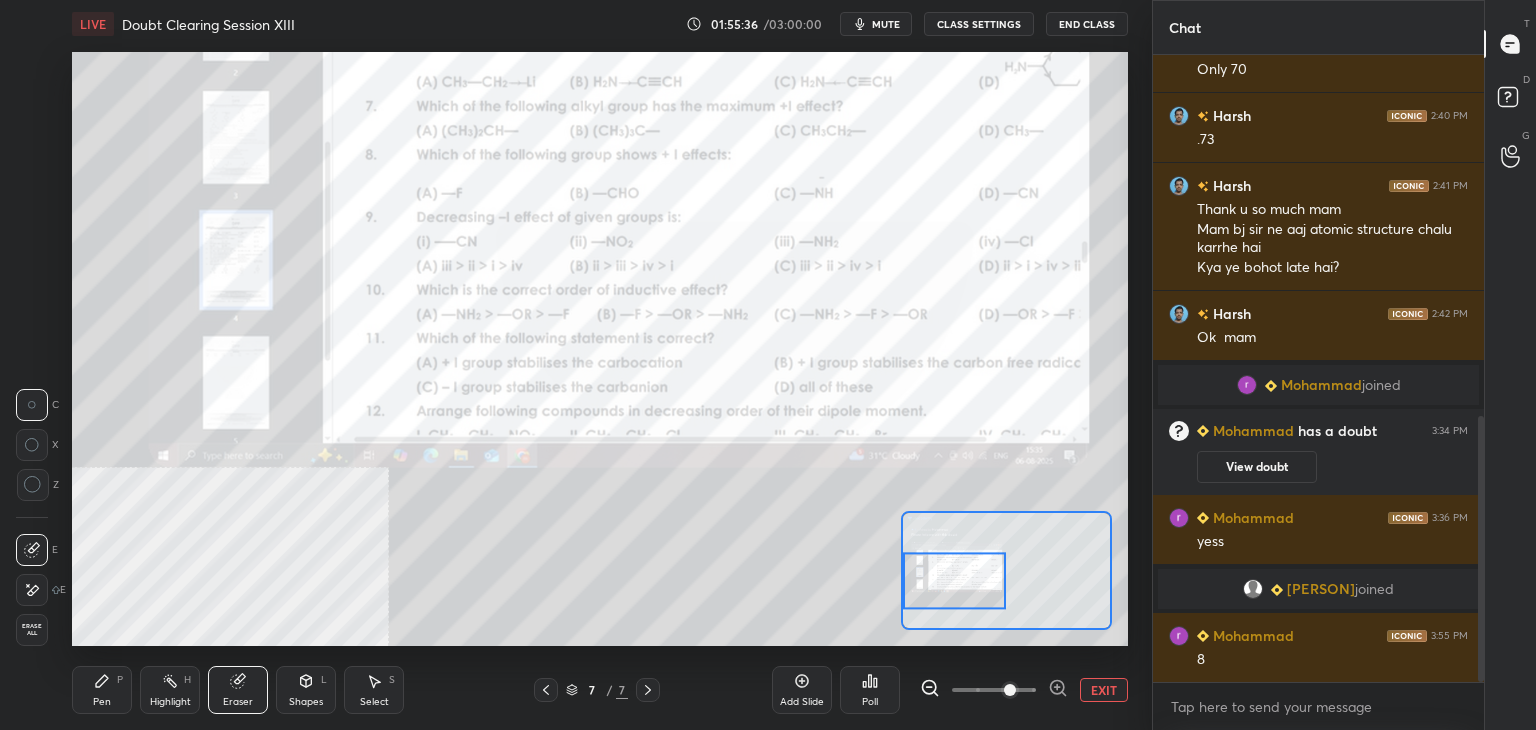 click on "Pen P" at bounding box center [102, 690] 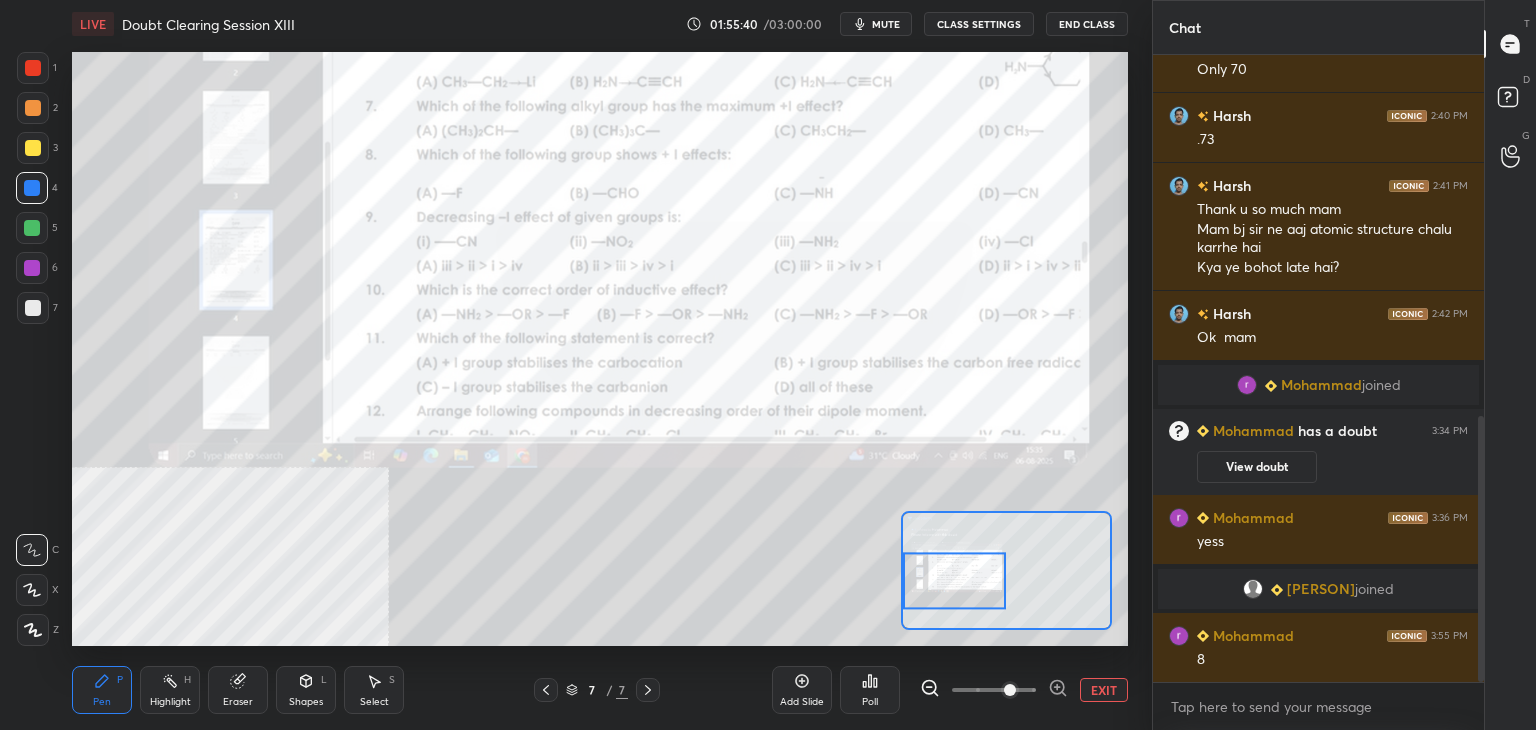 click 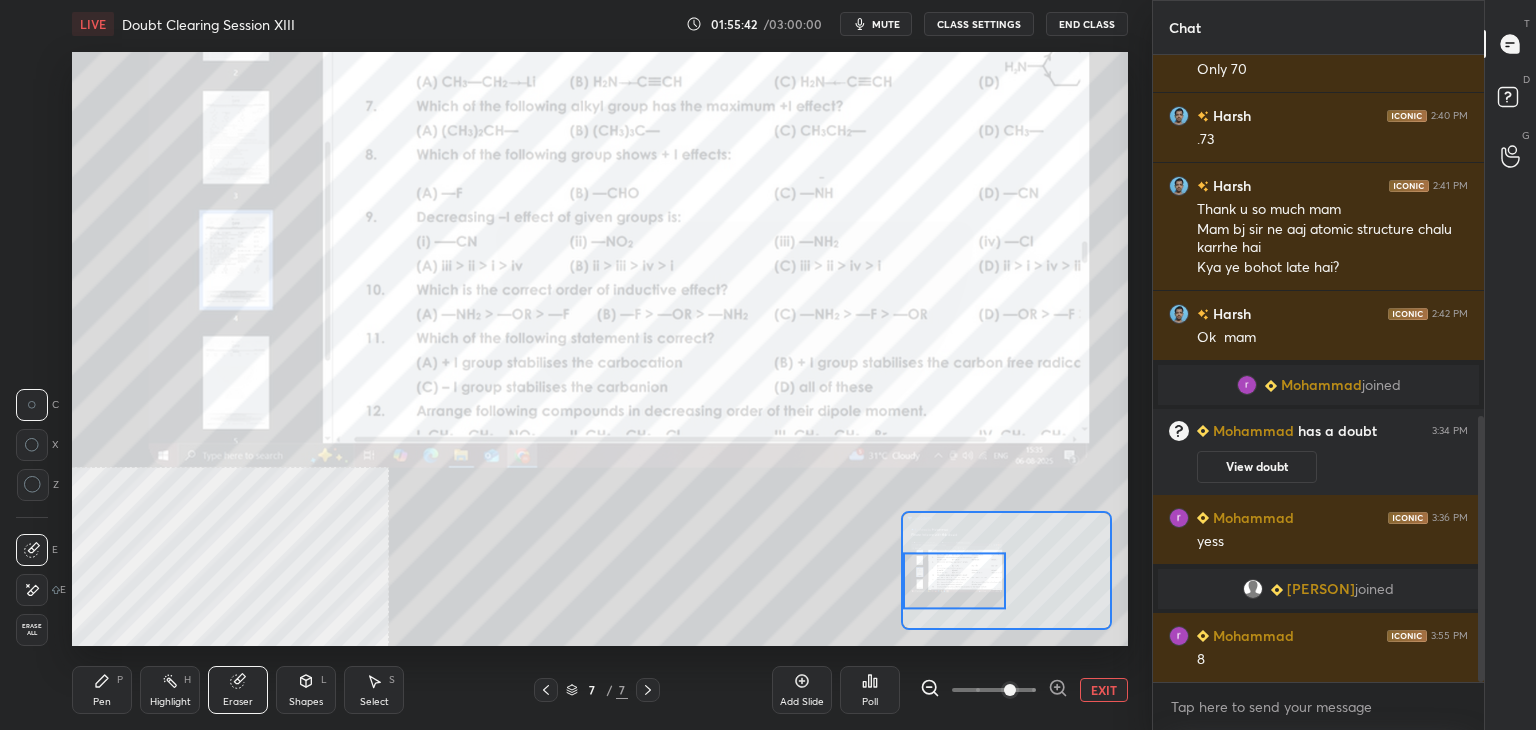 click on "Pen" at bounding box center (102, 702) 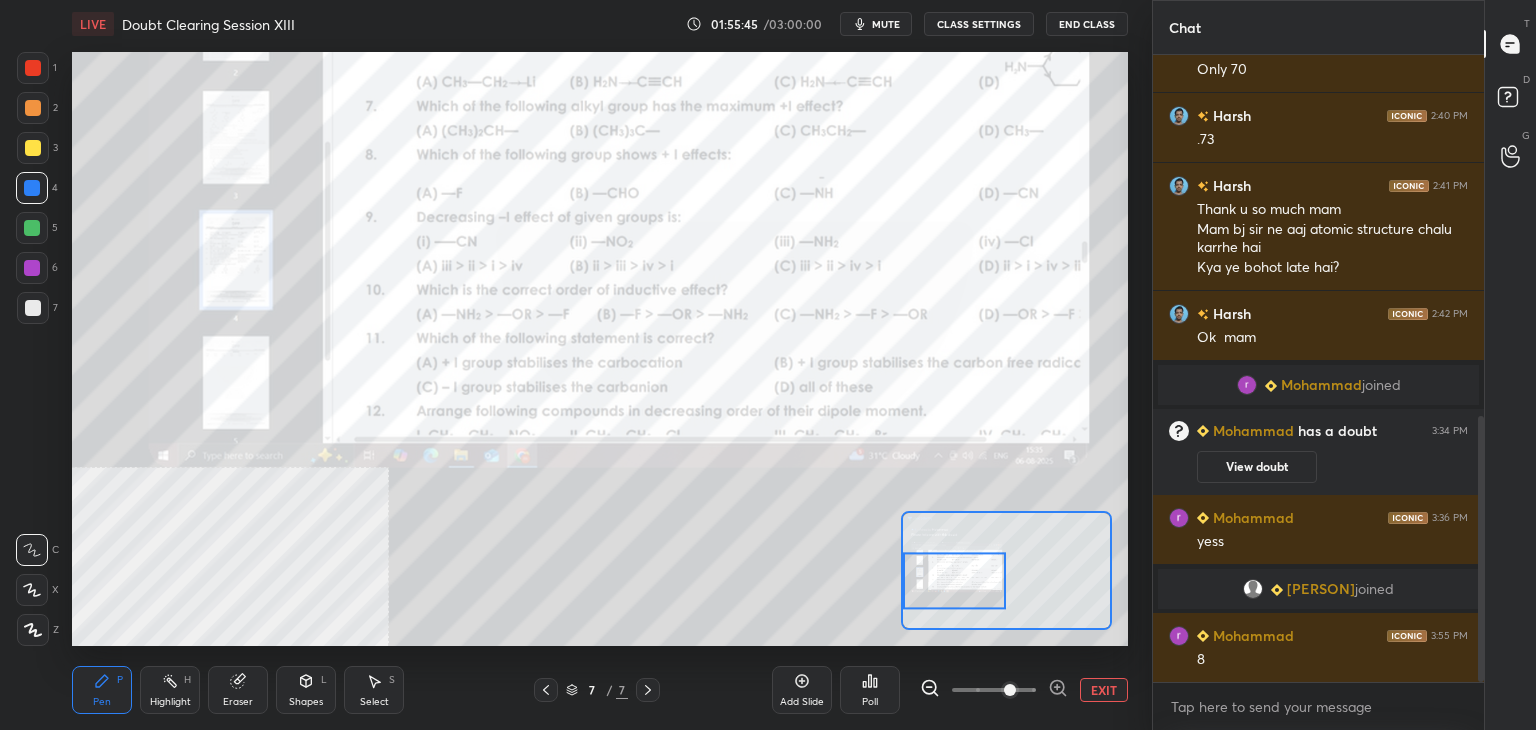 click 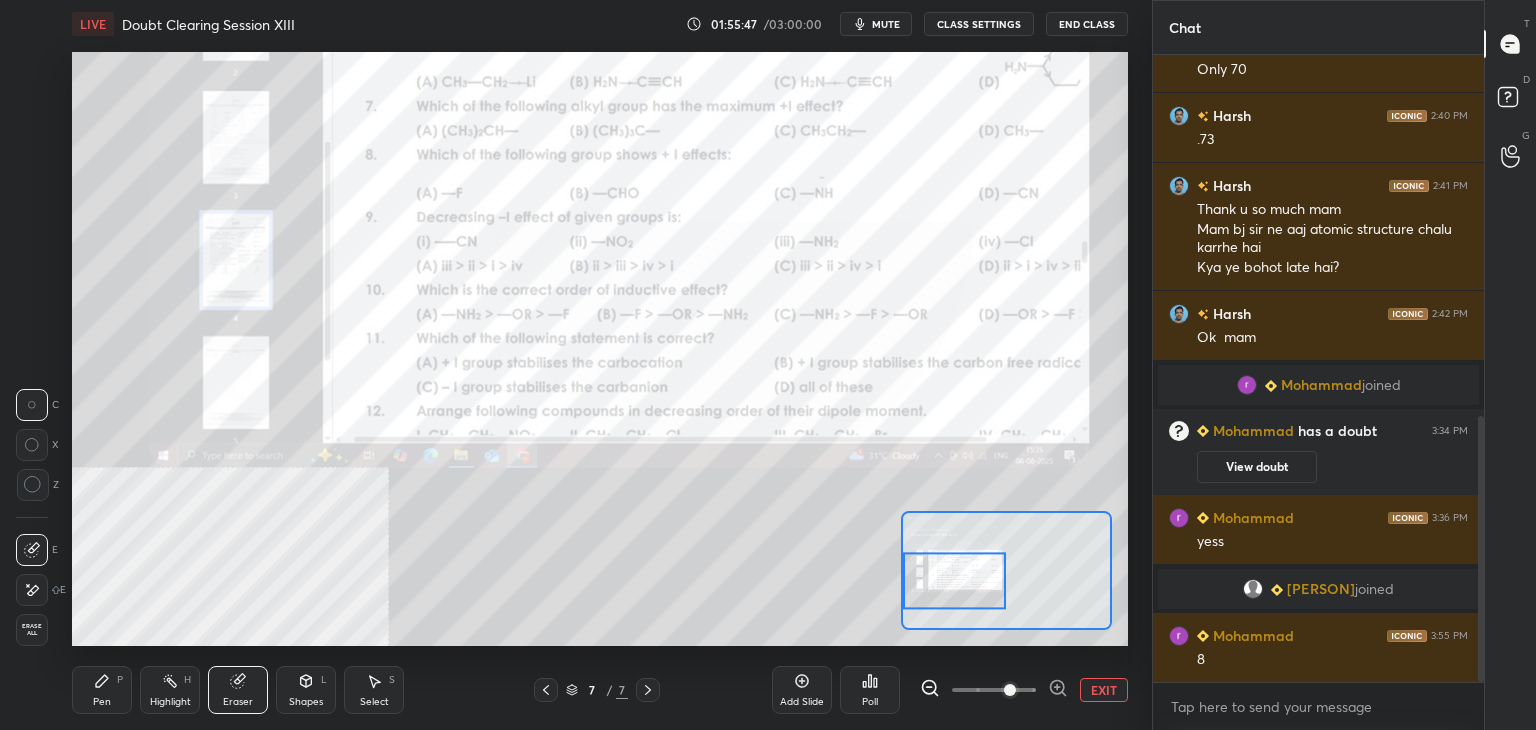 click on "Pen P" at bounding box center (102, 690) 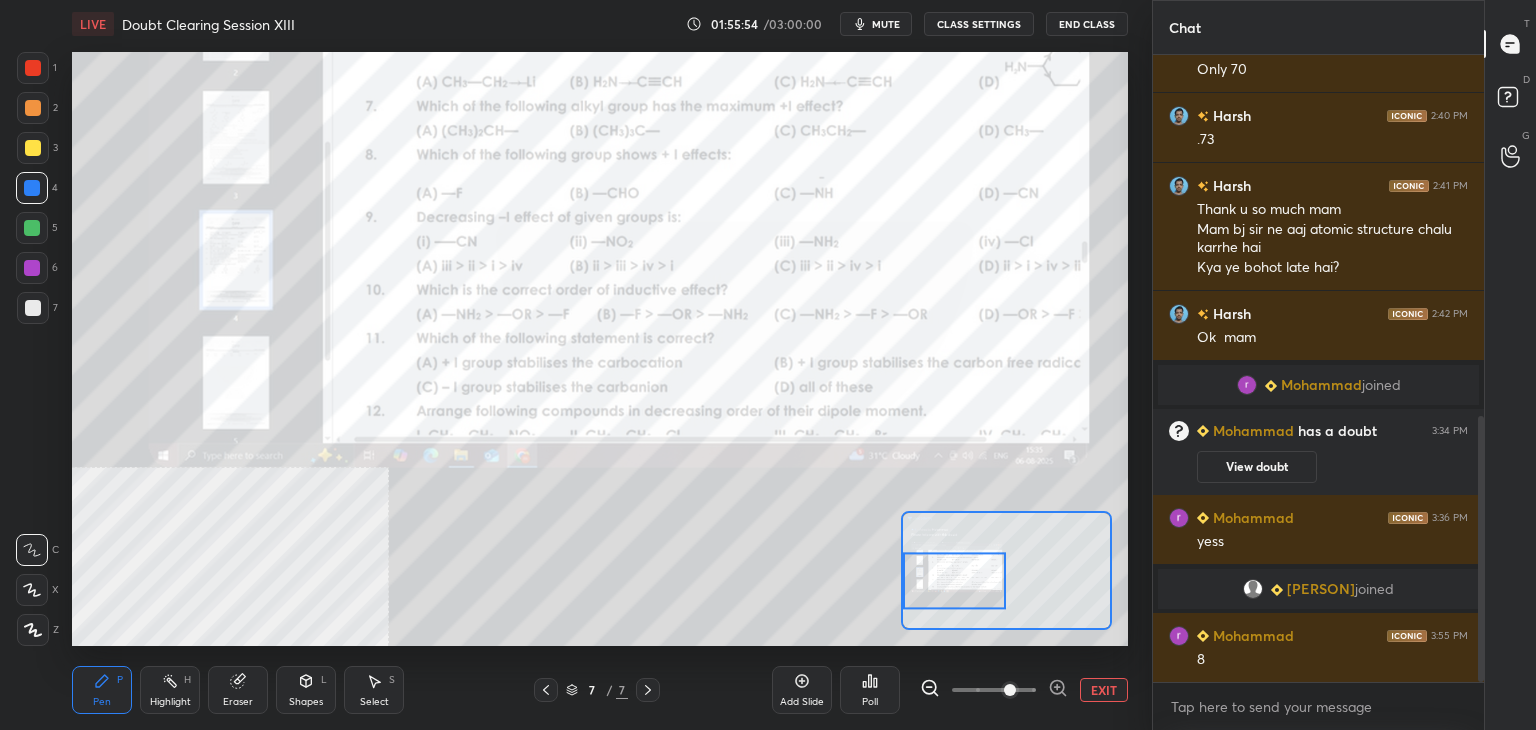 click at bounding box center (33, 68) 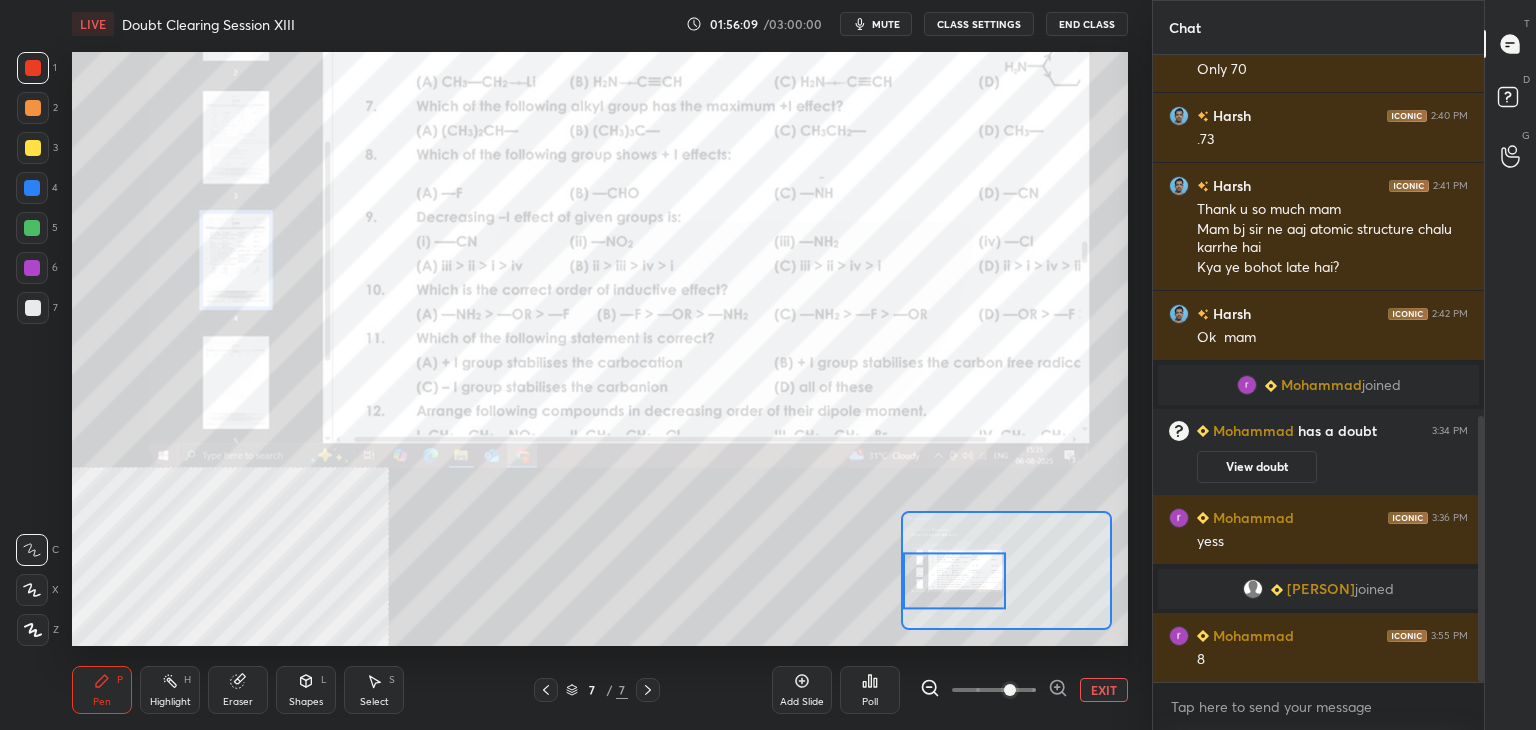 click at bounding box center [32, 188] 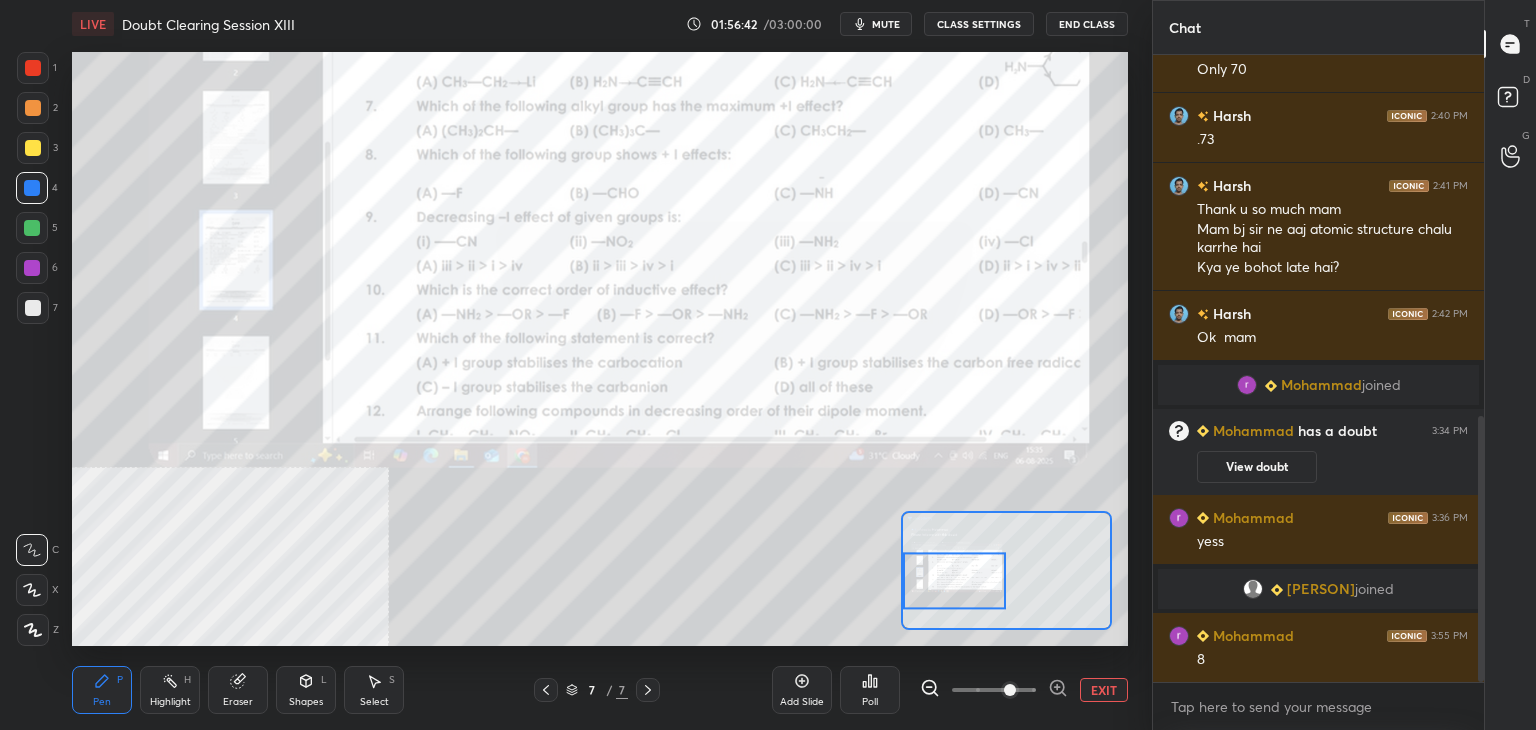 scroll, scrollTop: 920, scrollLeft: 0, axis: vertical 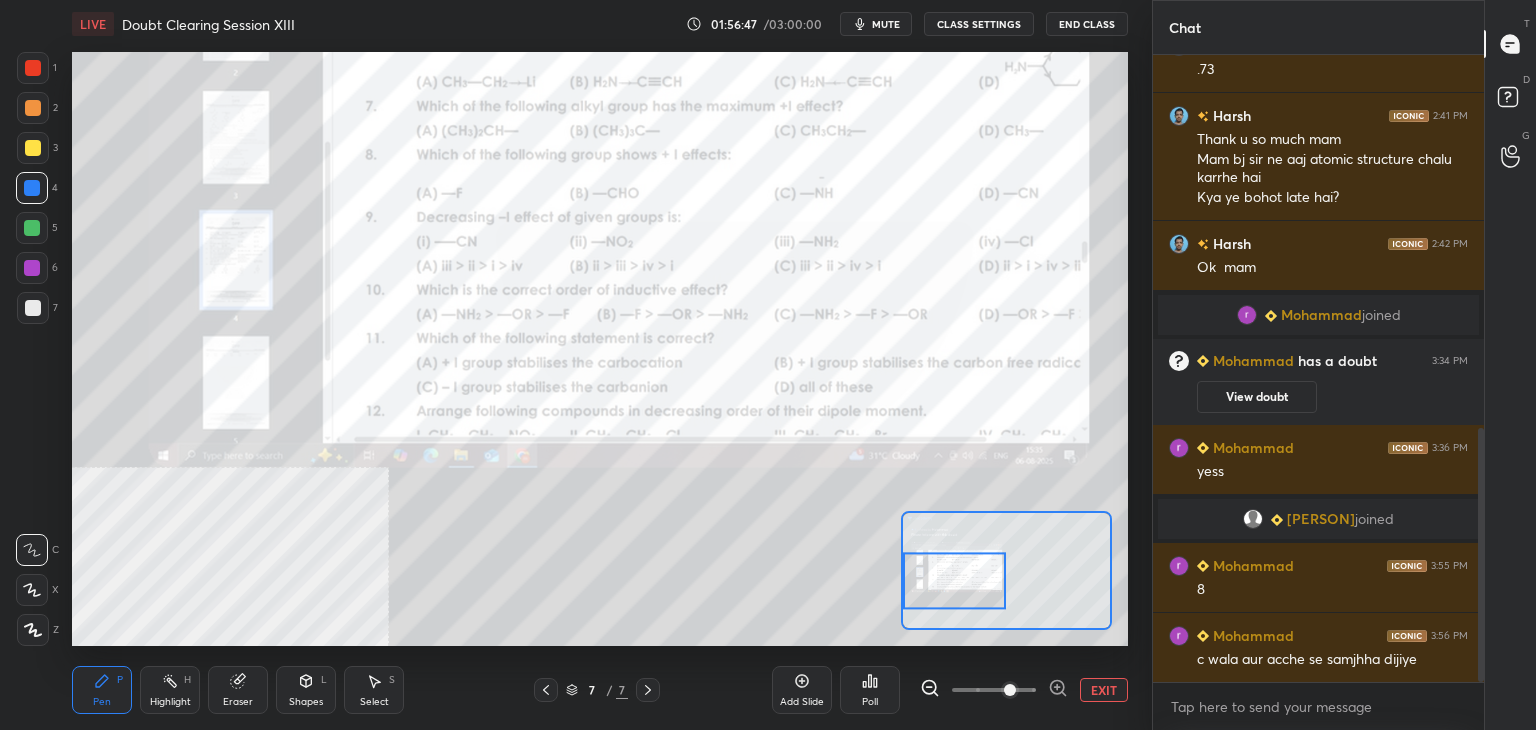 click on "EXIT" at bounding box center [1104, 690] 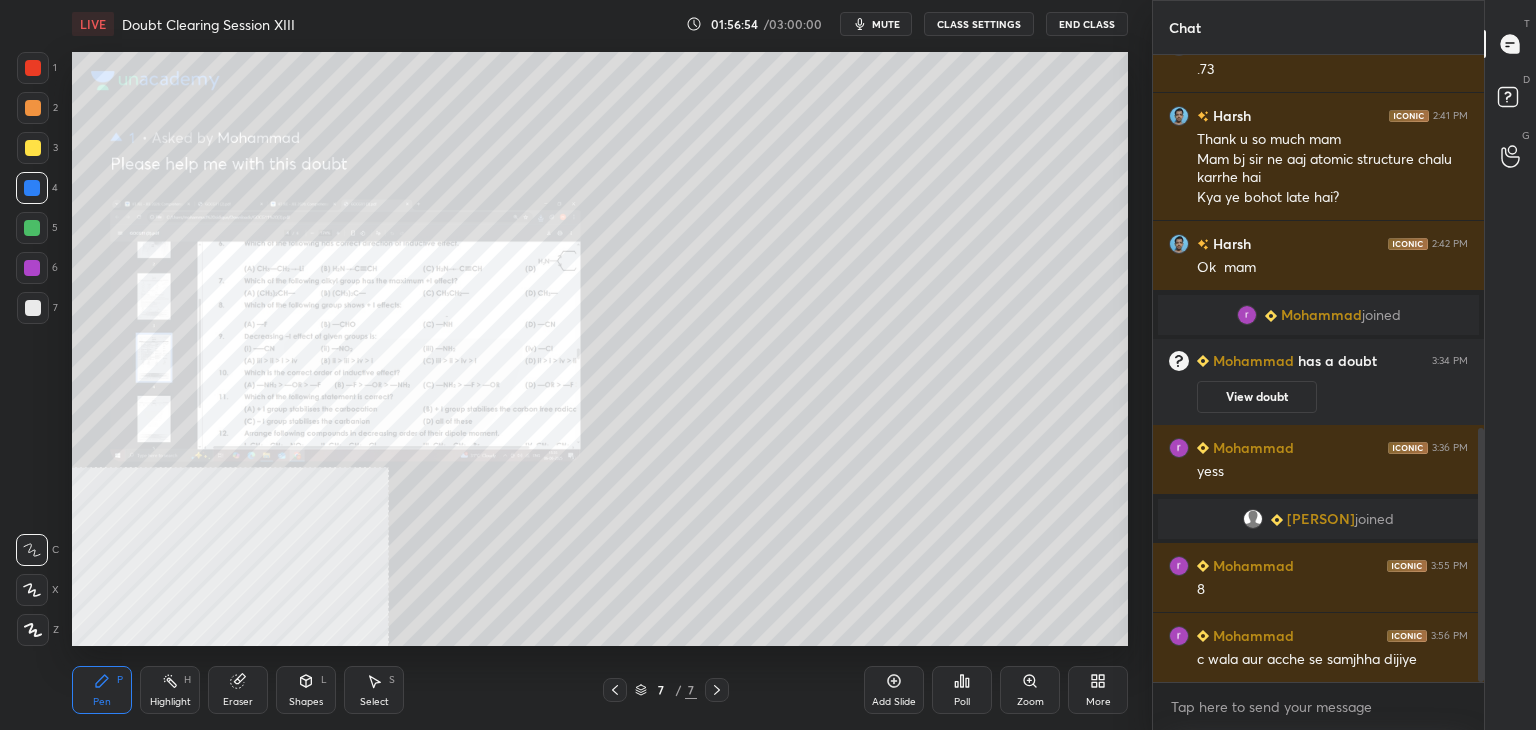 click at bounding box center (33, 148) 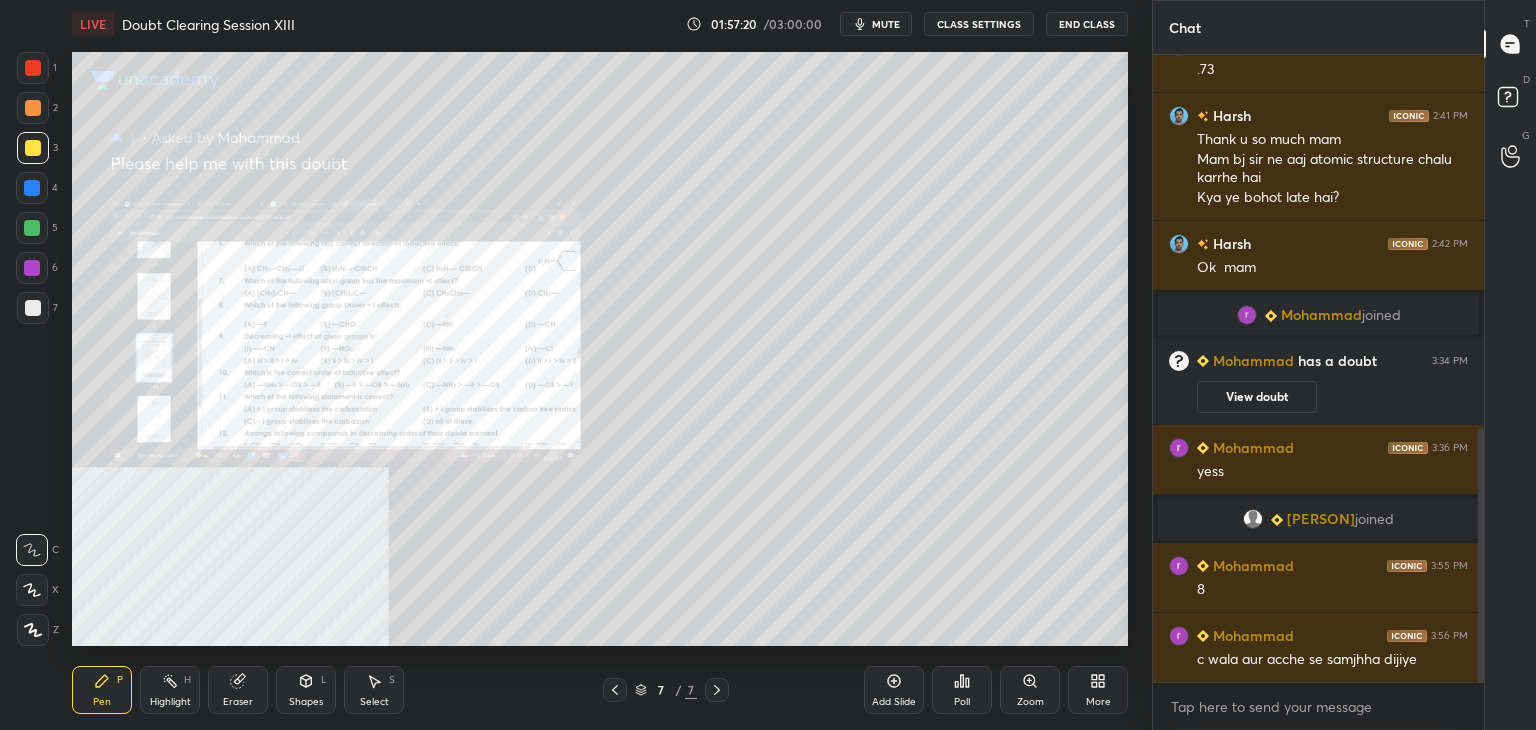 click at bounding box center [33, 68] 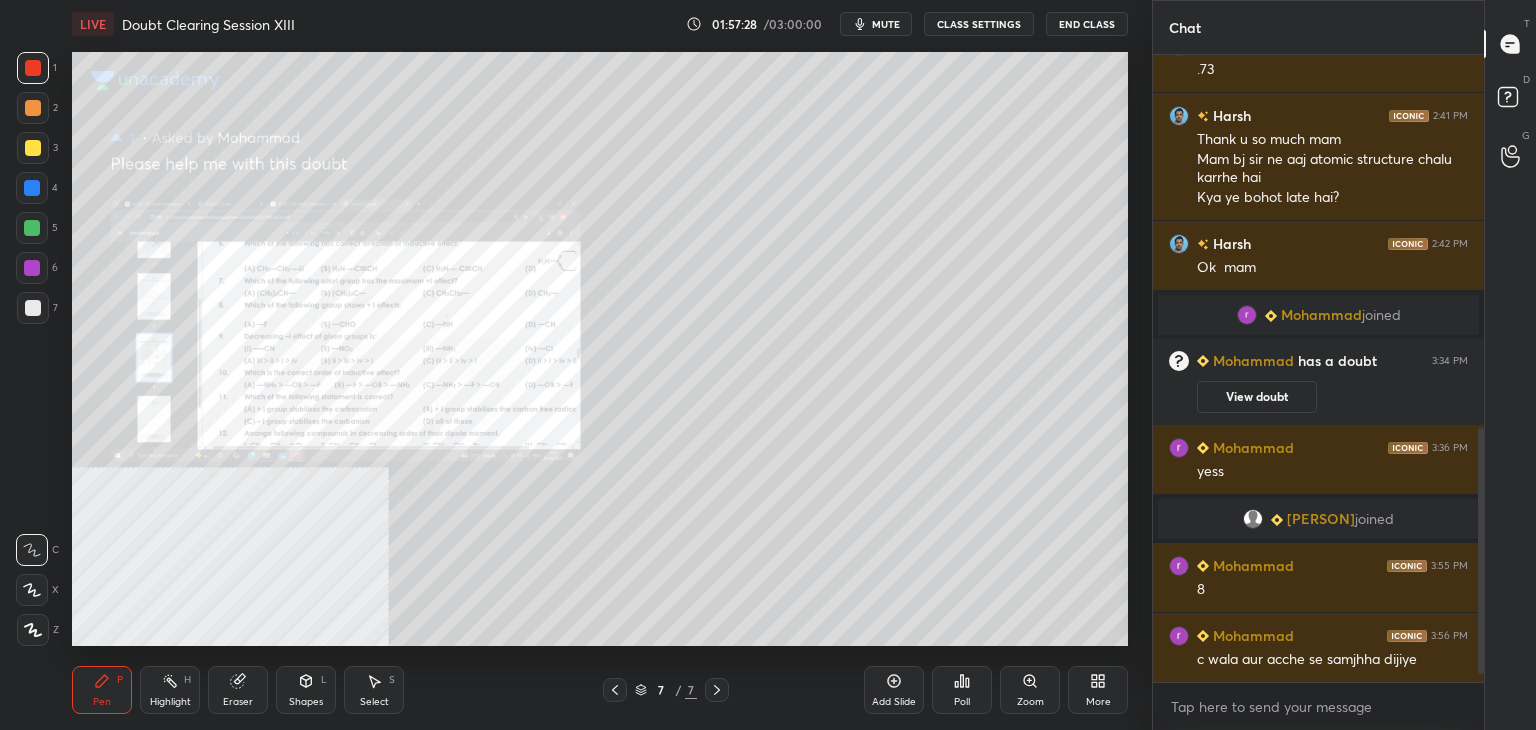 scroll, scrollTop: 990, scrollLeft: 0, axis: vertical 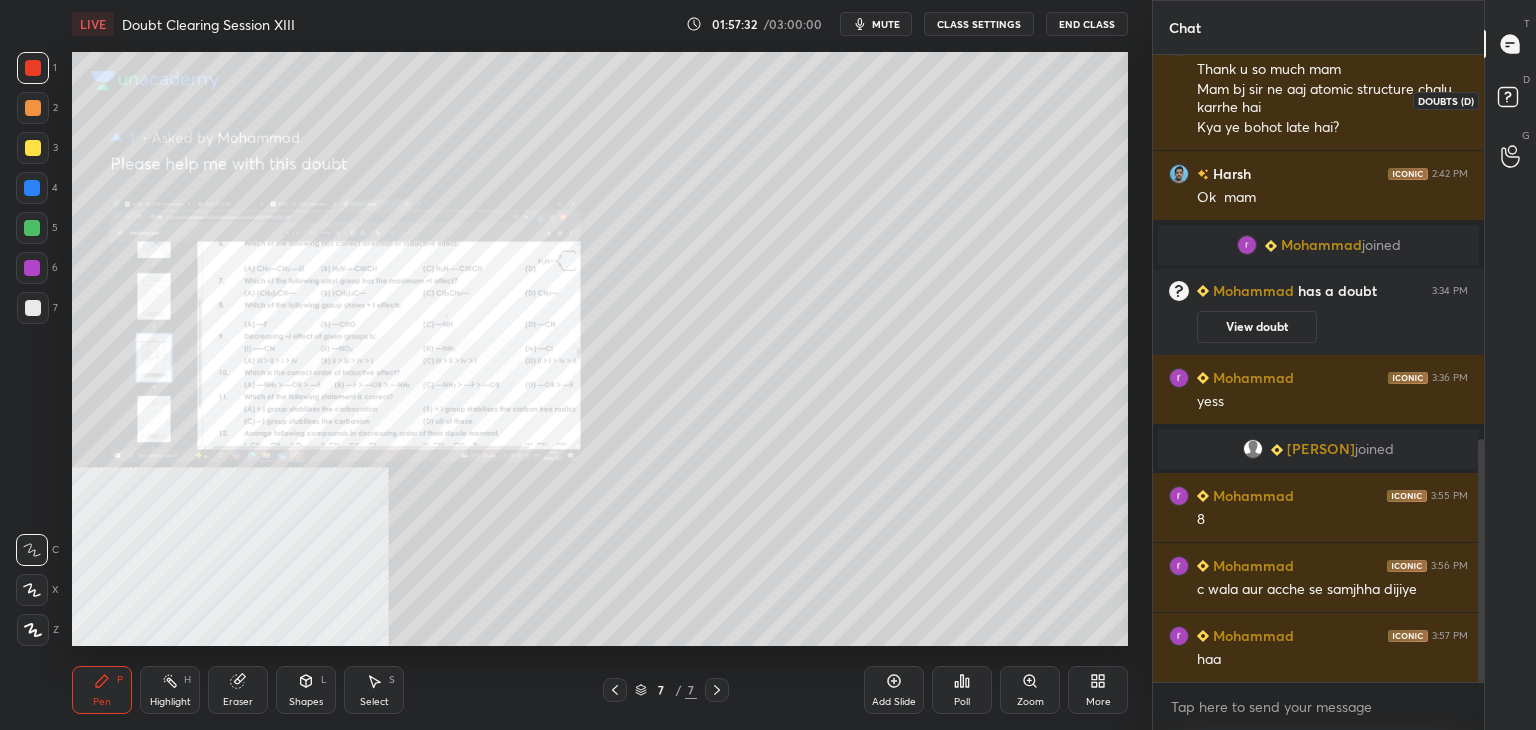 click 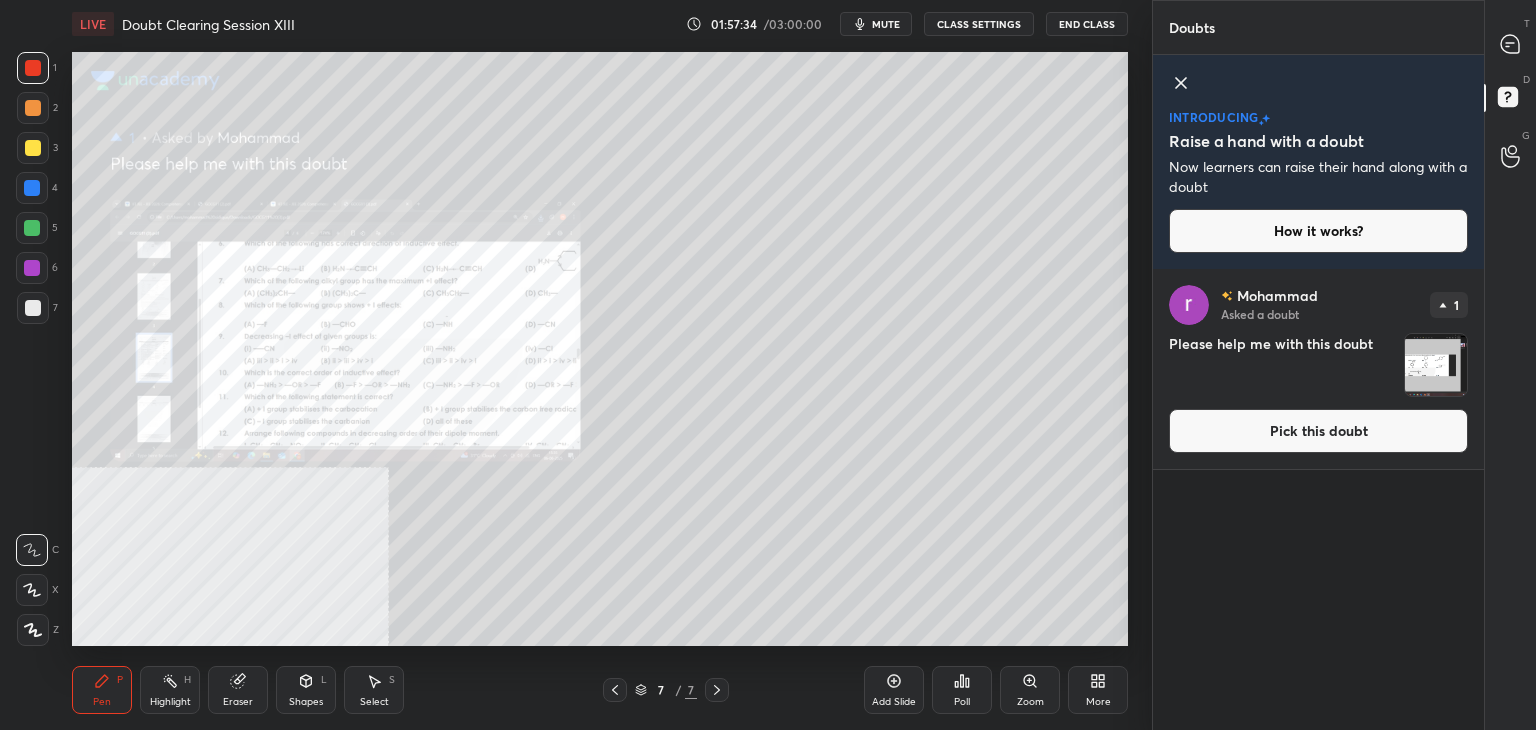 click on "Pick this doubt" at bounding box center (1318, 431) 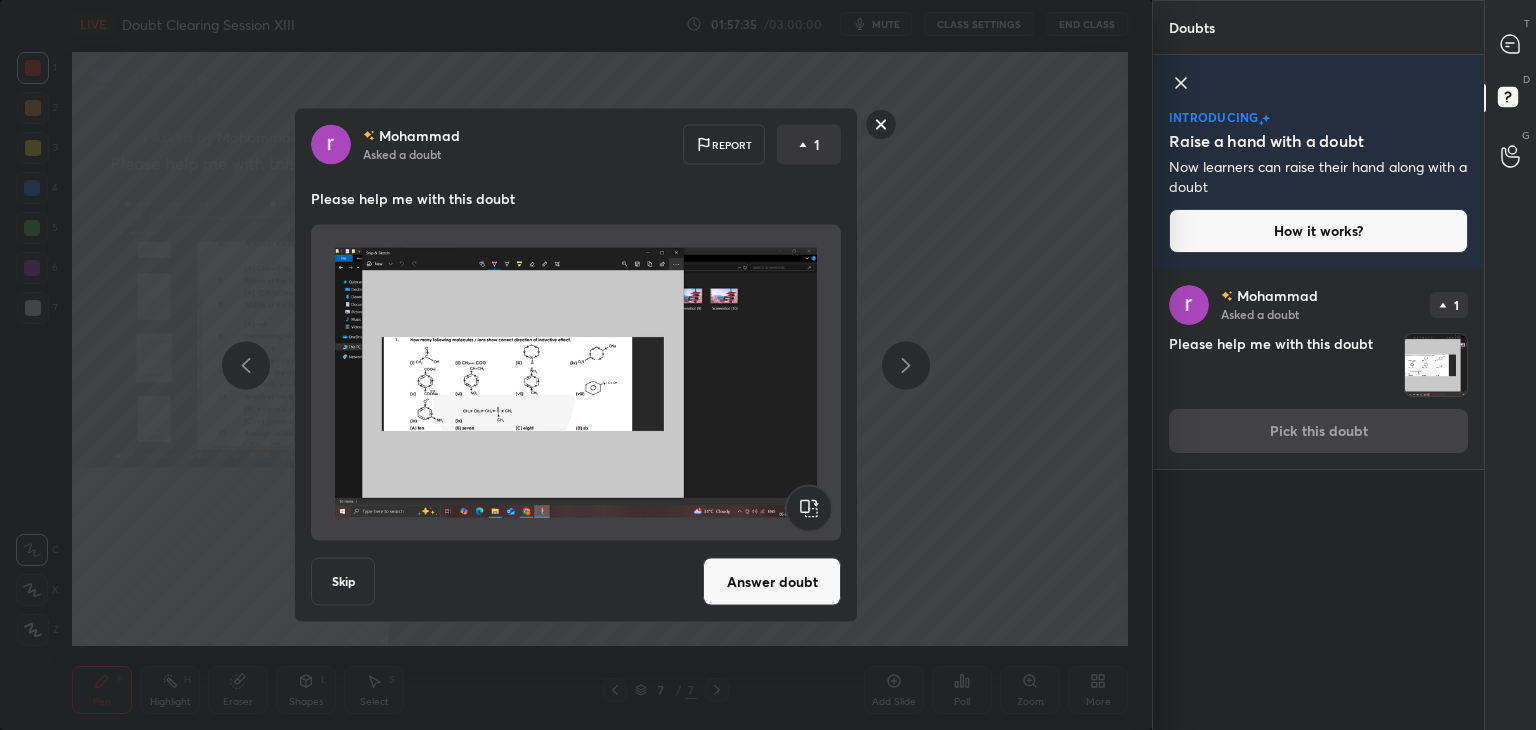 click on "Answer doubt" at bounding box center (772, 582) 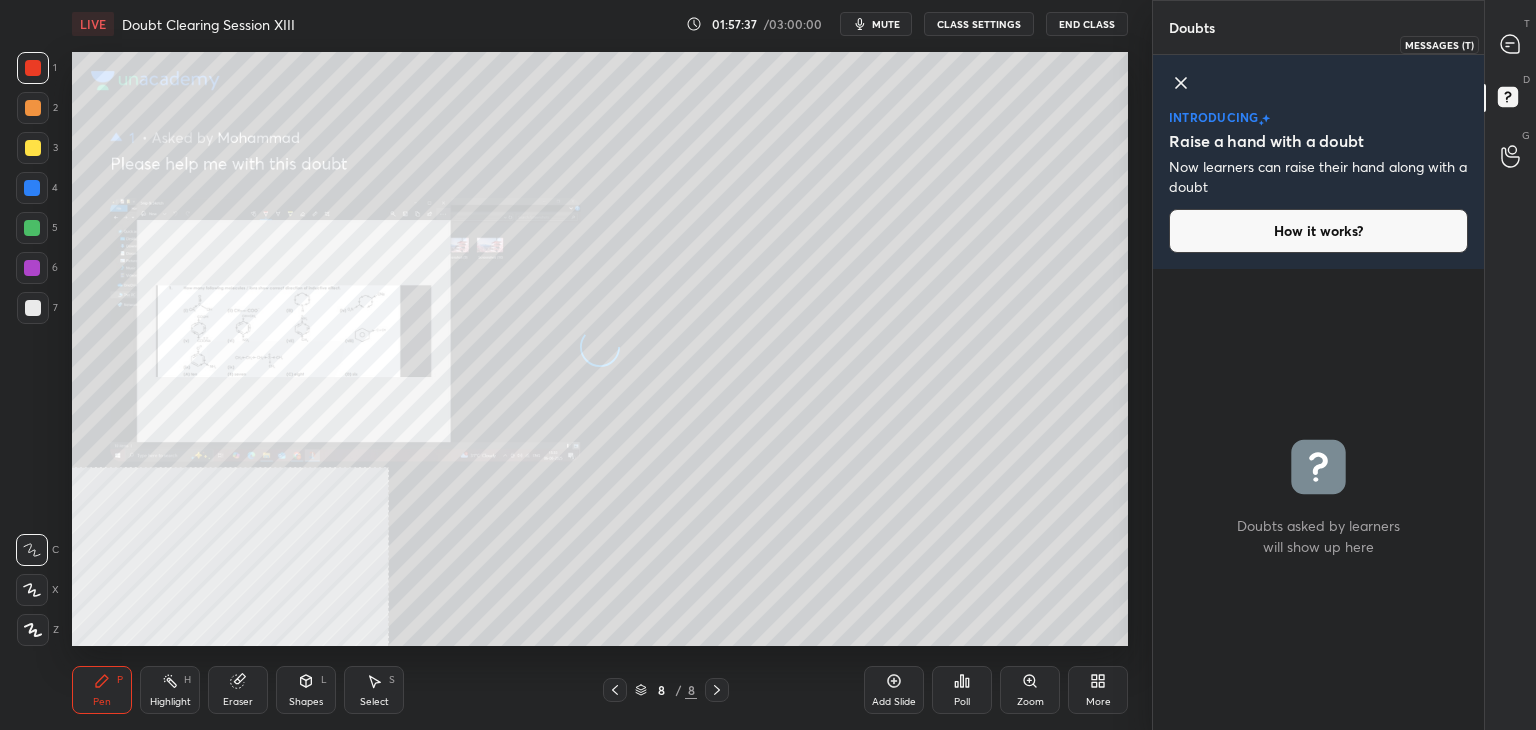 click 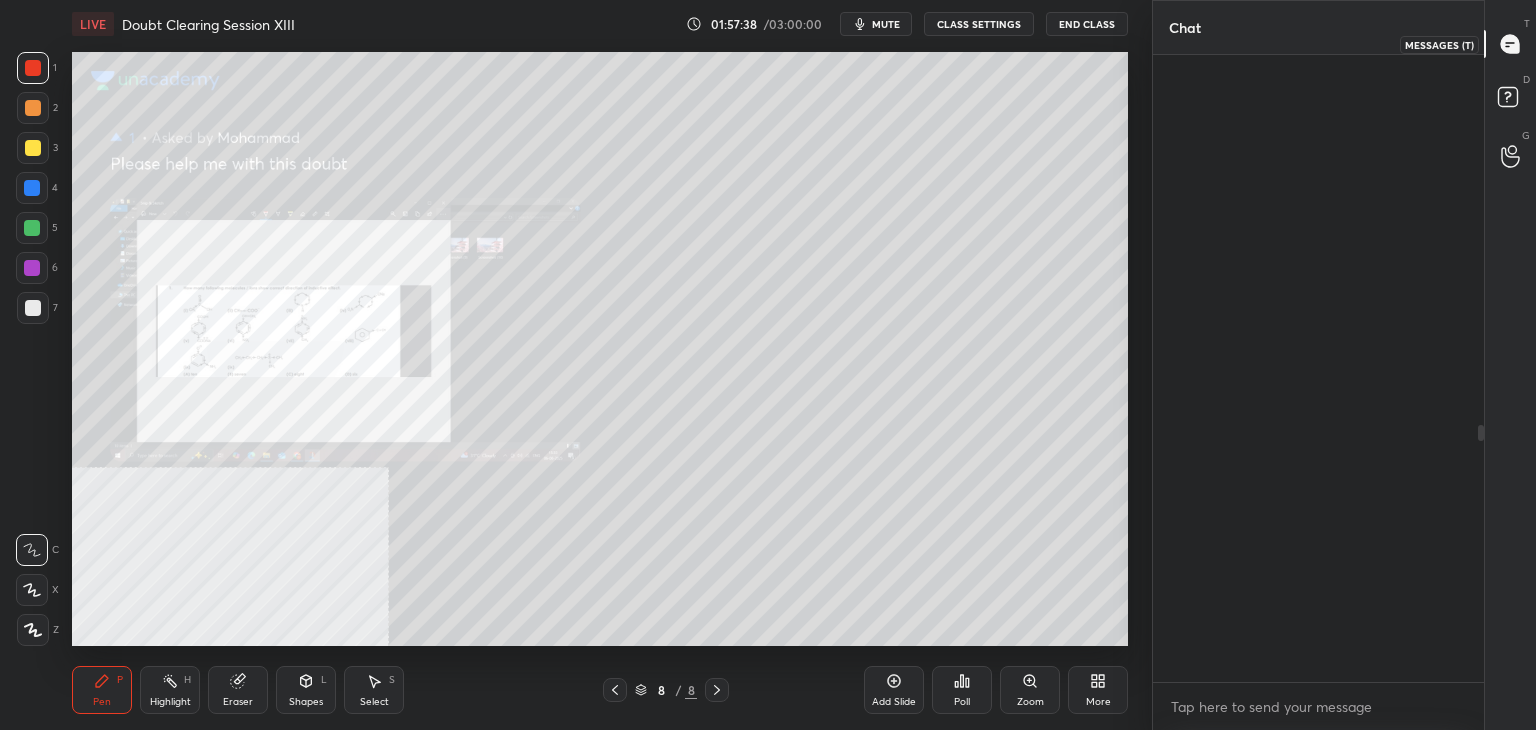 scroll, scrollTop: 904, scrollLeft: 0, axis: vertical 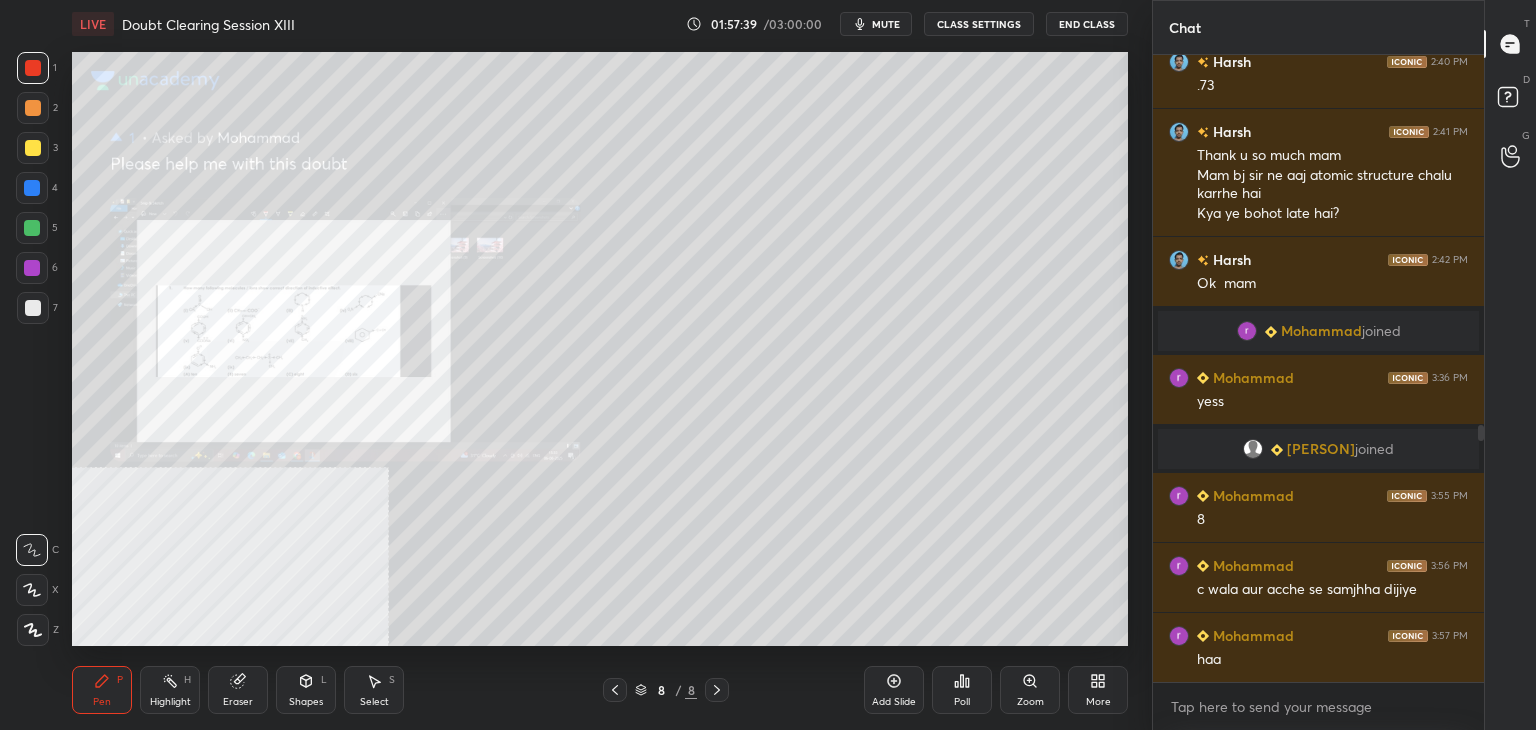 click on "Zoom" at bounding box center (1030, 702) 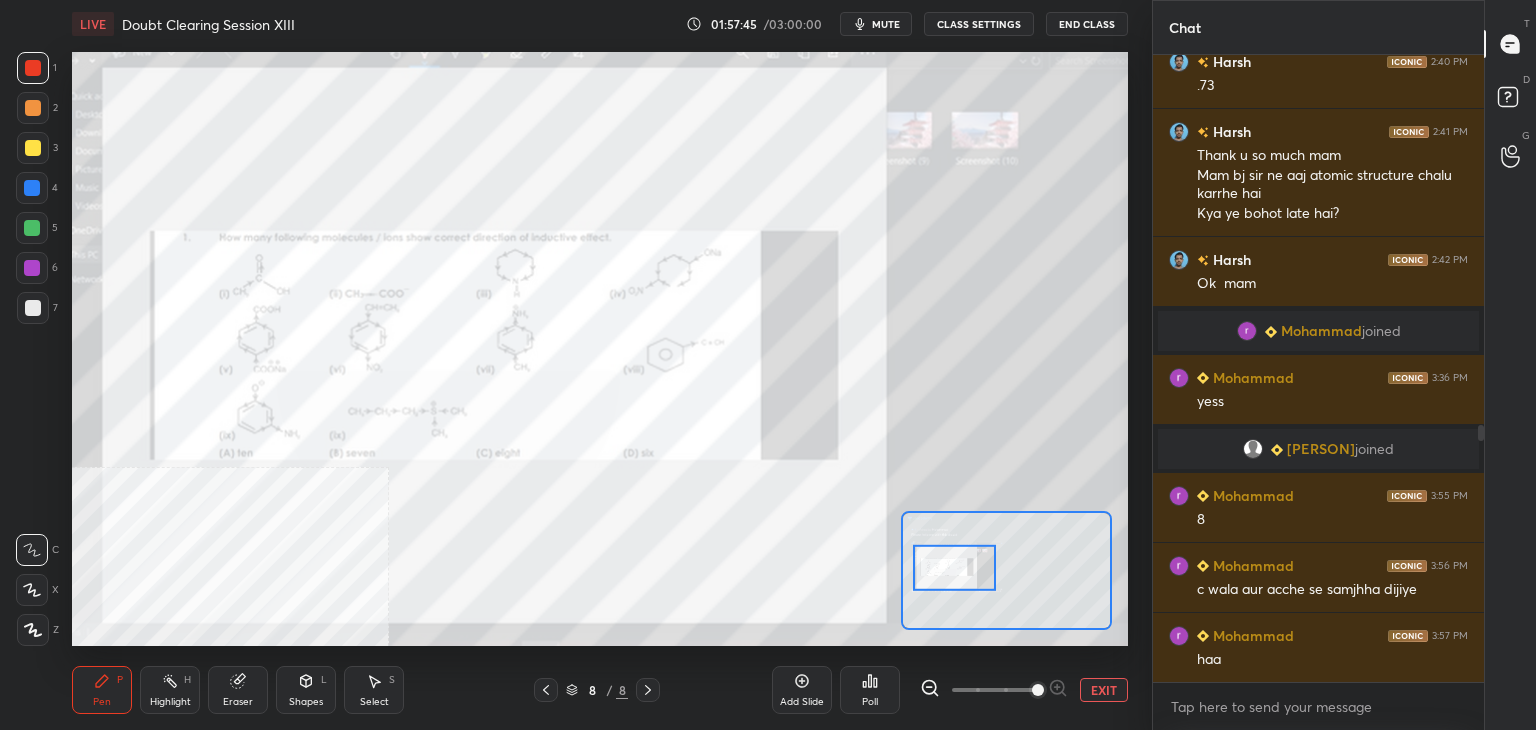 click at bounding box center [32, 188] 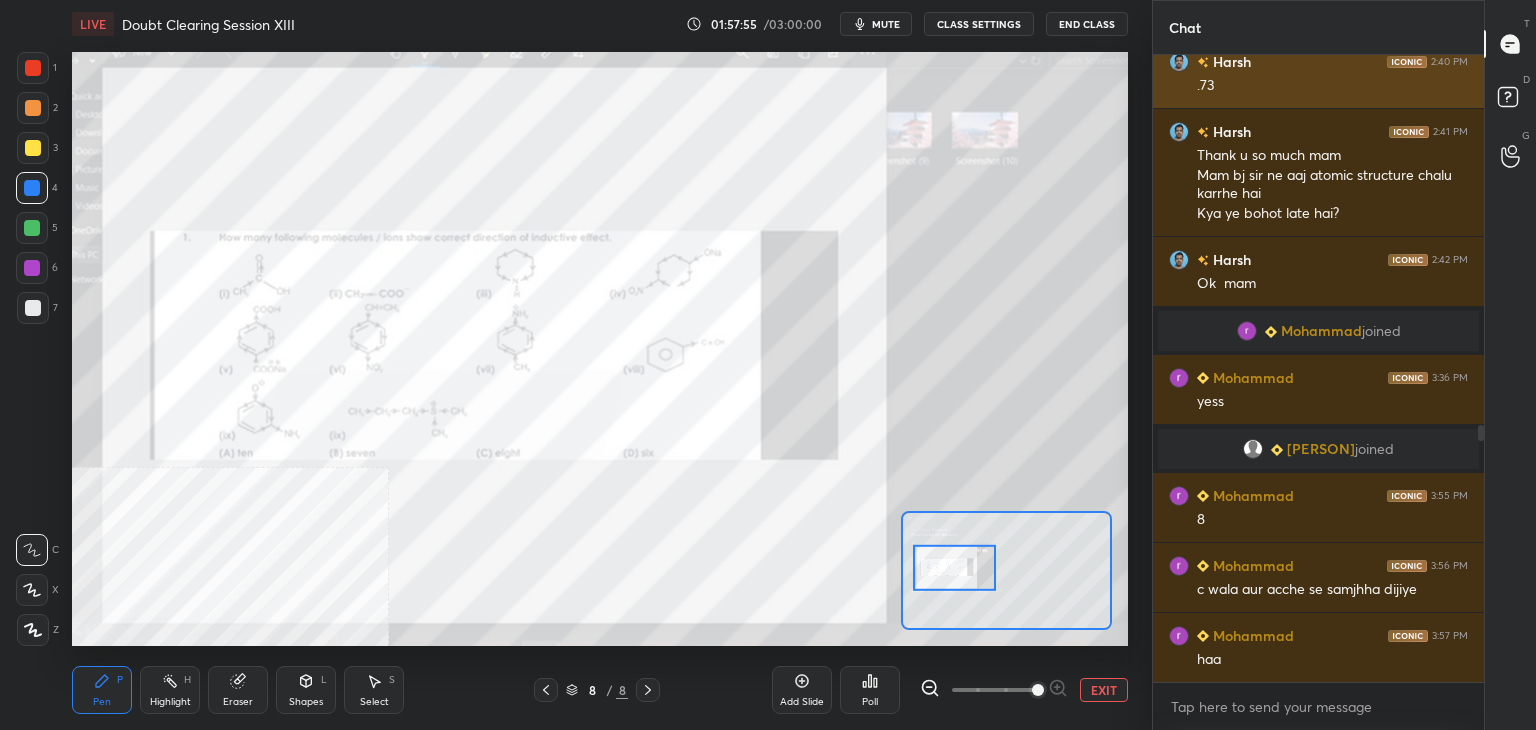 click on "EXIT" at bounding box center [1104, 690] 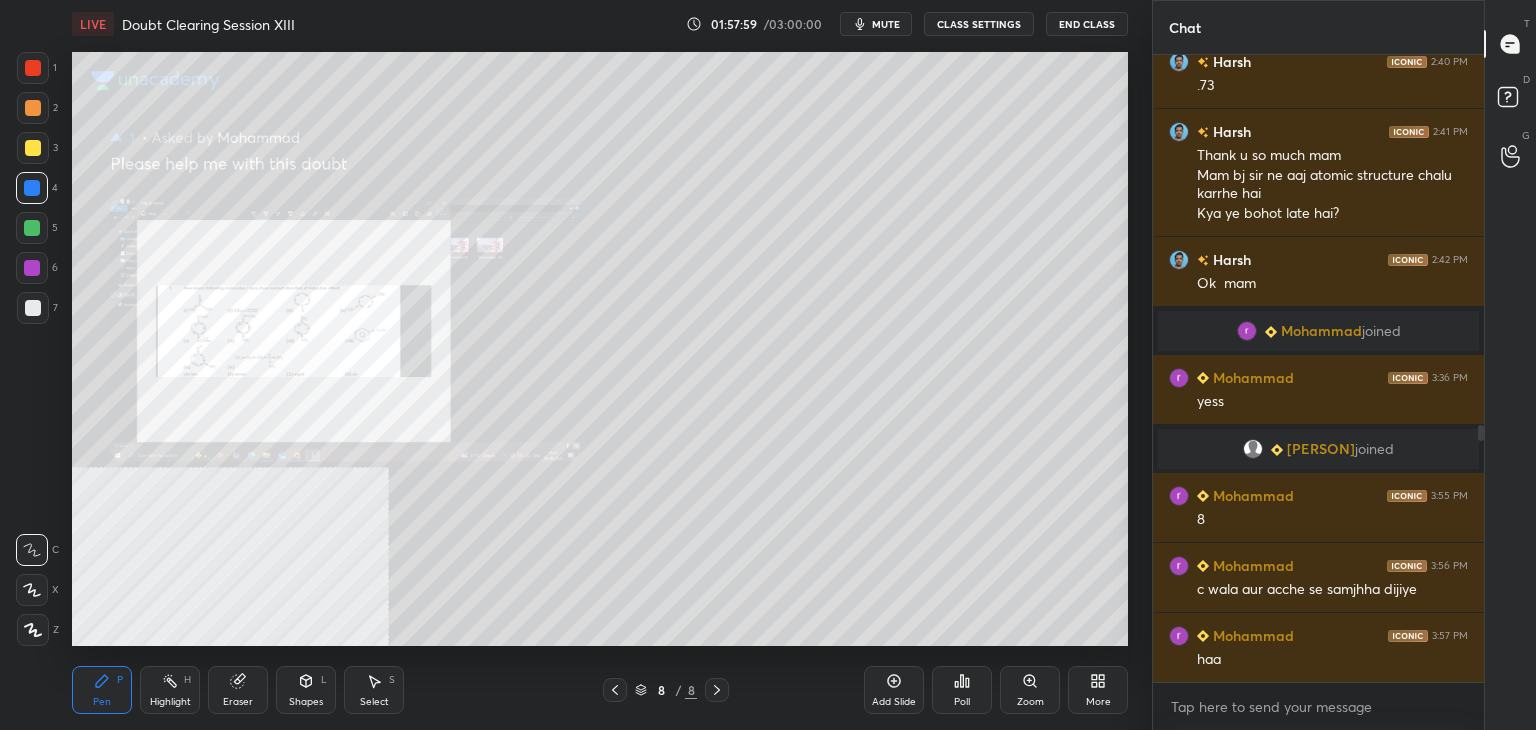 scroll, scrollTop: 974, scrollLeft: 0, axis: vertical 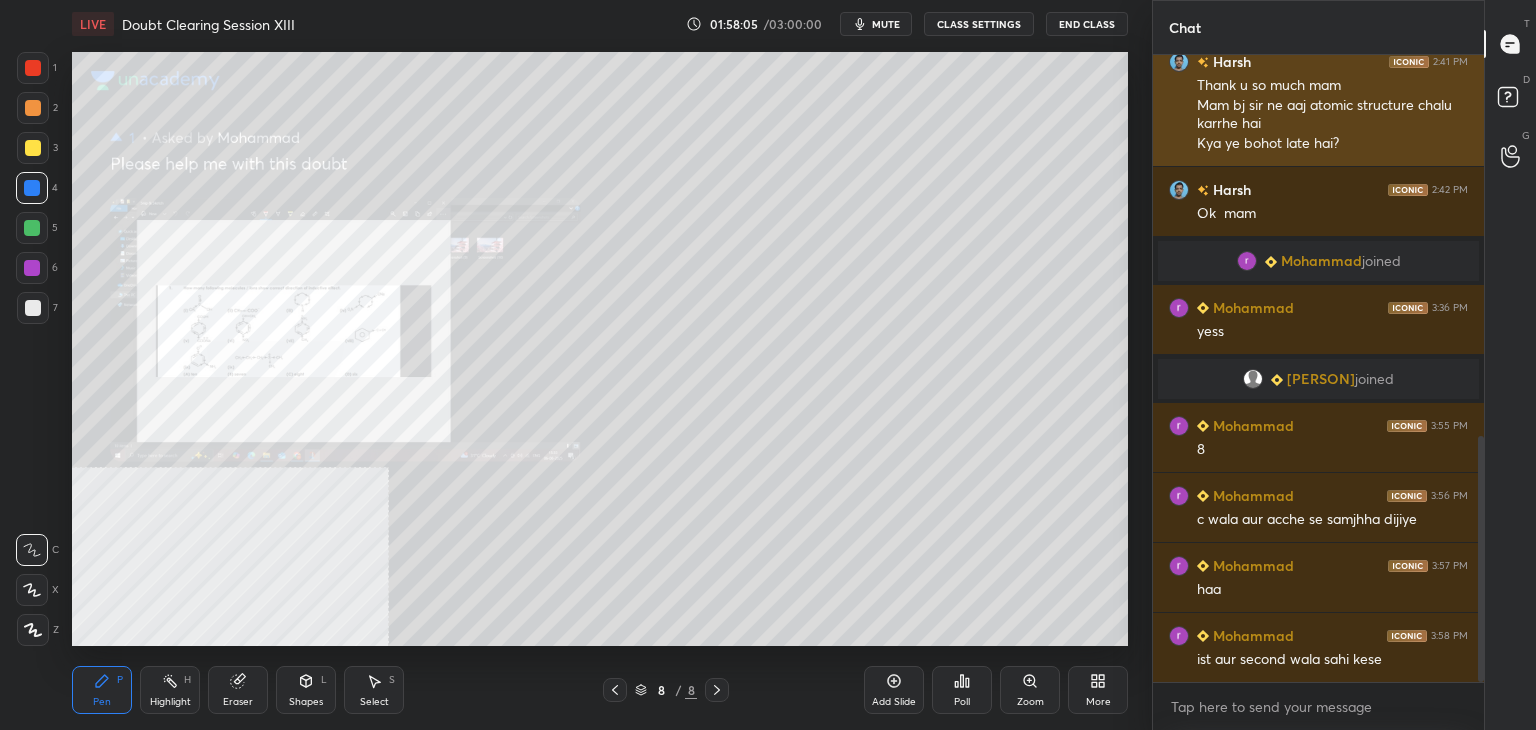 click 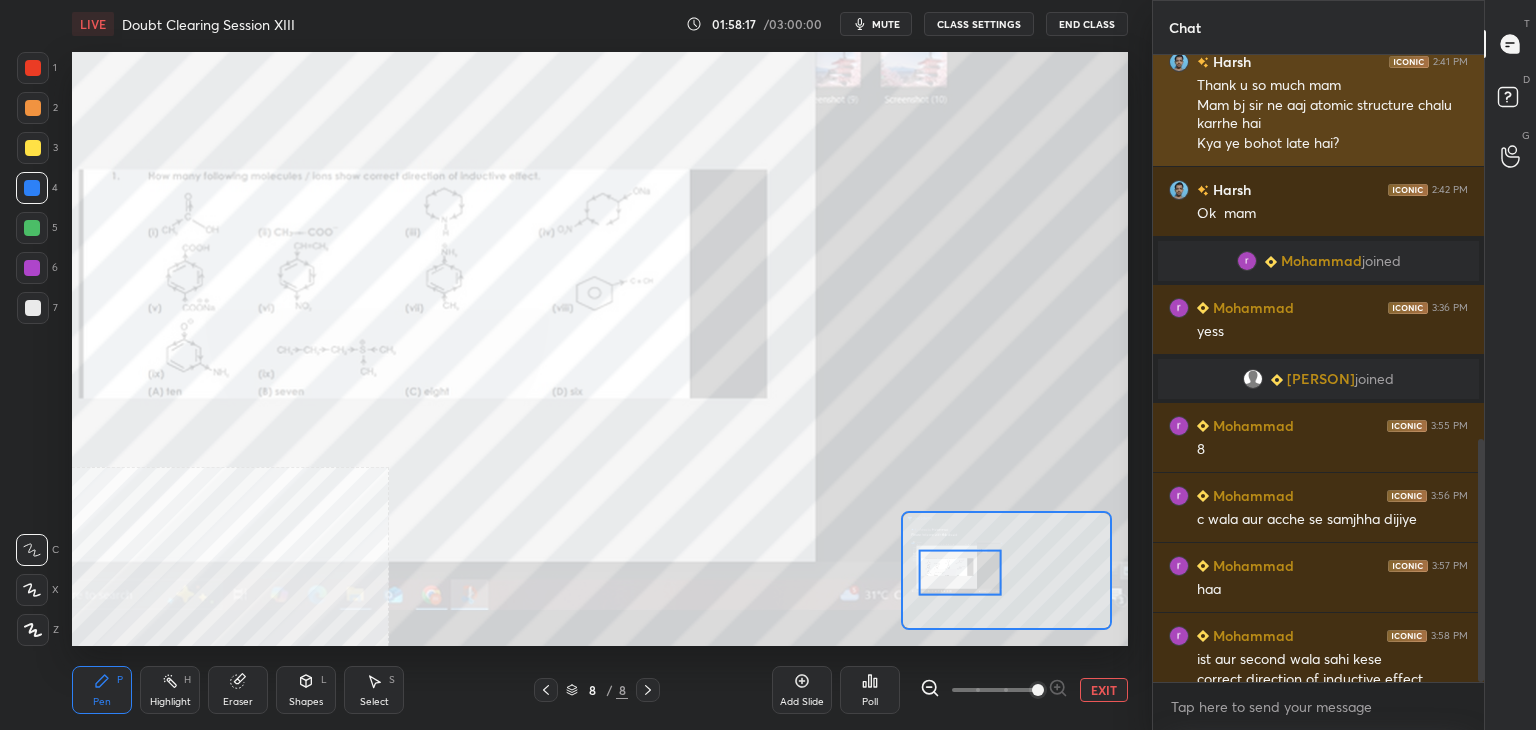 scroll, scrollTop: 994, scrollLeft: 0, axis: vertical 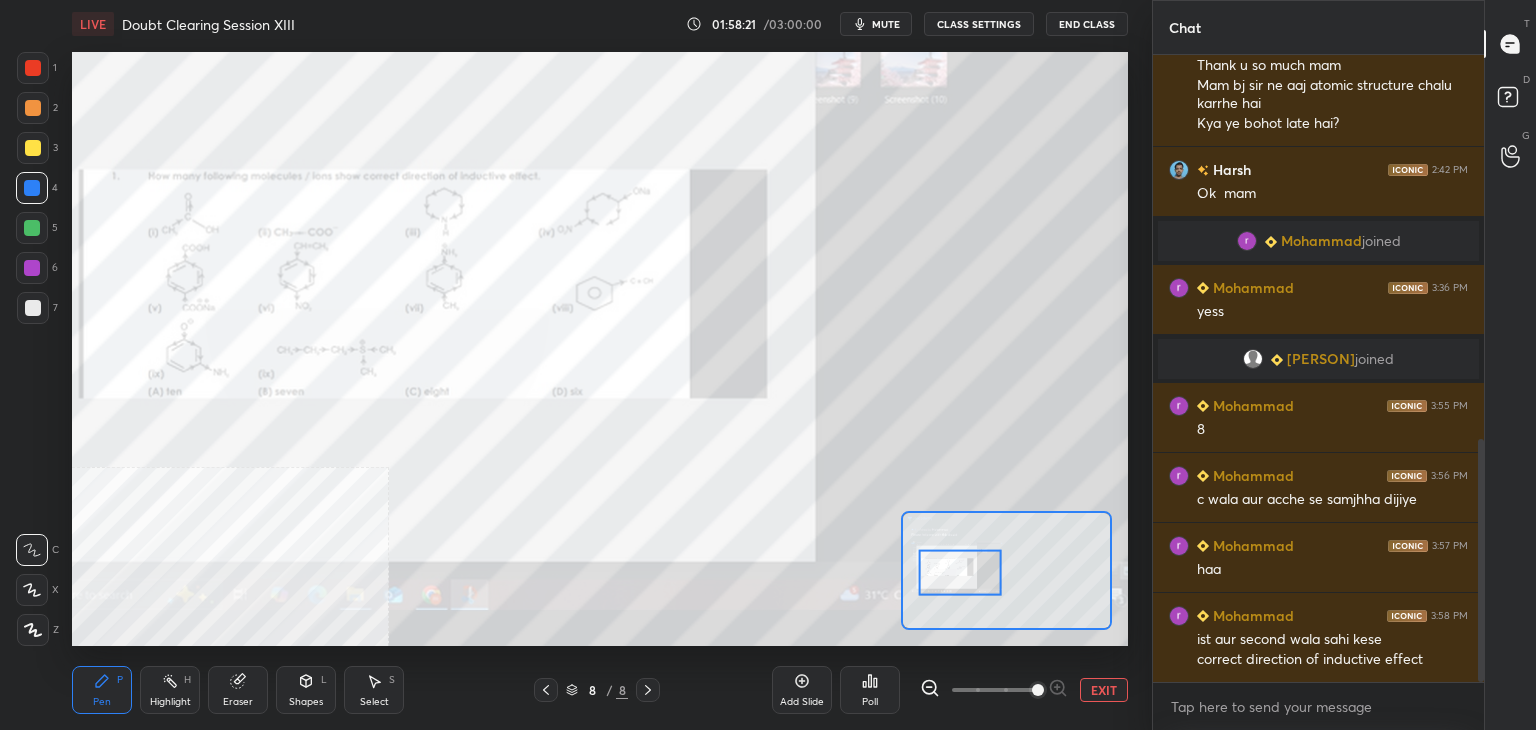 click at bounding box center [33, 68] 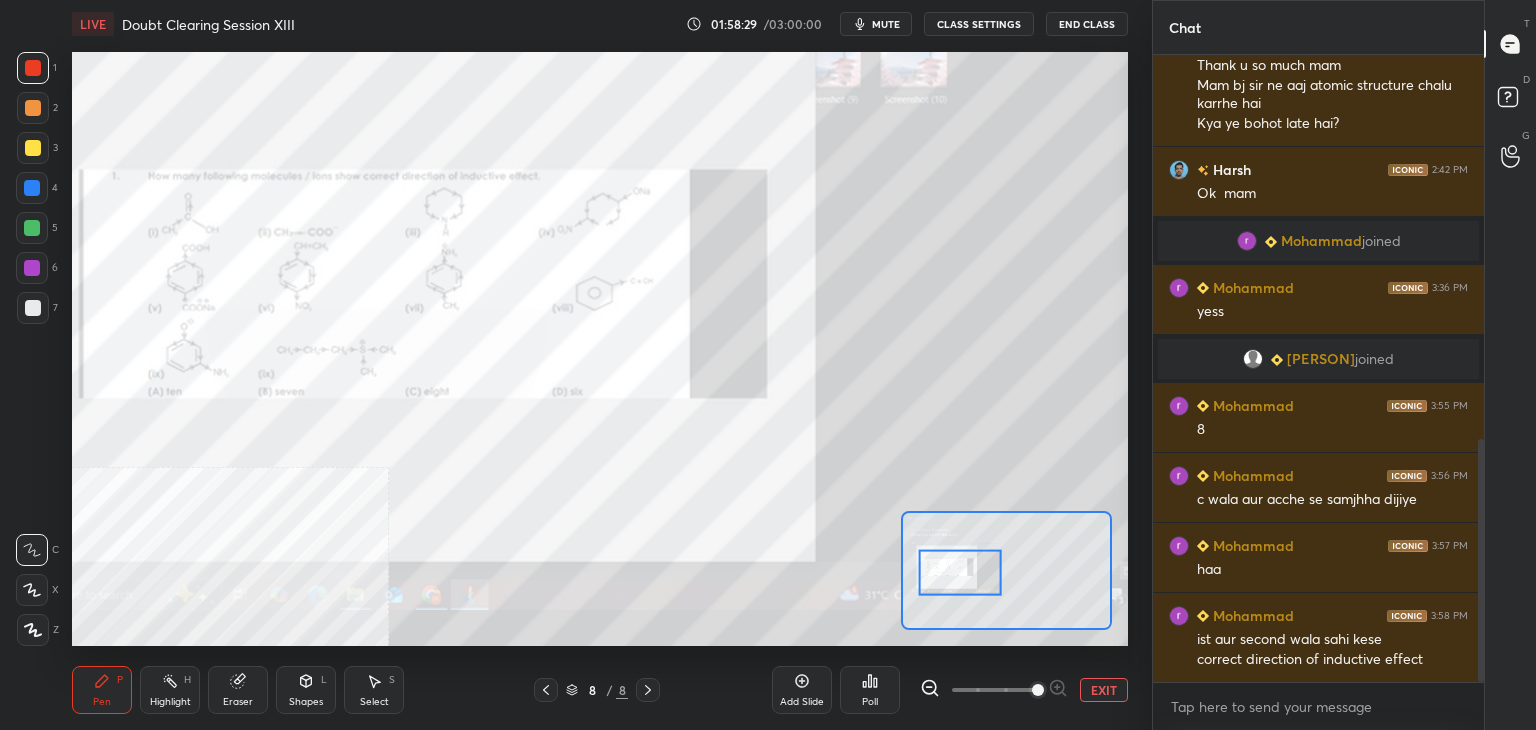 click at bounding box center [33, 308] 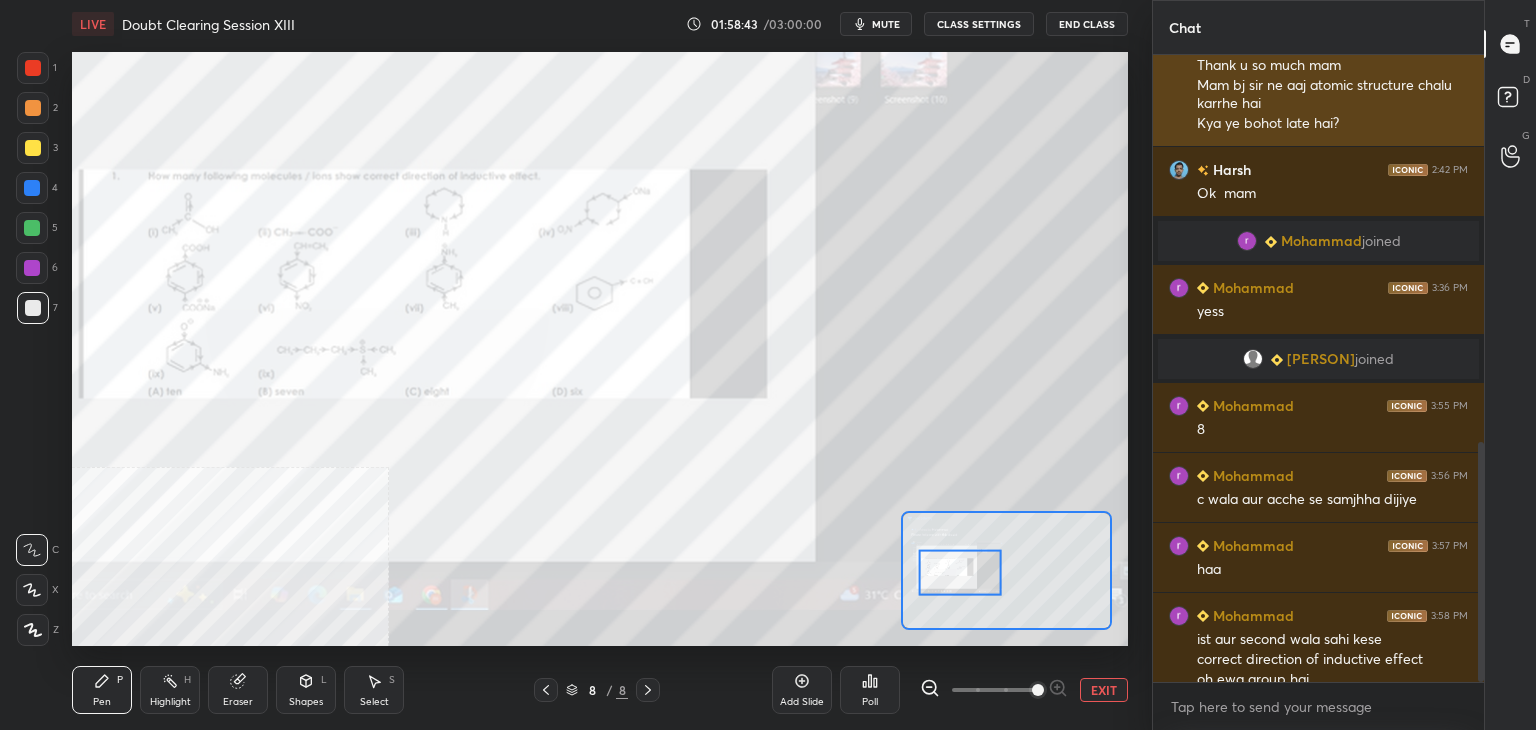scroll, scrollTop: 1014, scrollLeft: 0, axis: vertical 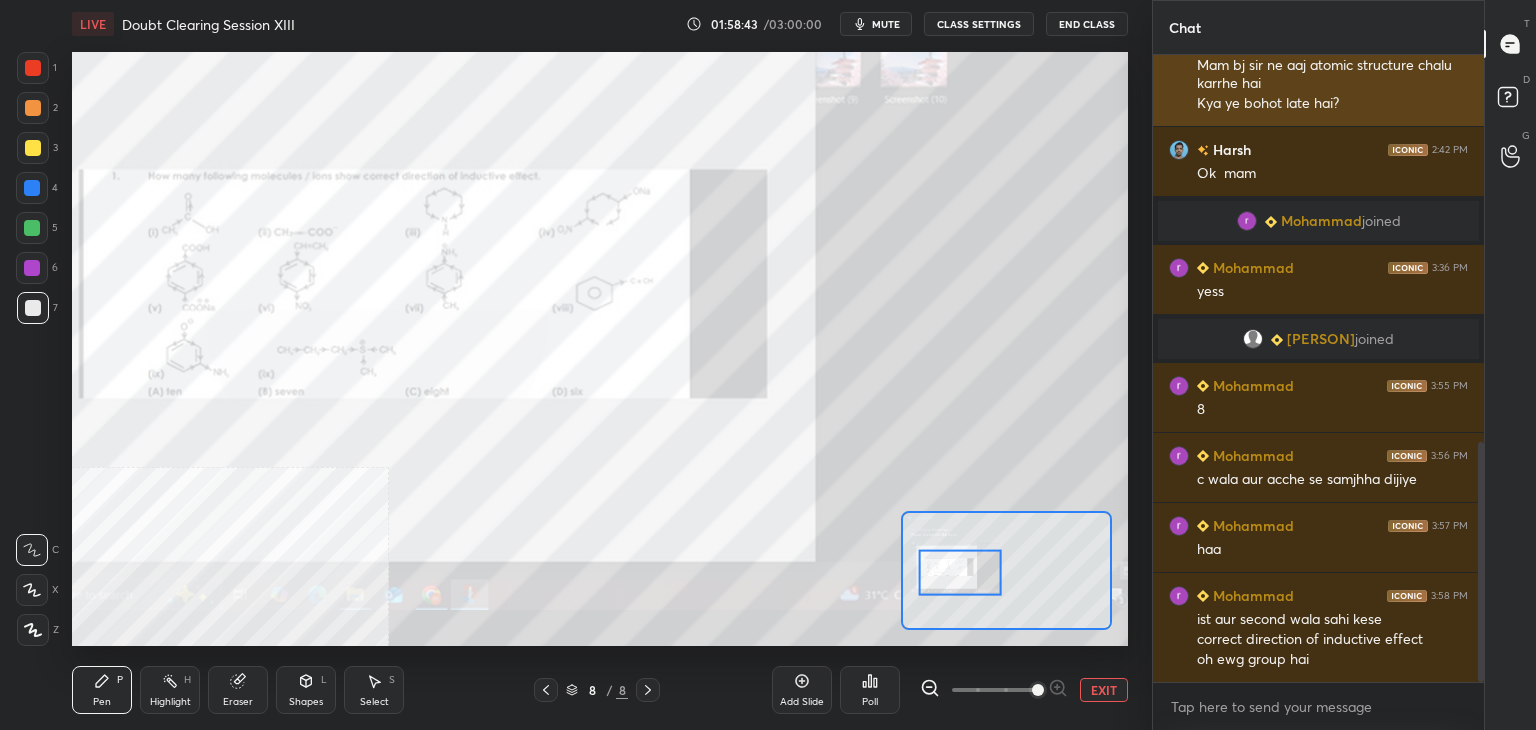 click at bounding box center [33, 68] 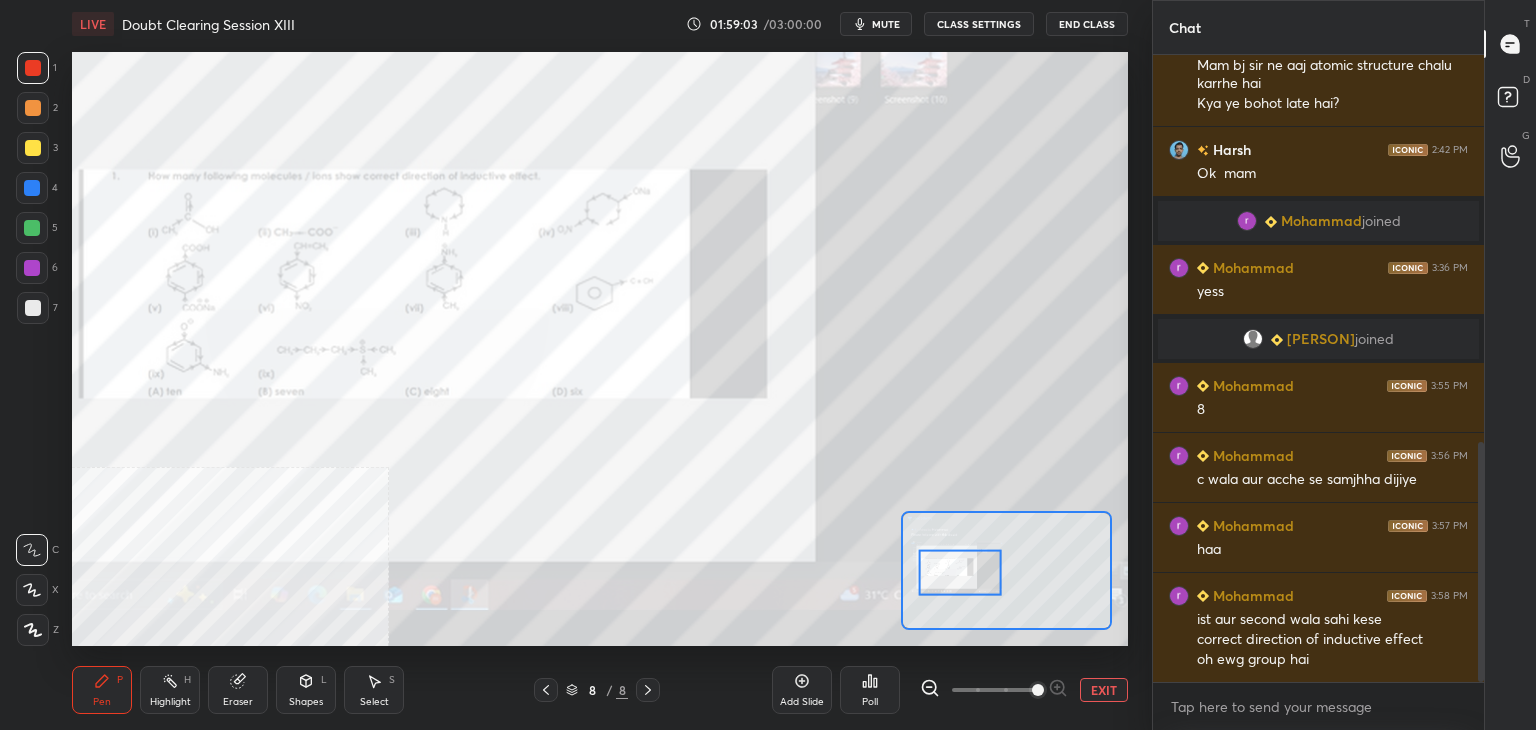 scroll, scrollTop: 1084, scrollLeft: 0, axis: vertical 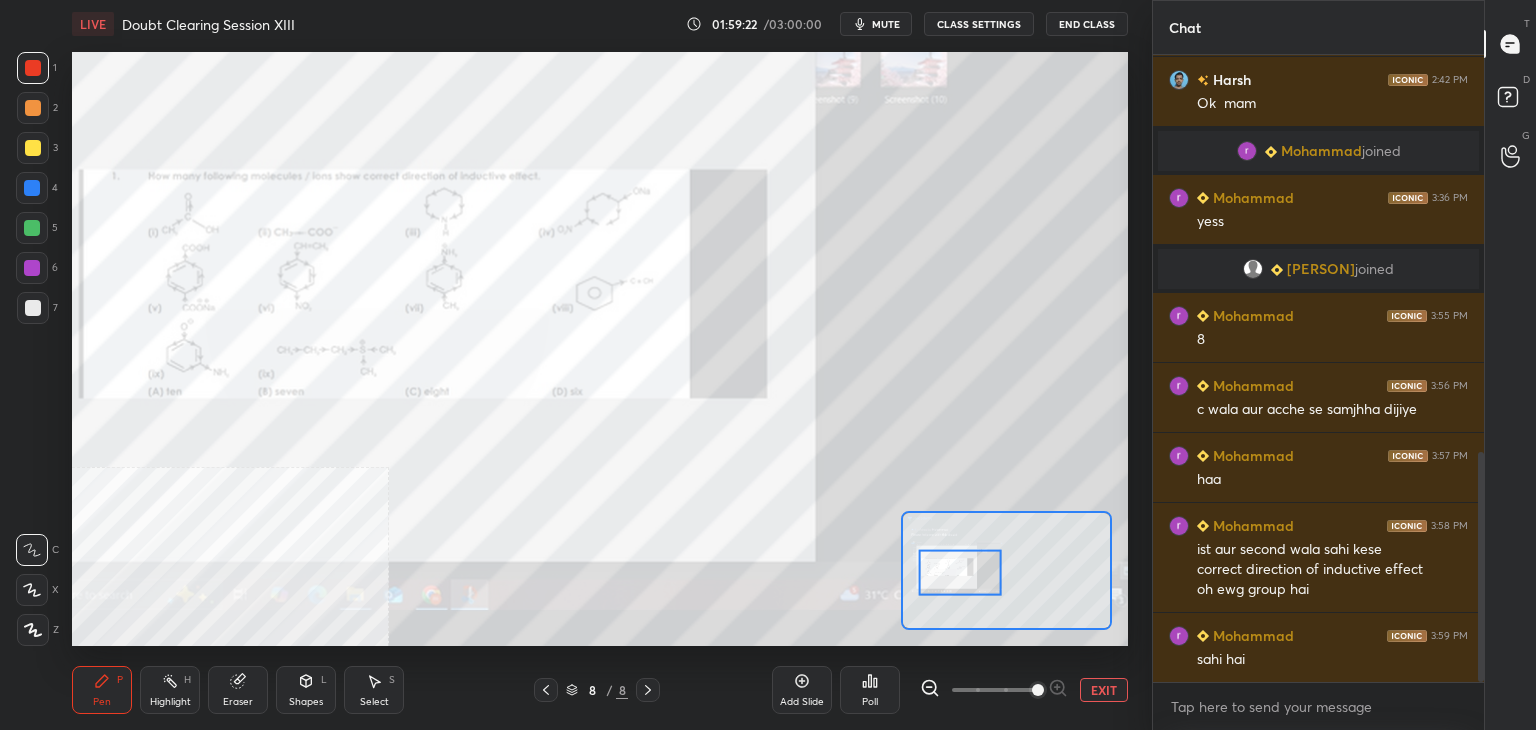 click at bounding box center [32, 188] 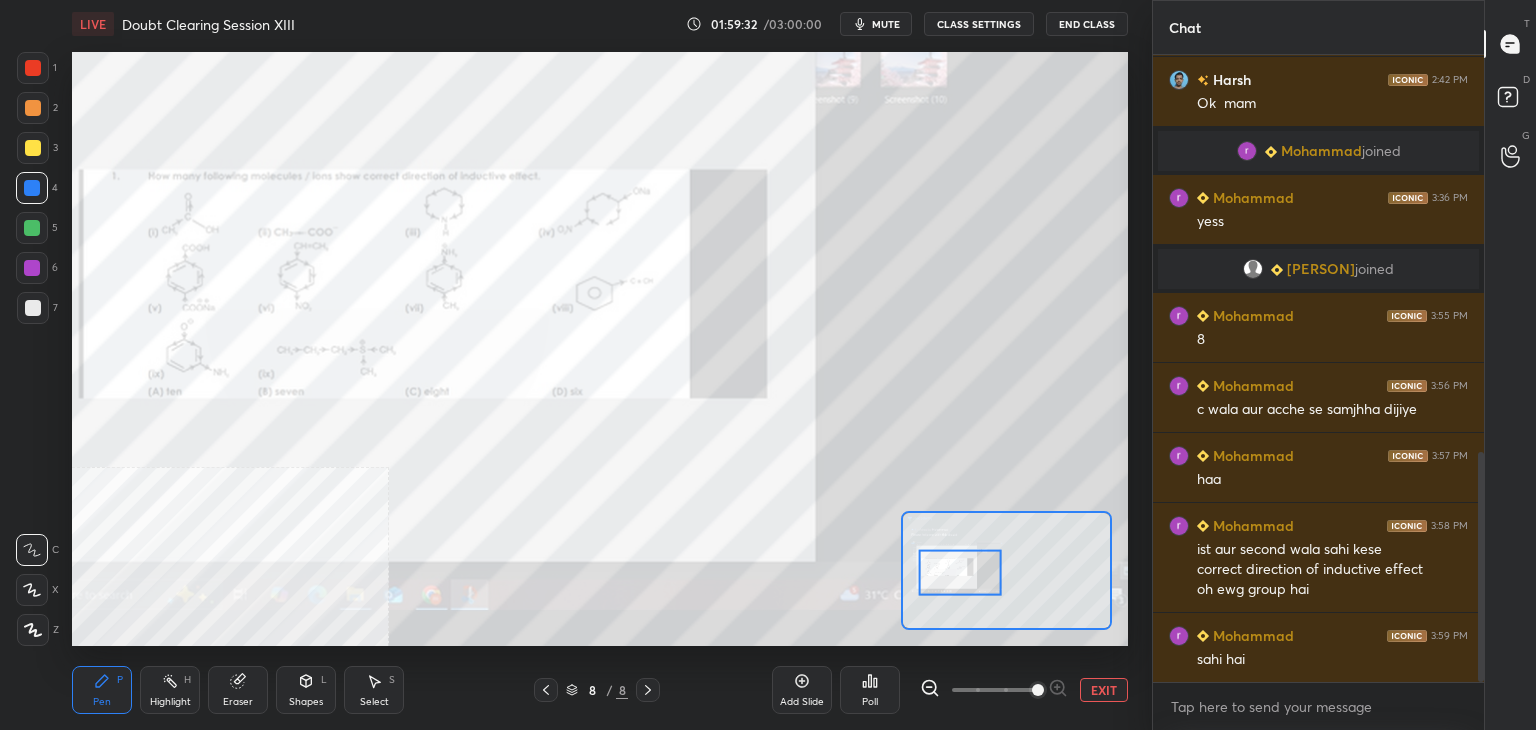 click at bounding box center [32, 228] 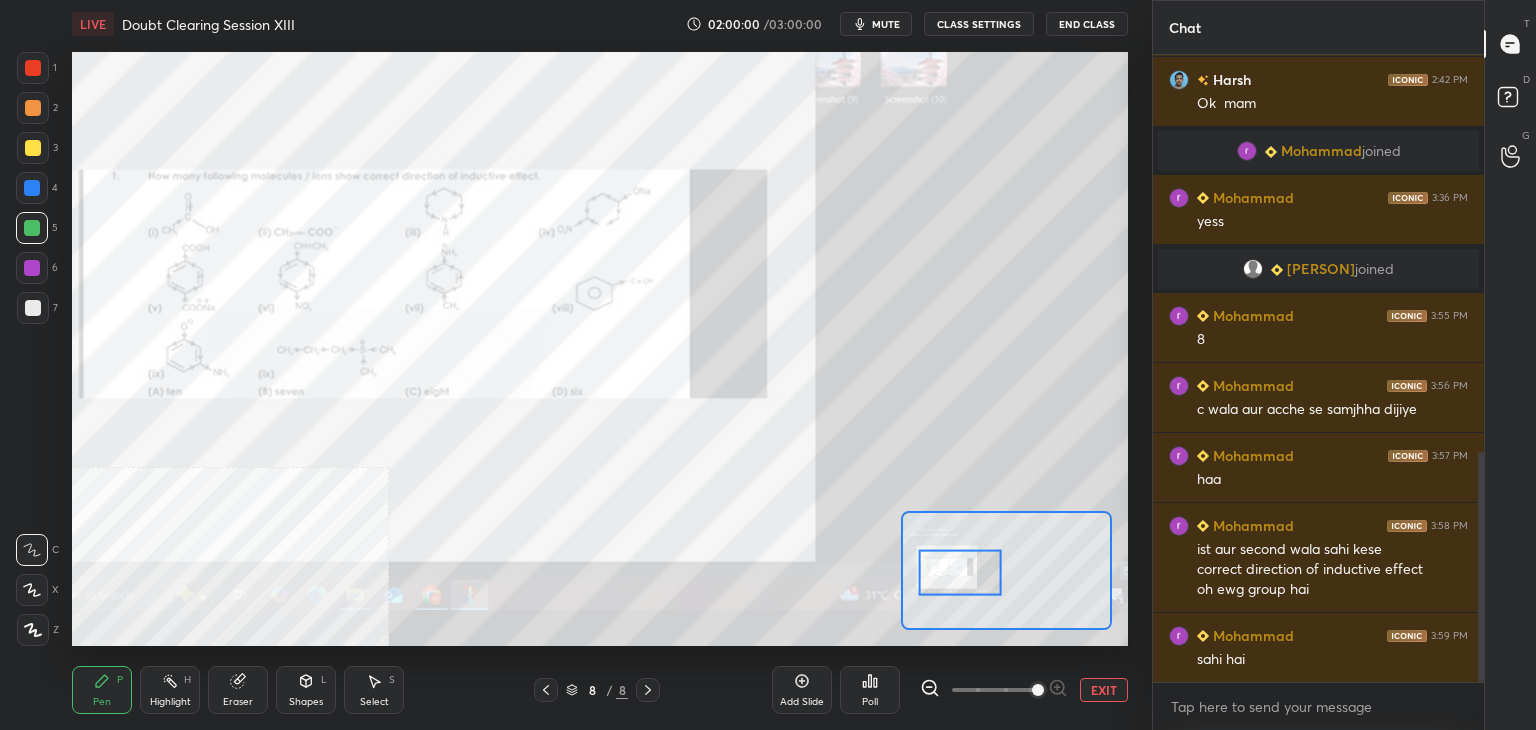 click at bounding box center [33, 68] 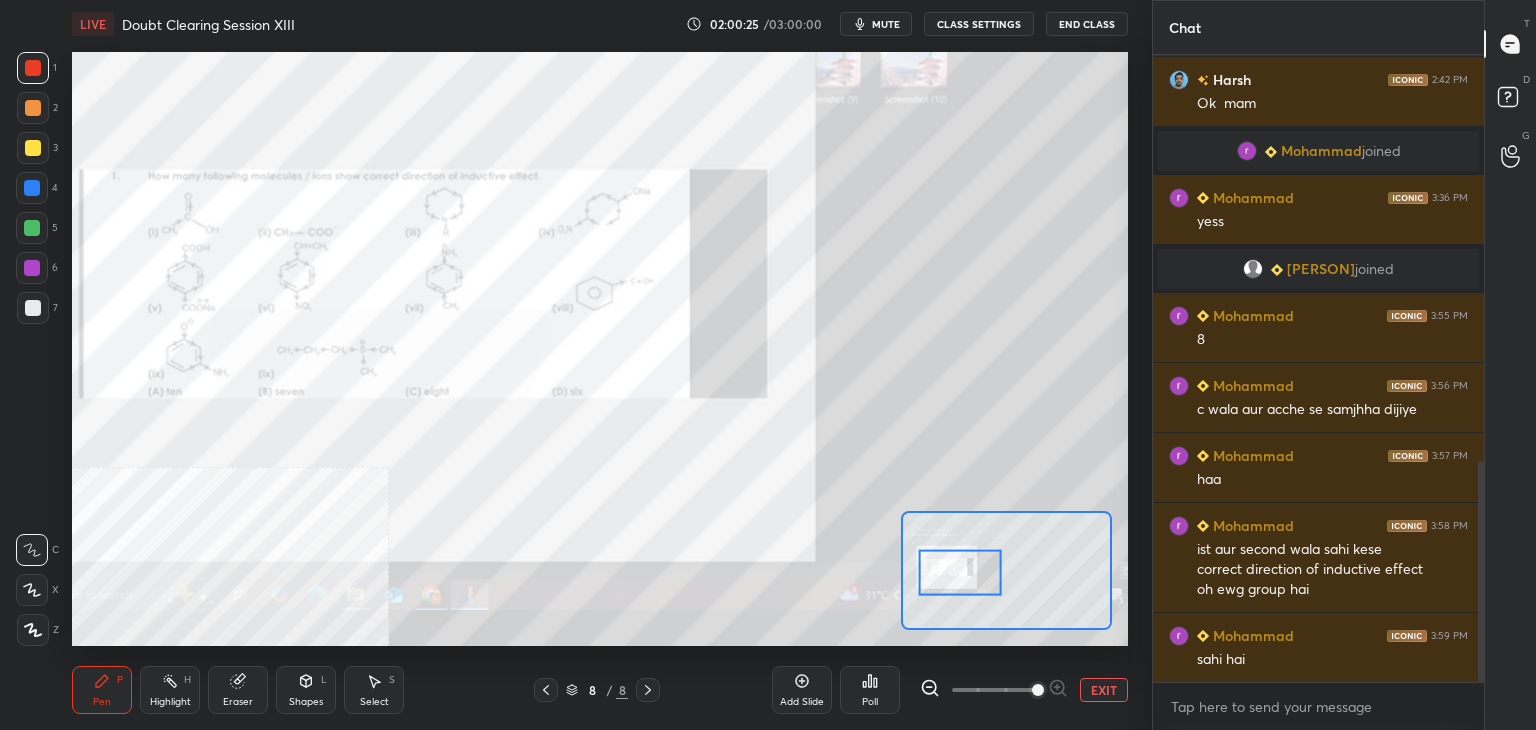 scroll, scrollTop: 1154, scrollLeft: 0, axis: vertical 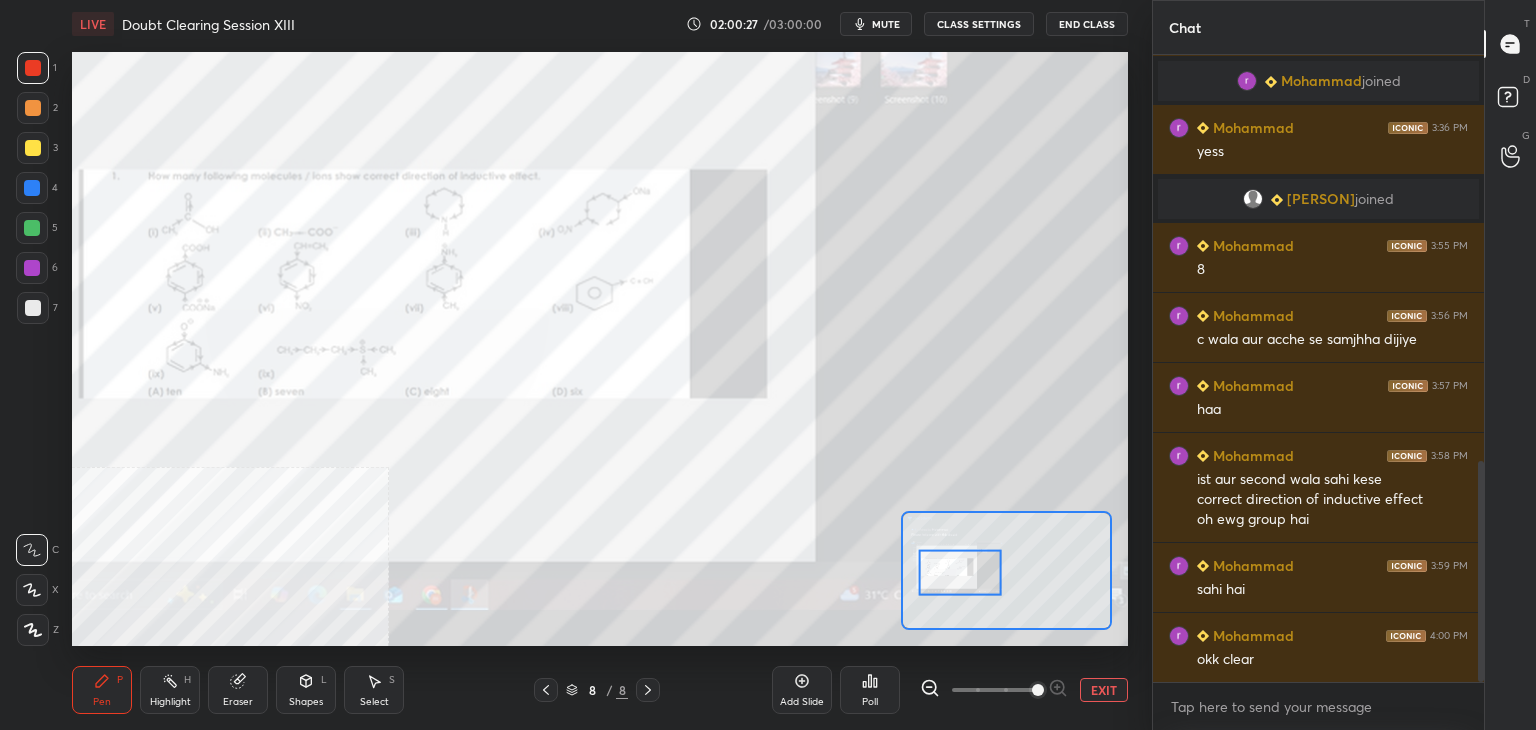 click on "EXIT" at bounding box center (1104, 690) 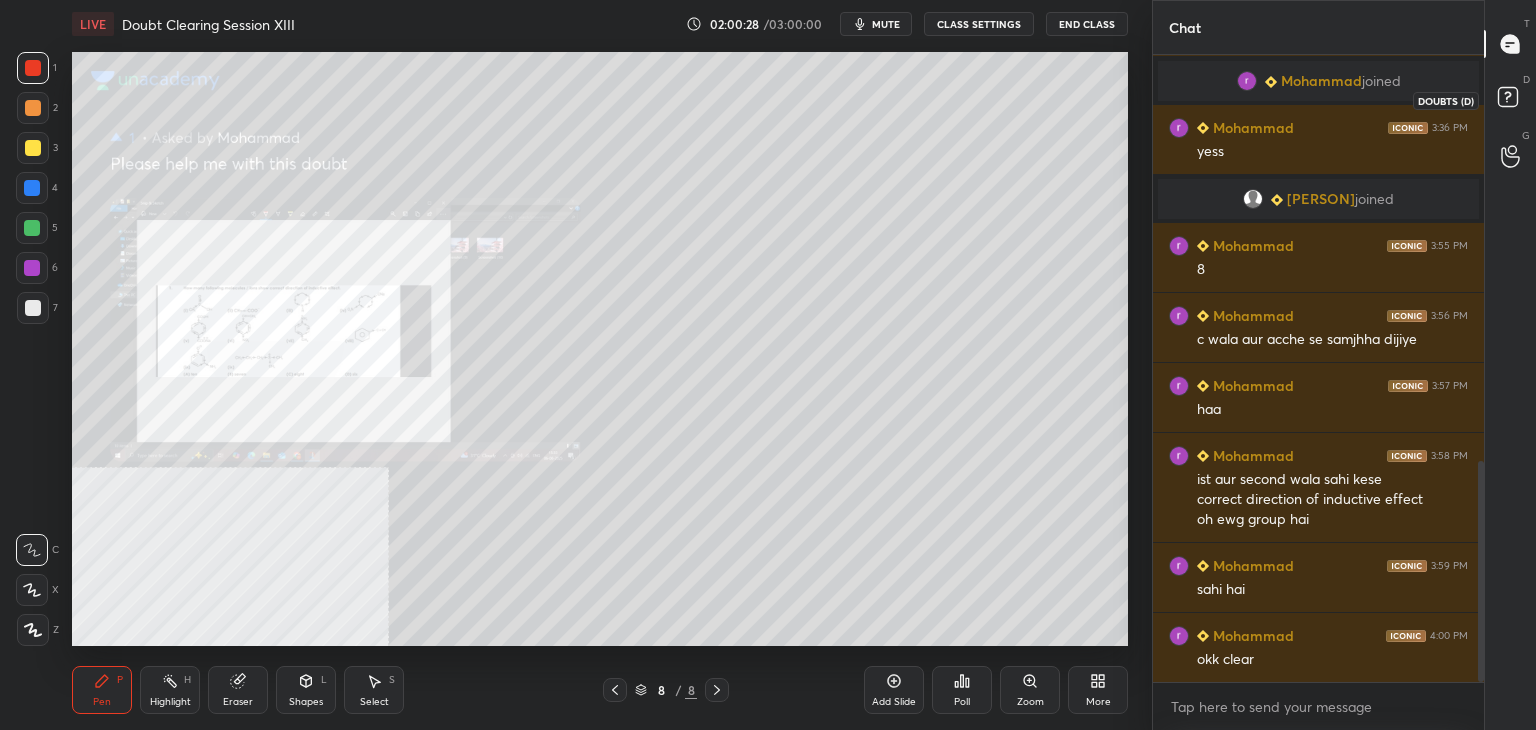 click 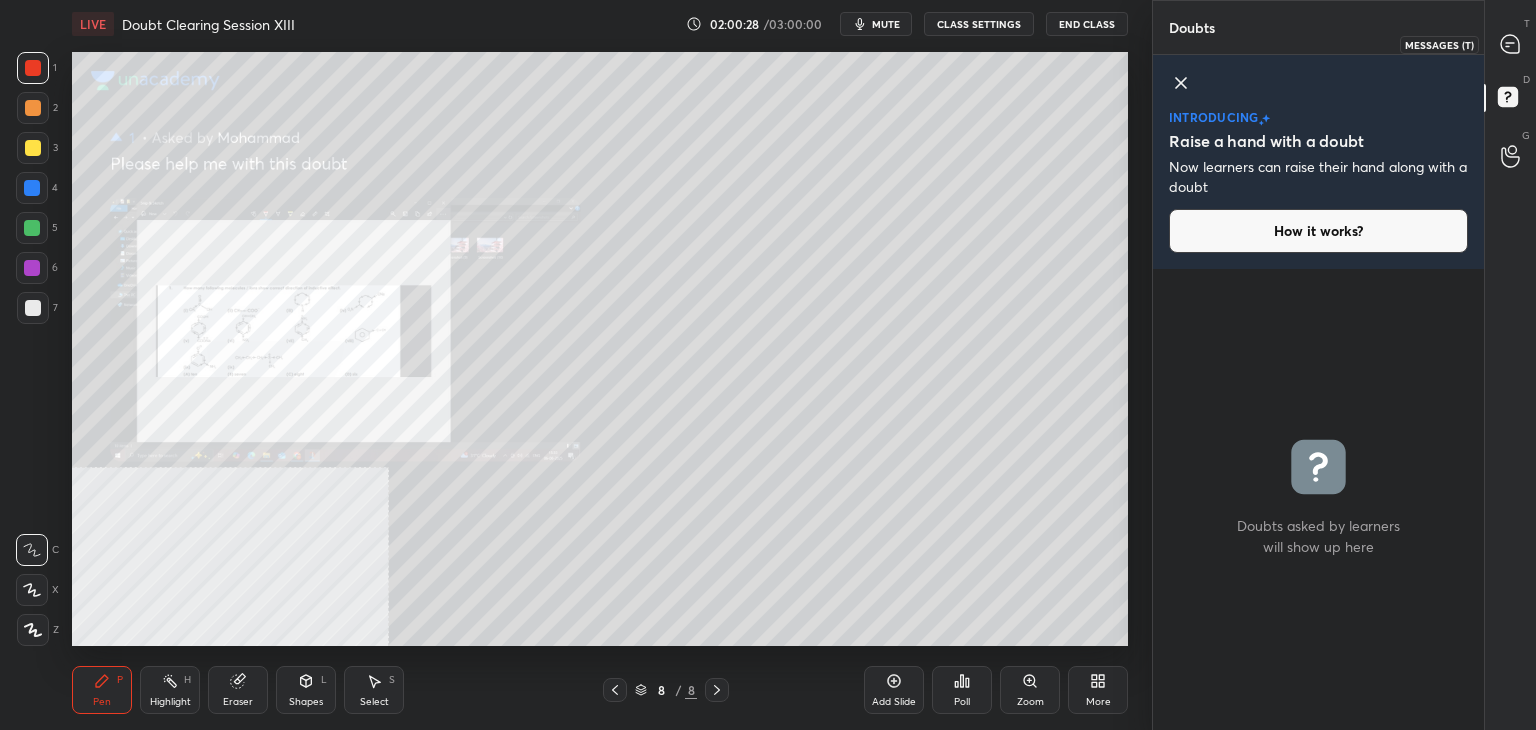 click 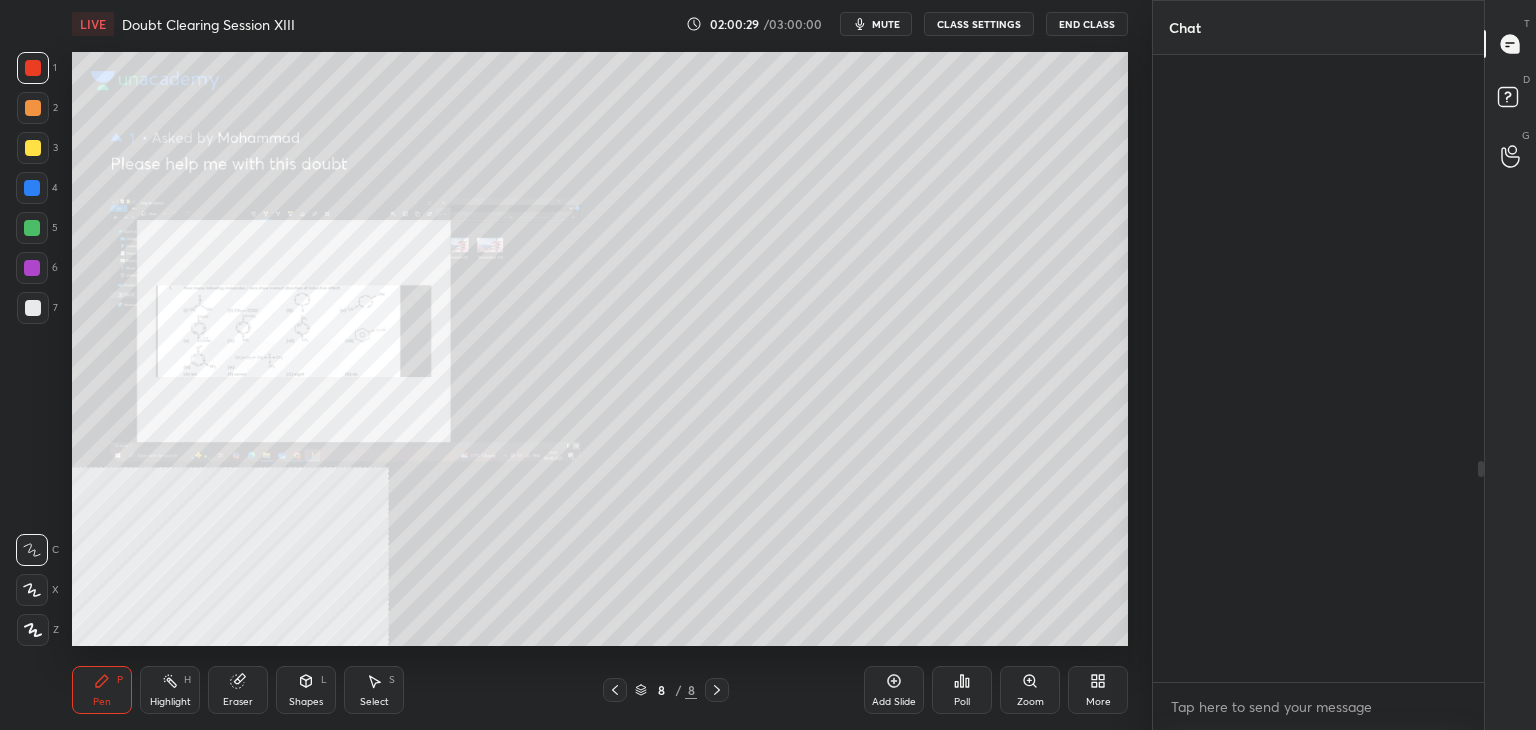 scroll, scrollTop: 1154, scrollLeft: 0, axis: vertical 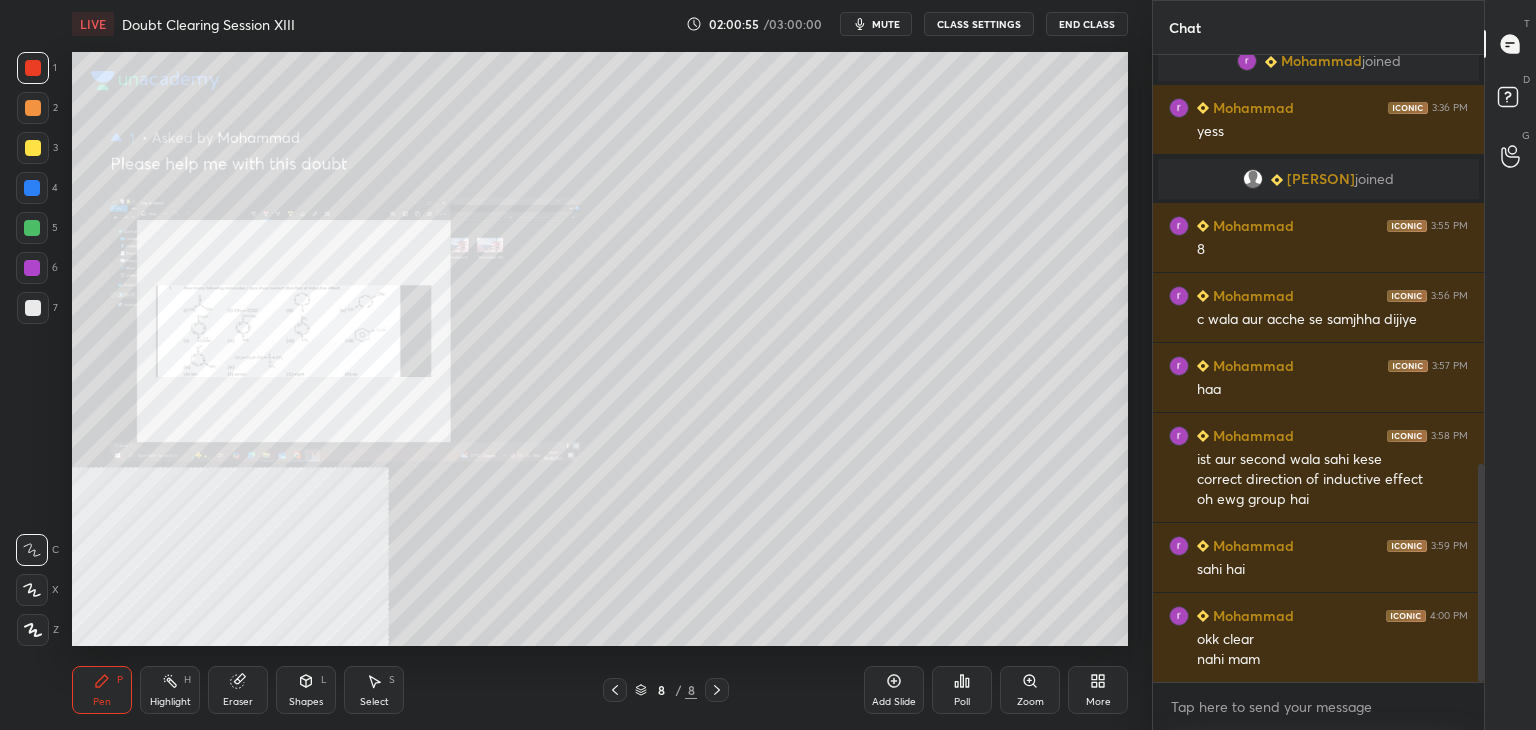 click on "mute" at bounding box center (886, 24) 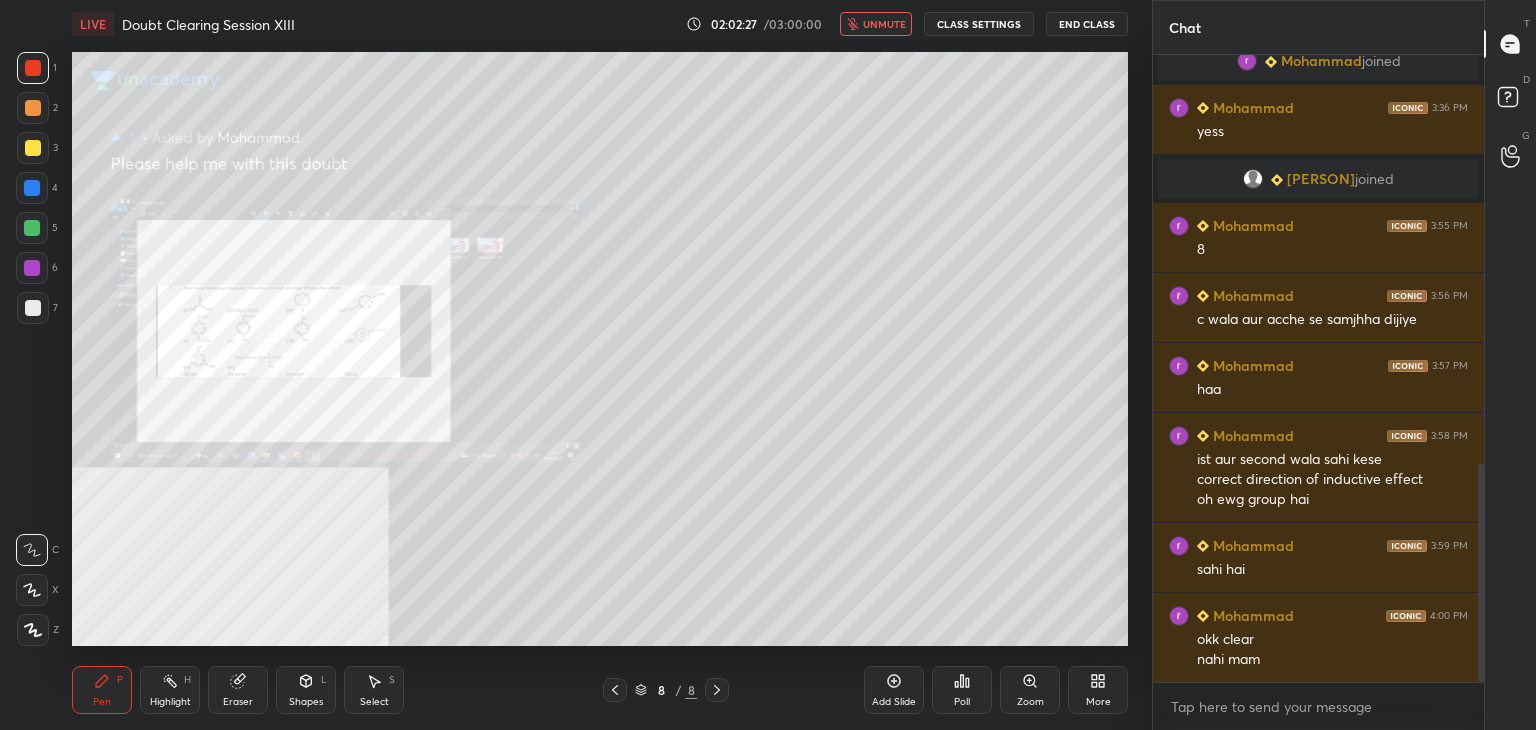 click on "End Class" at bounding box center [1087, 24] 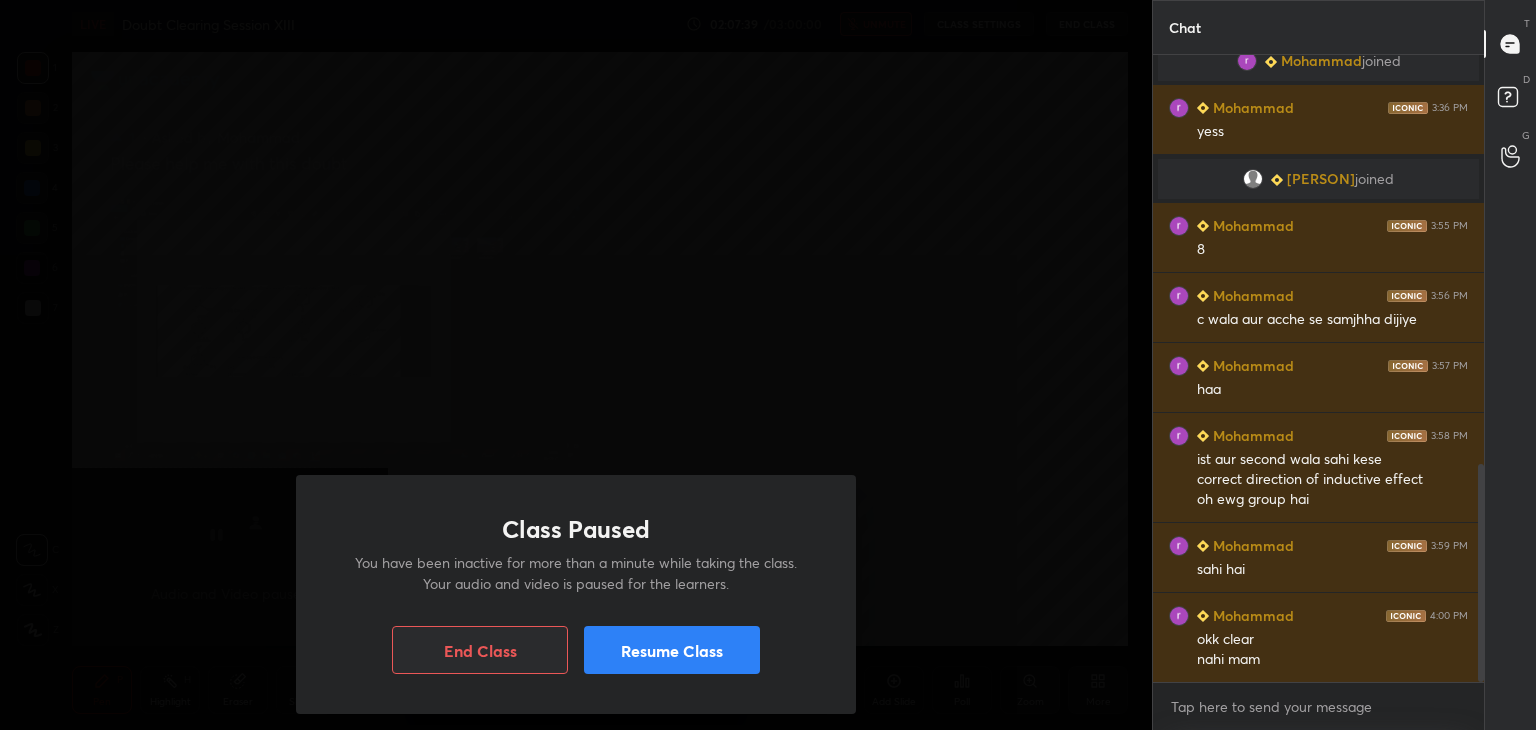 click on "Resume Class" at bounding box center [672, 650] 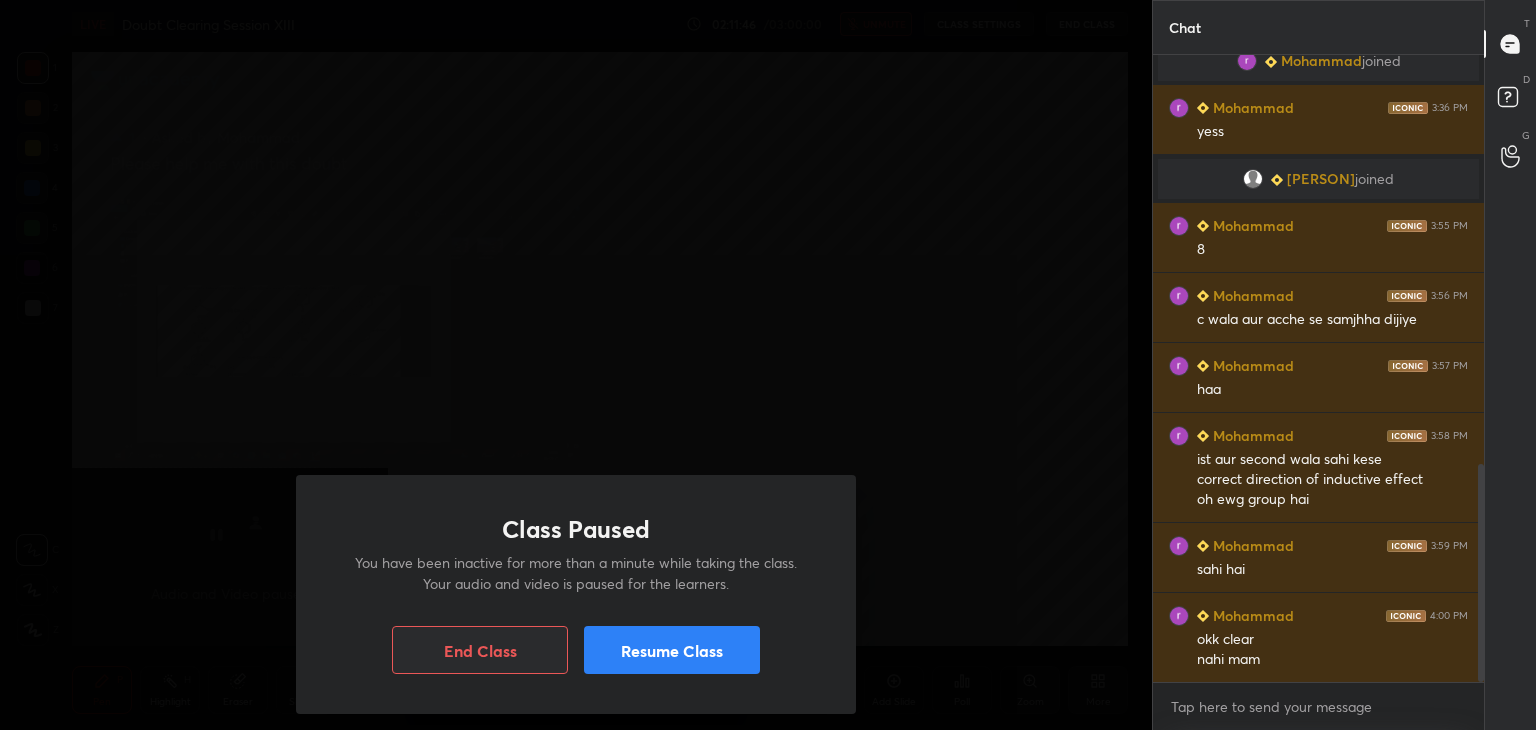 click on "Resume Class" at bounding box center [672, 650] 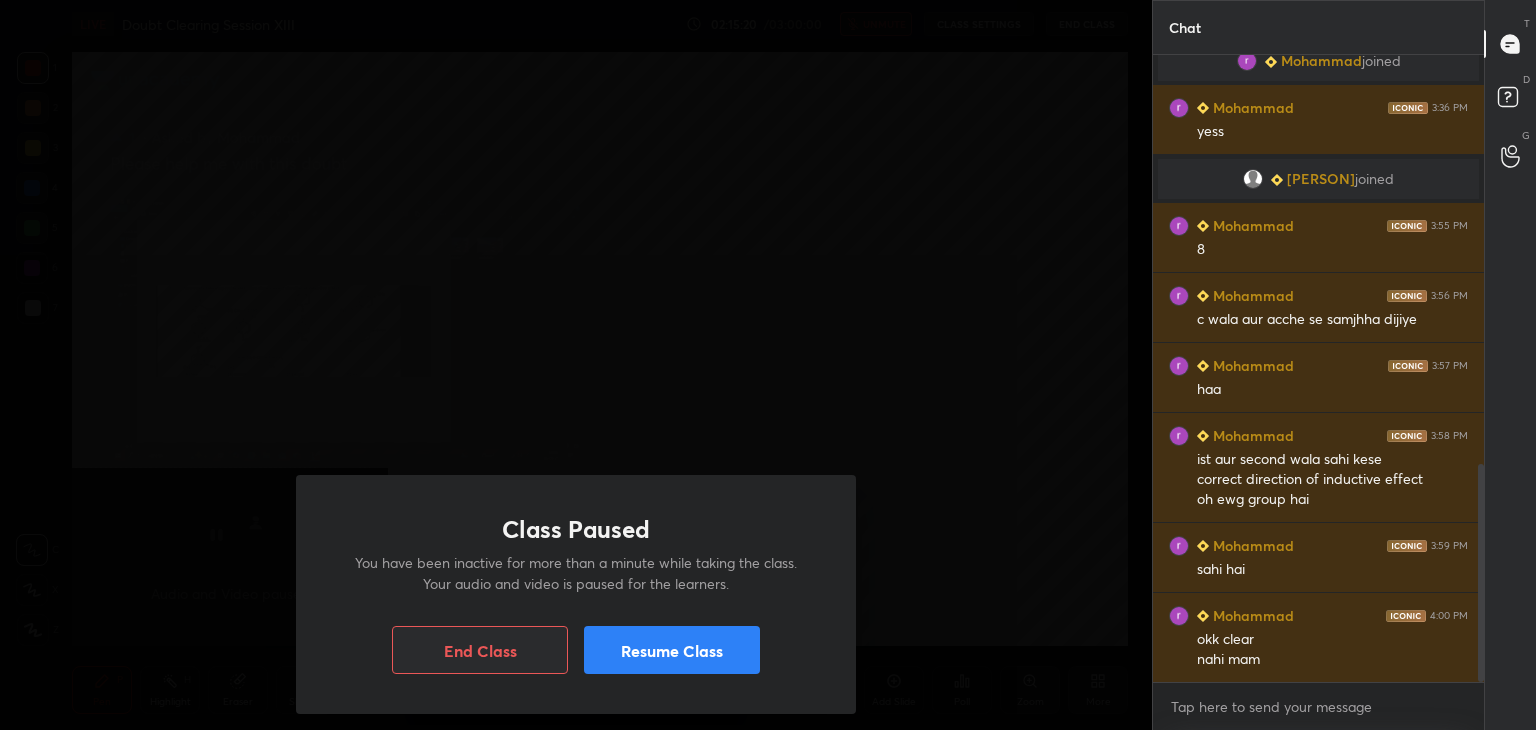 click on "Resume Class" at bounding box center (672, 650) 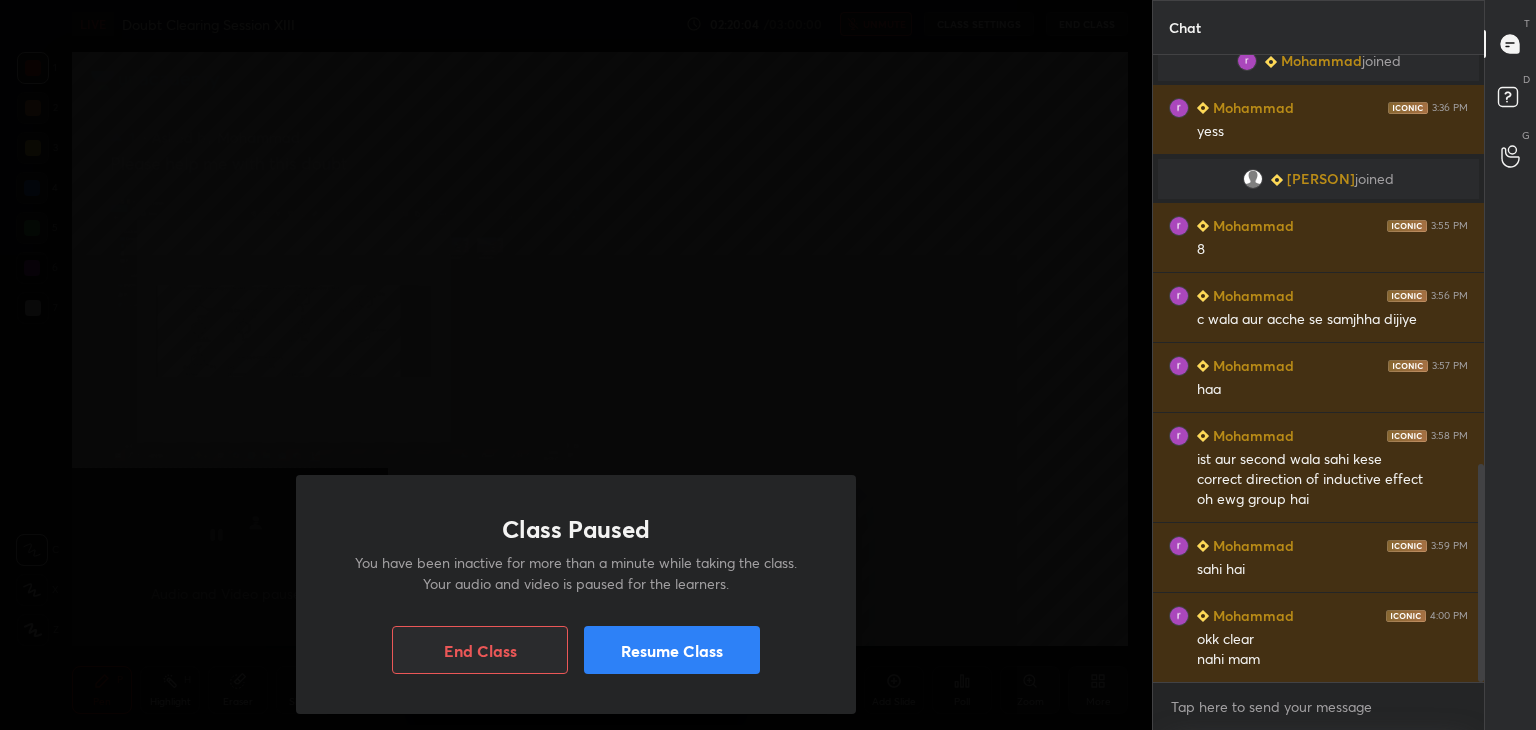 click on "Resume Class" at bounding box center [672, 650] 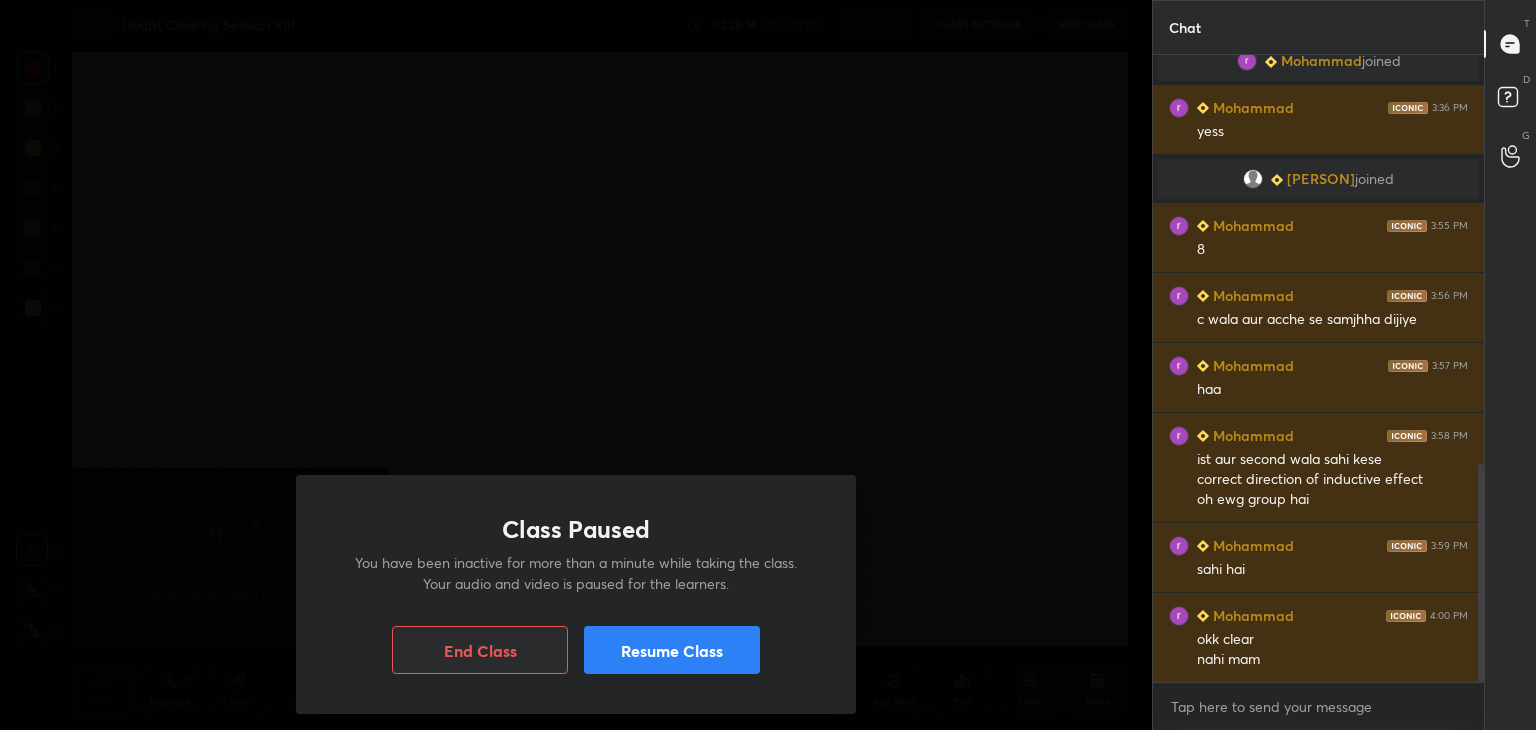 click on "Resume Class" at bounding box center (672, 650) 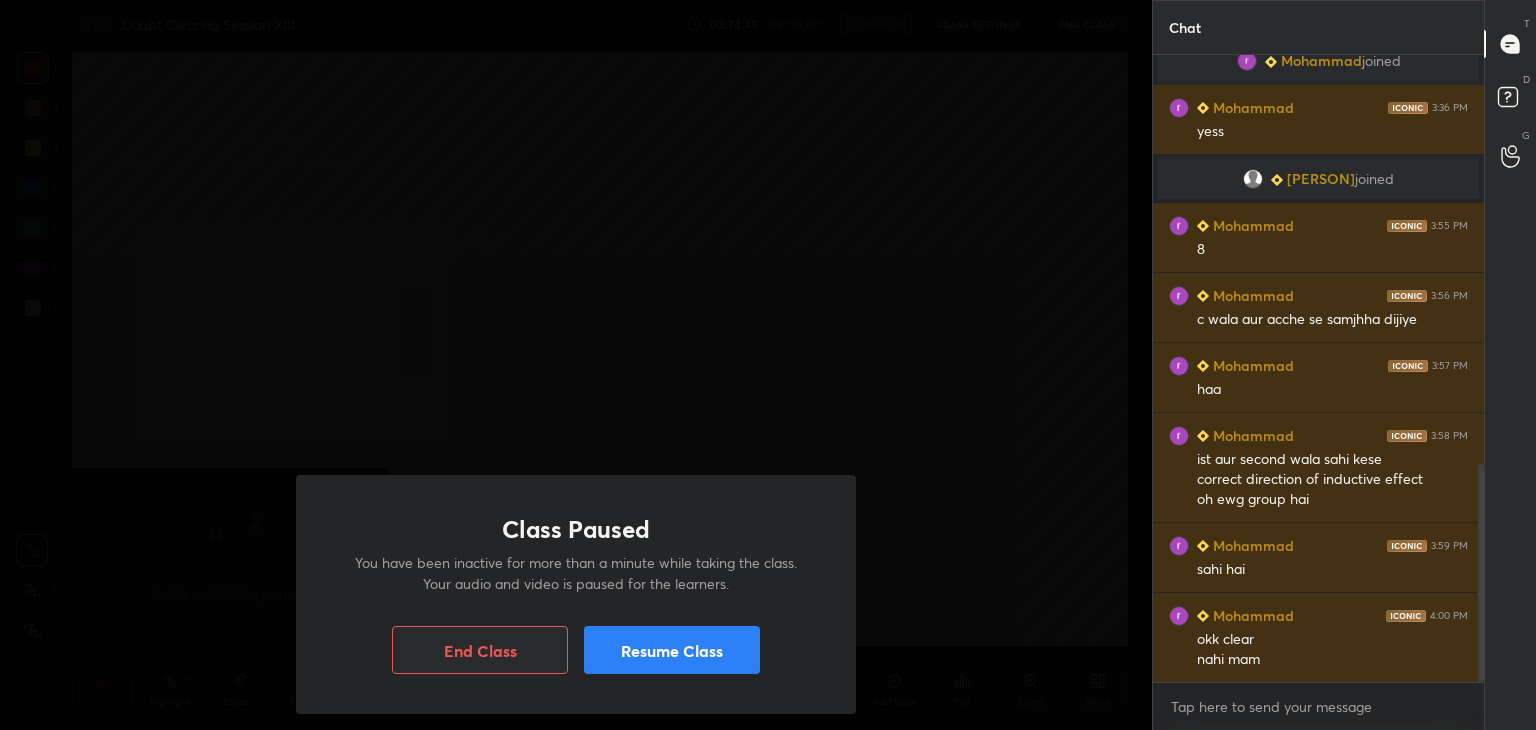click on "Resume Class" at bounding box center (672, 650) 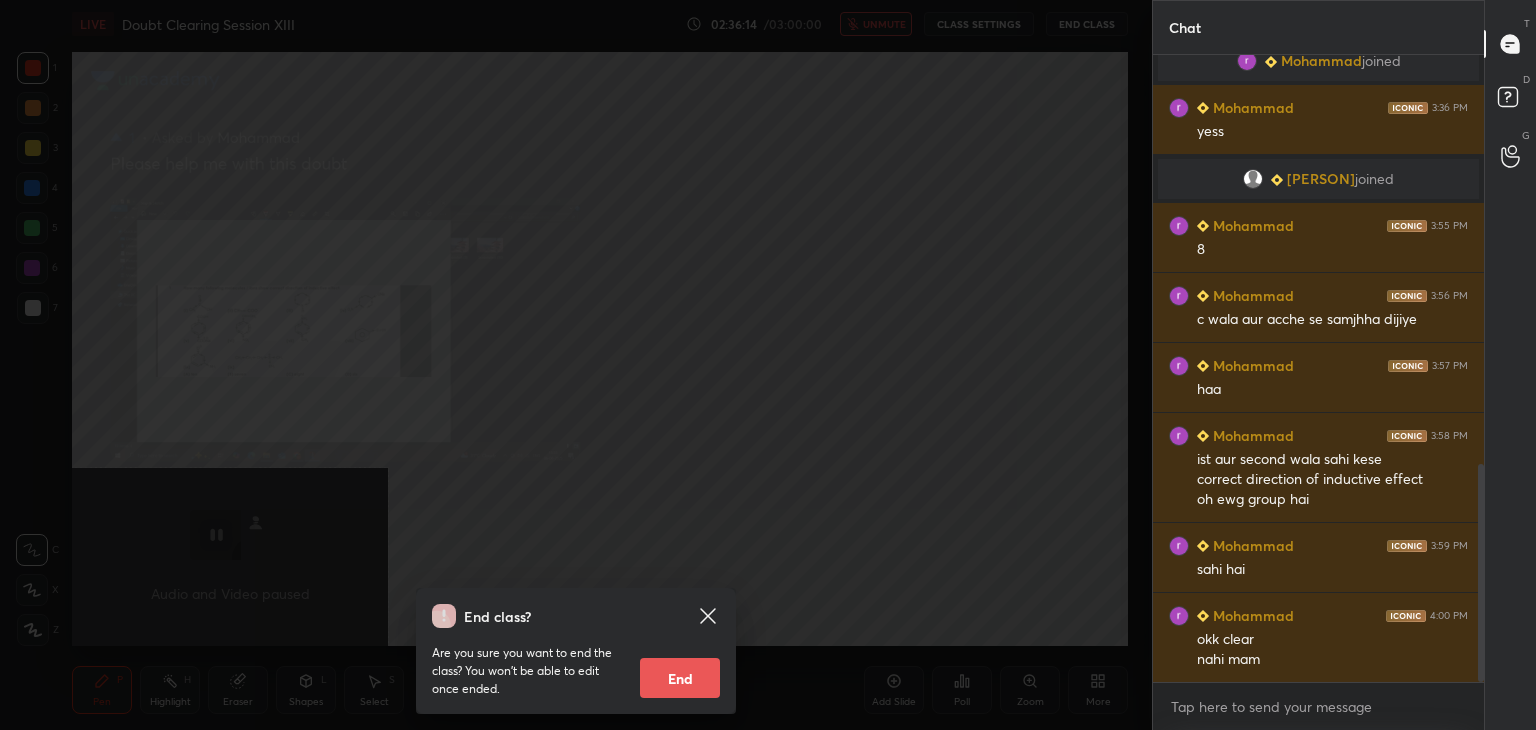 scroll, scrollTop: 1222, scrollLeft: 0, axis: vertical 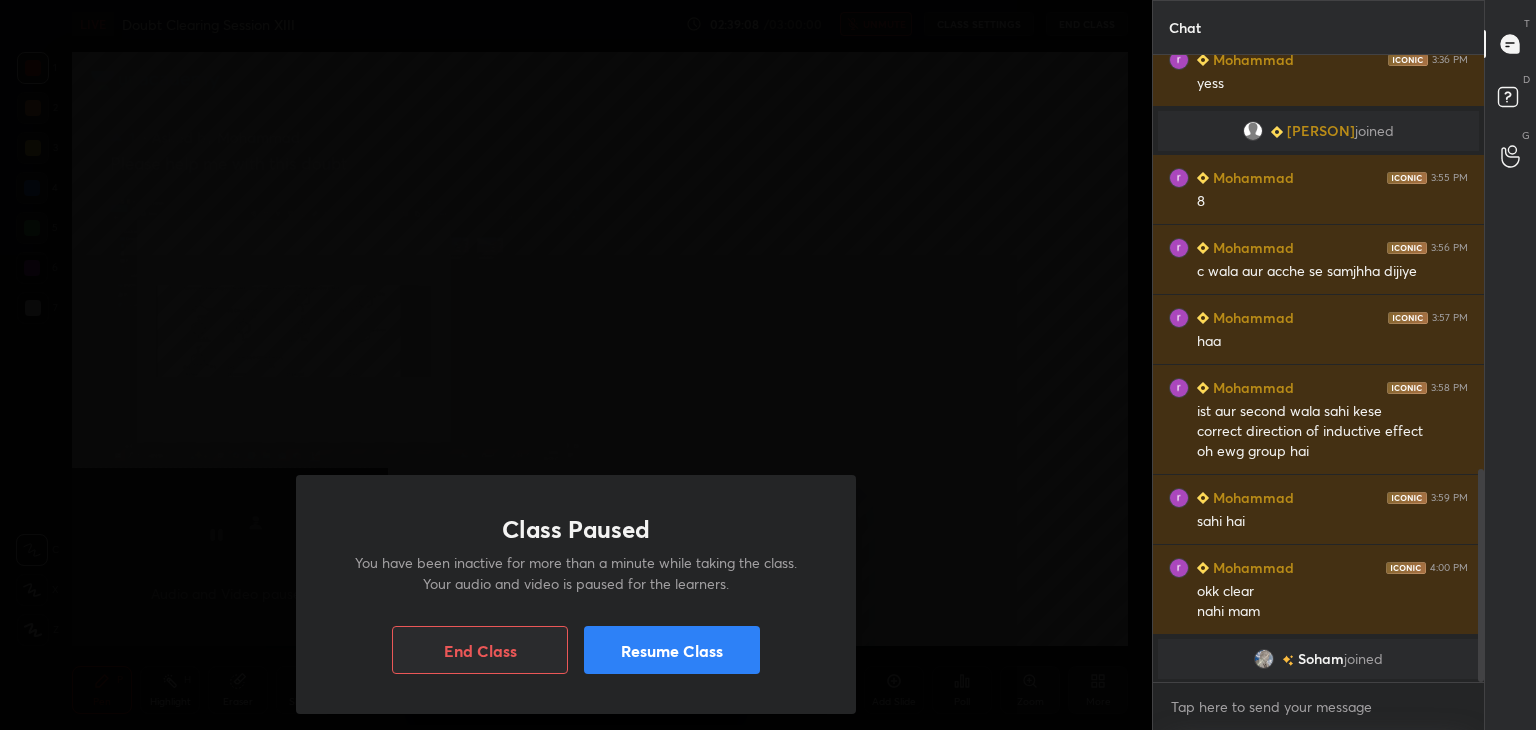 click on "Resume Class" at bounding box center [672, 650] 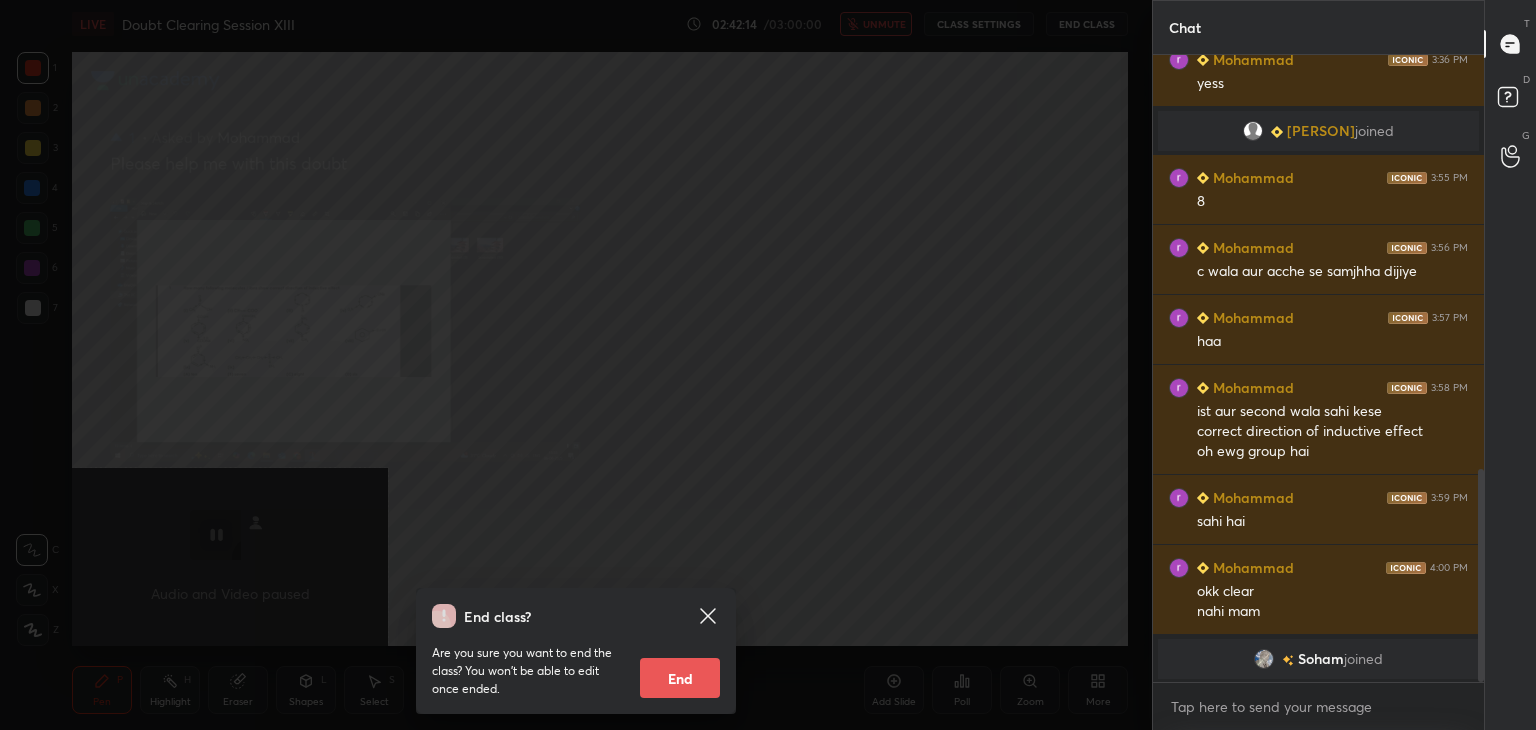 click 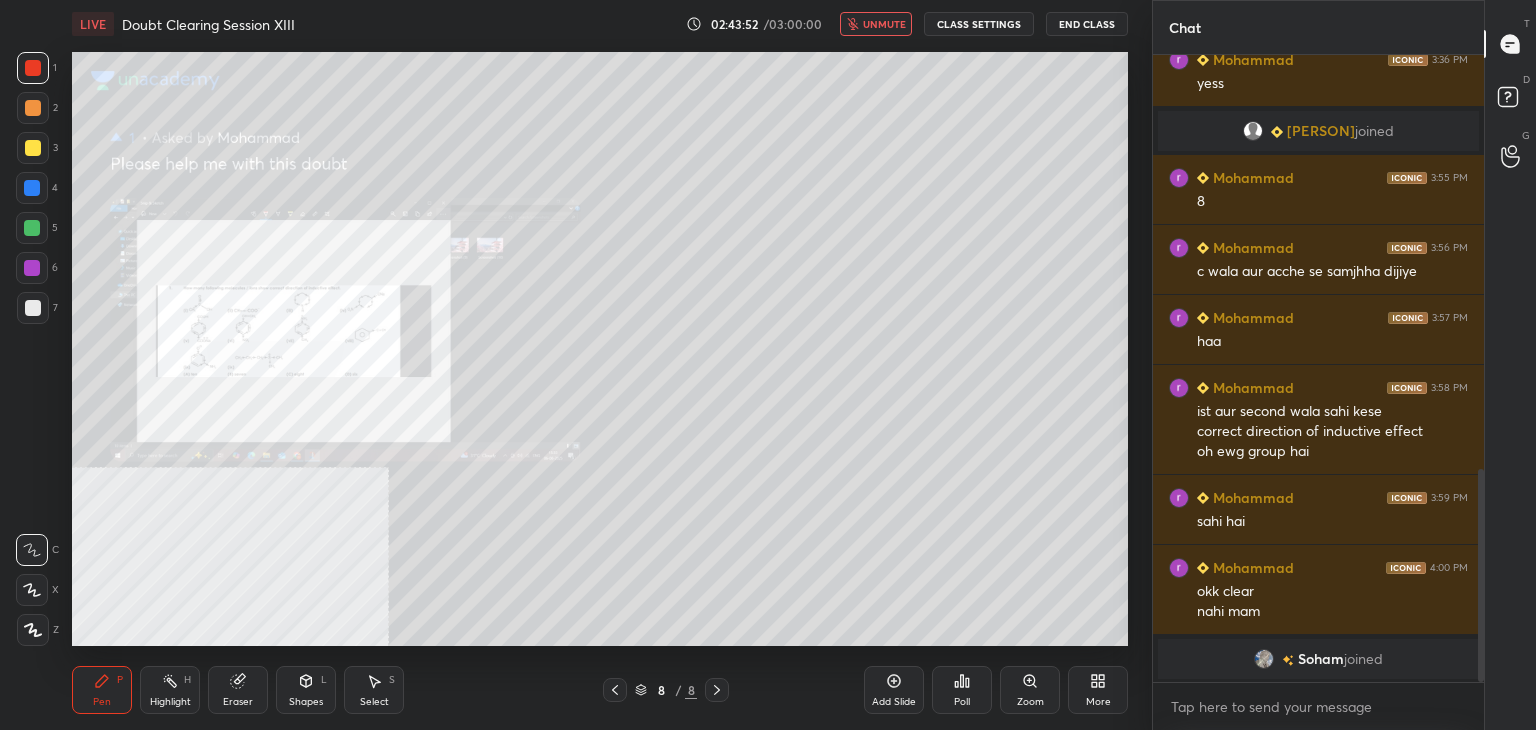 click on "End Class" at bounding box center [1087, 24] 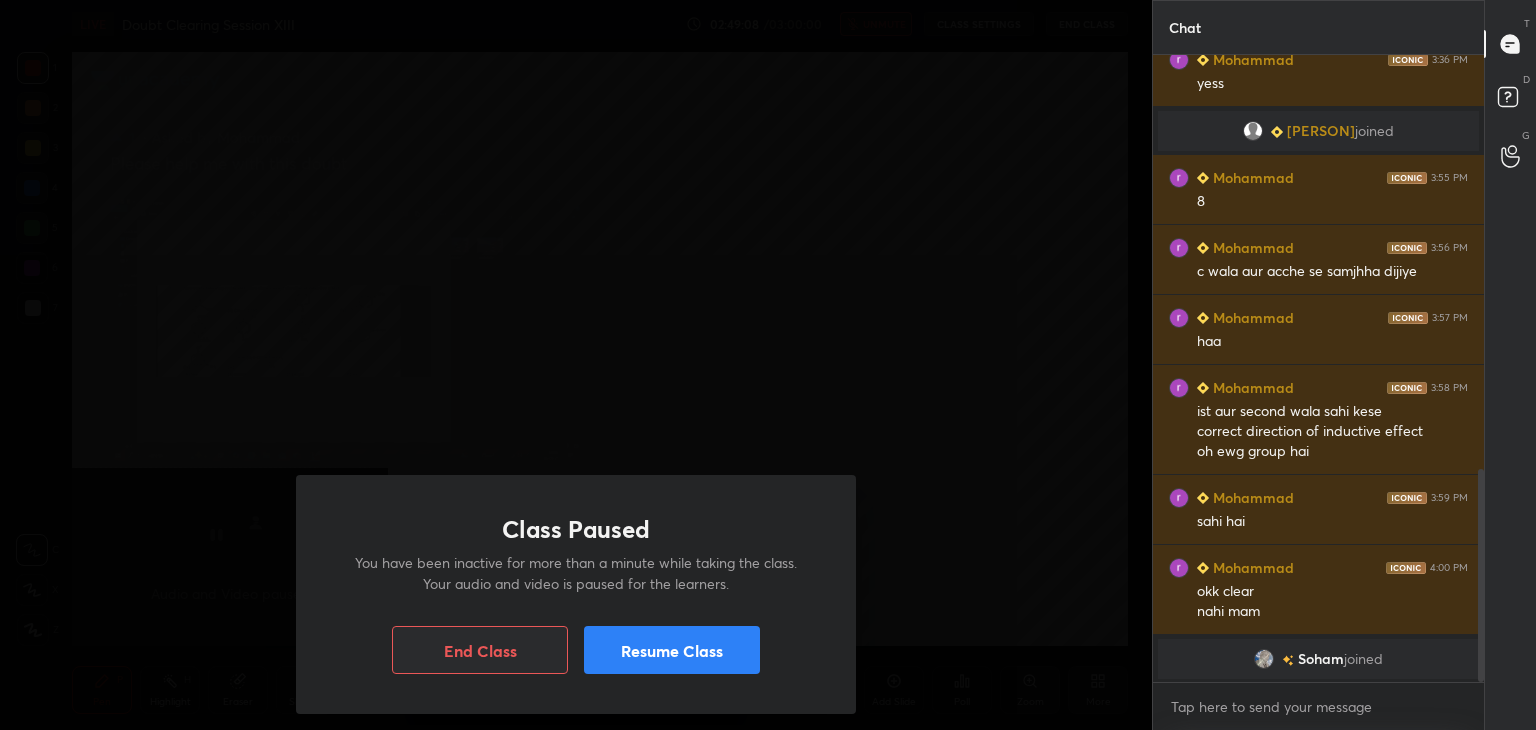 click on "Resume Class" at bounding box center (672, 650) 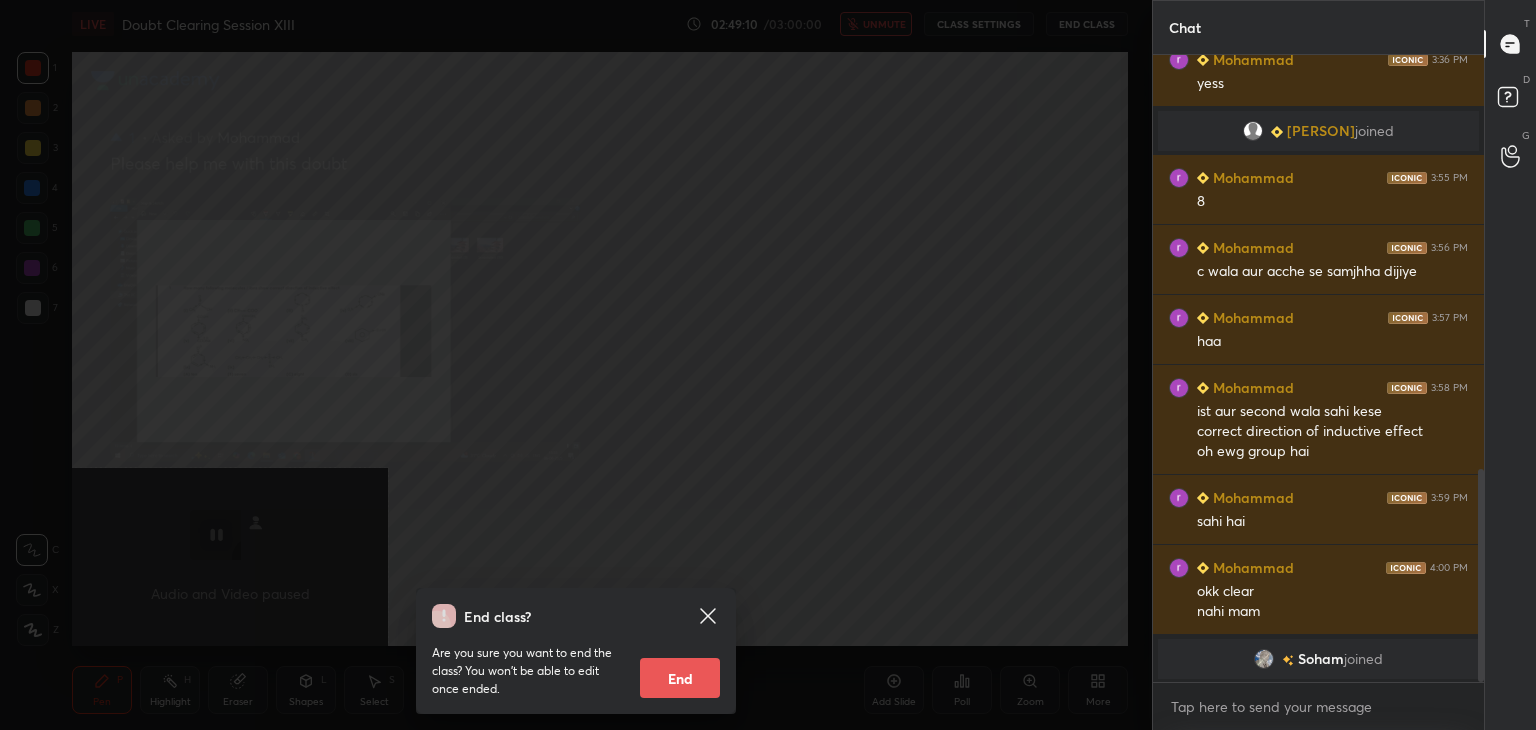 click on "End" at bounding box center [680, 678] 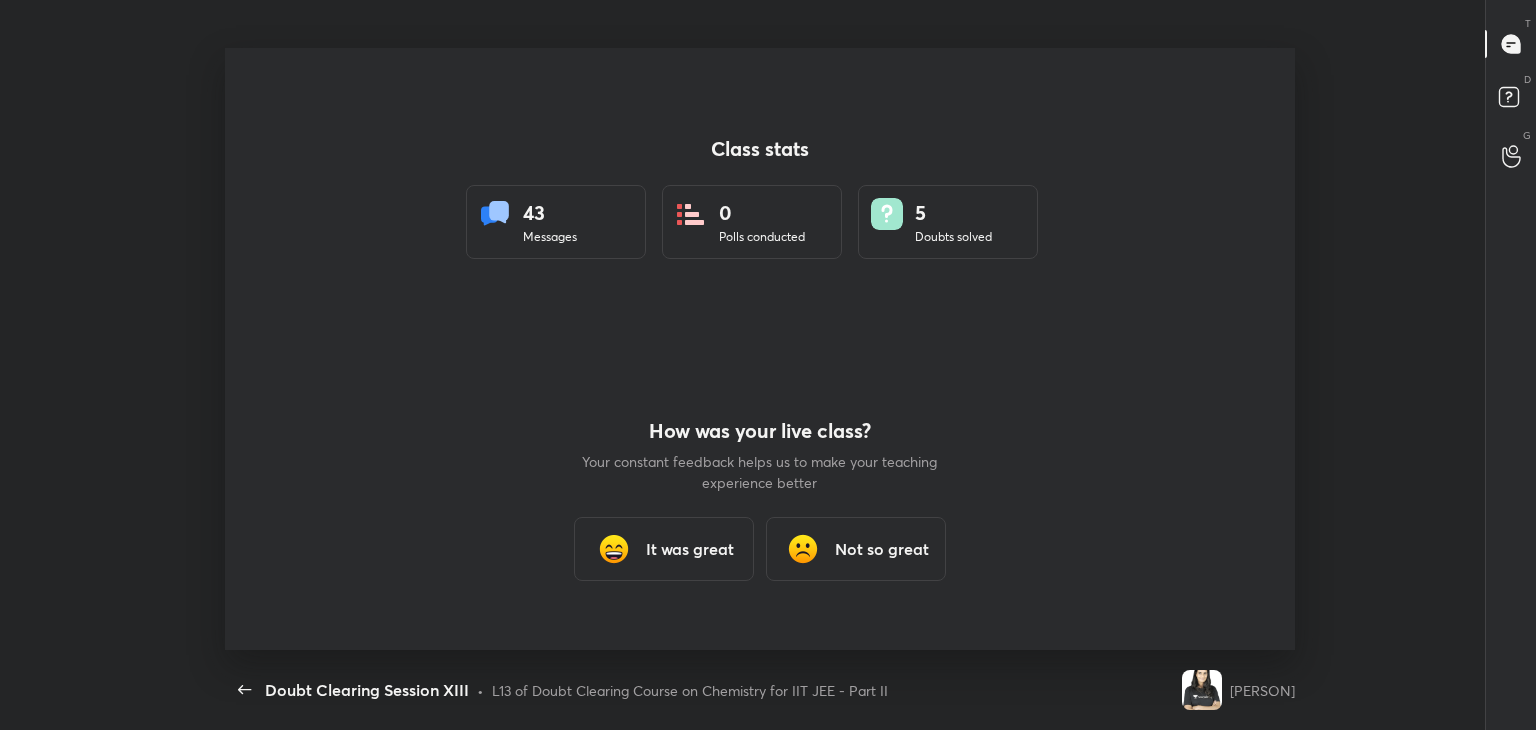 scroll, scrollTop: 99397, scrollLeft: 98694, axis: both 